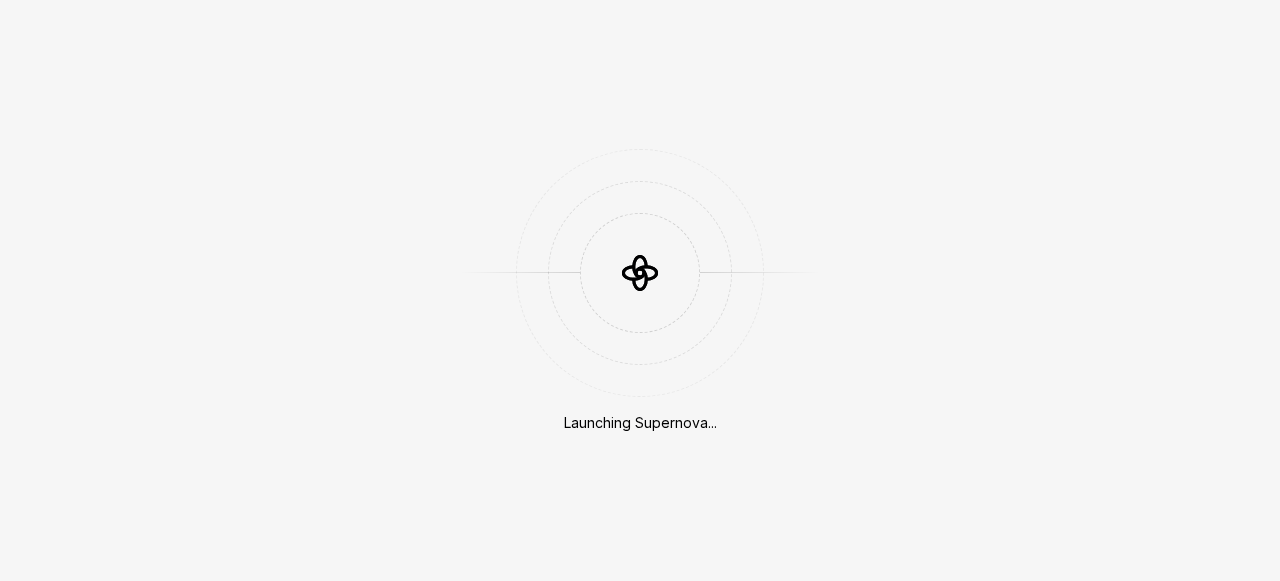 scroll, scrollTop: 0, scrollLeft: 0, axis: both 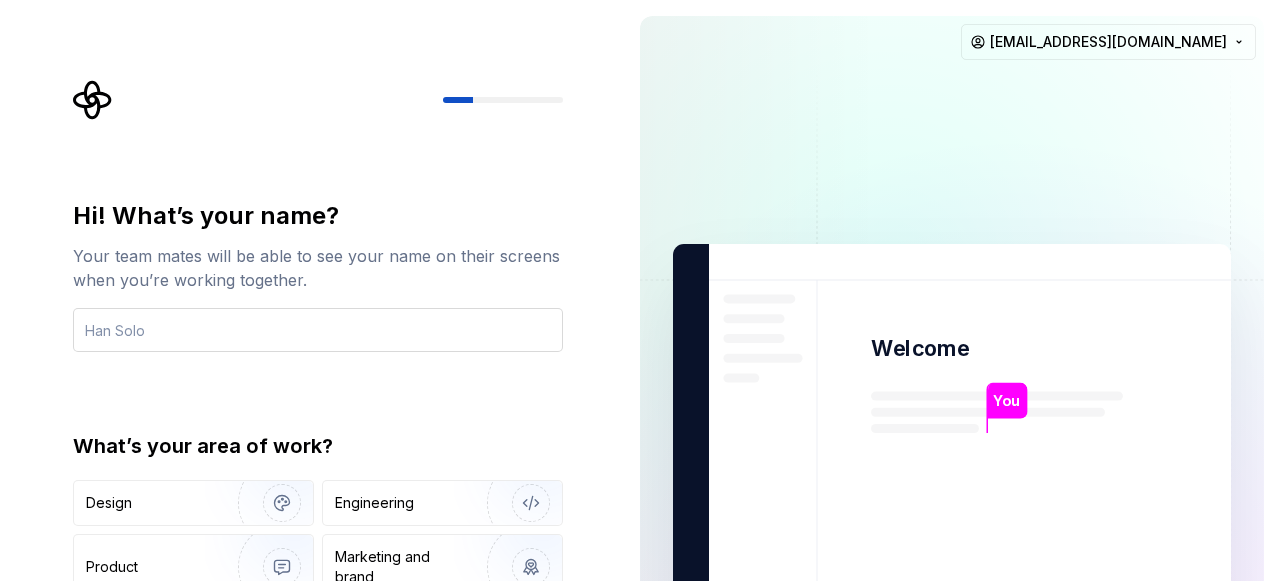 click at bounding box center [318, 330] 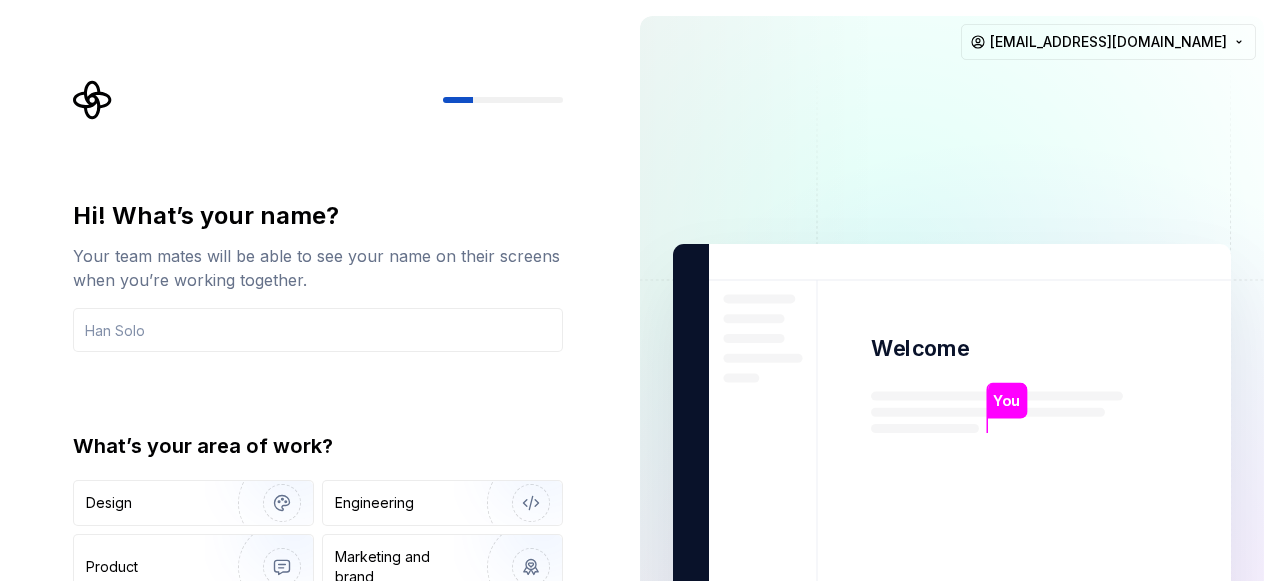 type on "said isiaka" 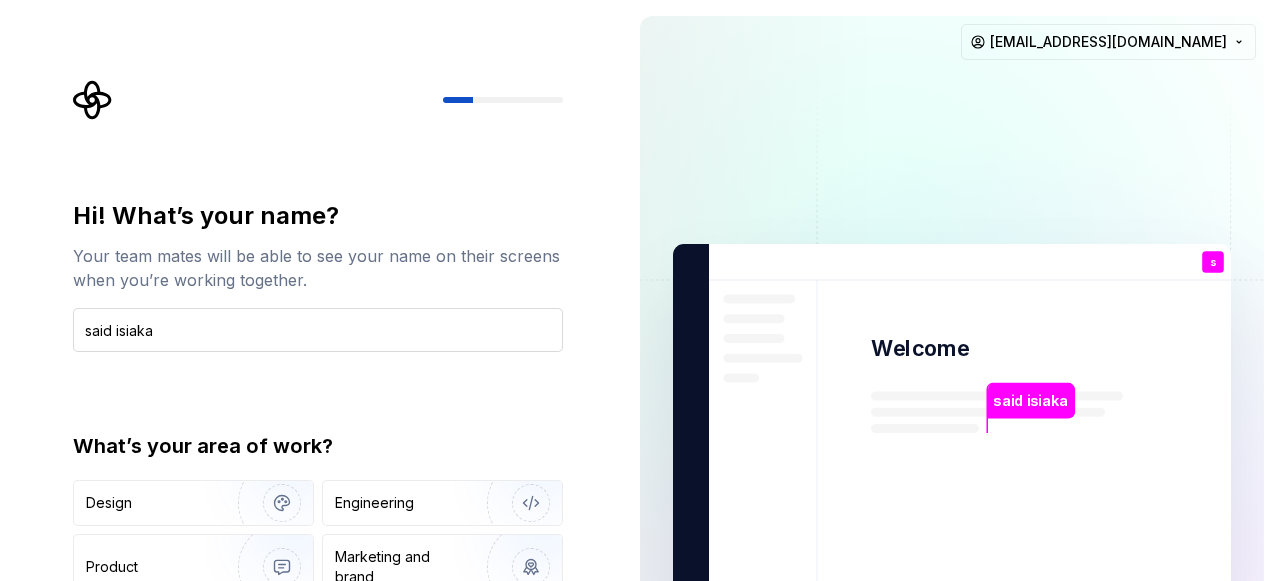 click on "said isiaka" at bounding box center [318, 330] 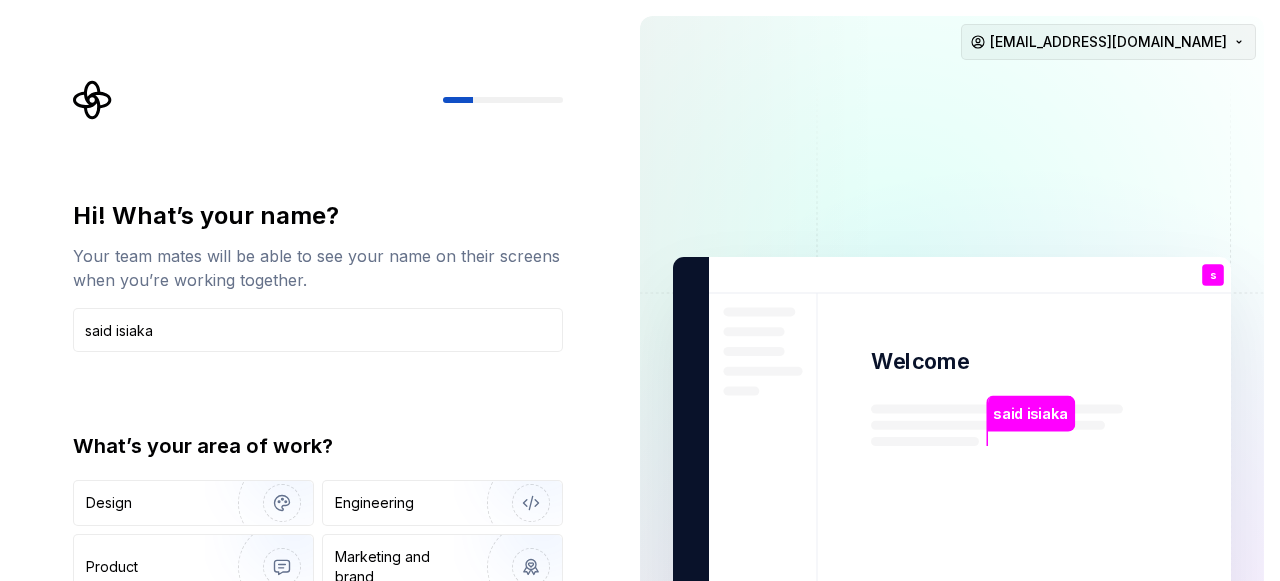 click on "Hi! What’s your name? Your team mates will be able to see your name on their screens when you’re working together. said [PERSON_NAME] What’s your area of work? Design Engineering Product Marketing and brand Other Department is required. Continue said [PERSON_NAME] Welcome s You T B +3 [PERSON_NAME] [PERSON_NAME] [EMAIL_ADDRESS][DOMAIN_NAME]" at bounding box center [640, 290] 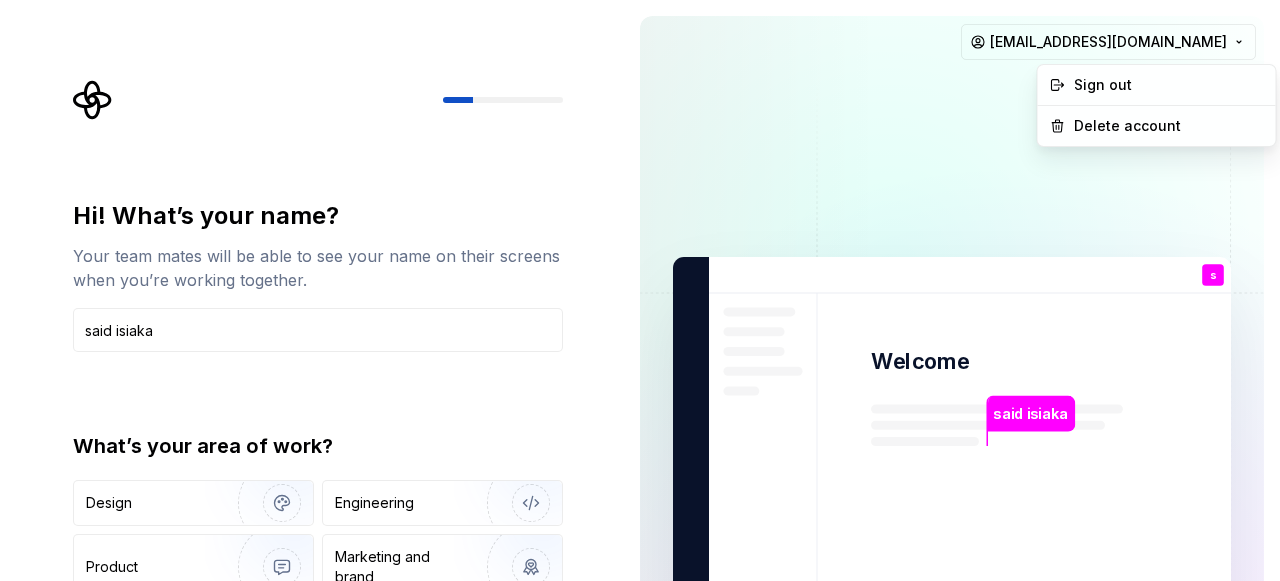 click on "Hi! What’s your name? Your team mates will be able to see your name on their screens when you’re working together. said [PERSON_NAME] What’s your area of work? Design Engineering Product Marketing and brand Other Department is required. Continue said [PERSON_NAME] Welcome s You T B +3 [PERSON_NAME] [PERSON_NAME] [EMAIL_ADDRESS][DOMAIN_NAME] Sign out Delete account" at bounding box center [640, 290] 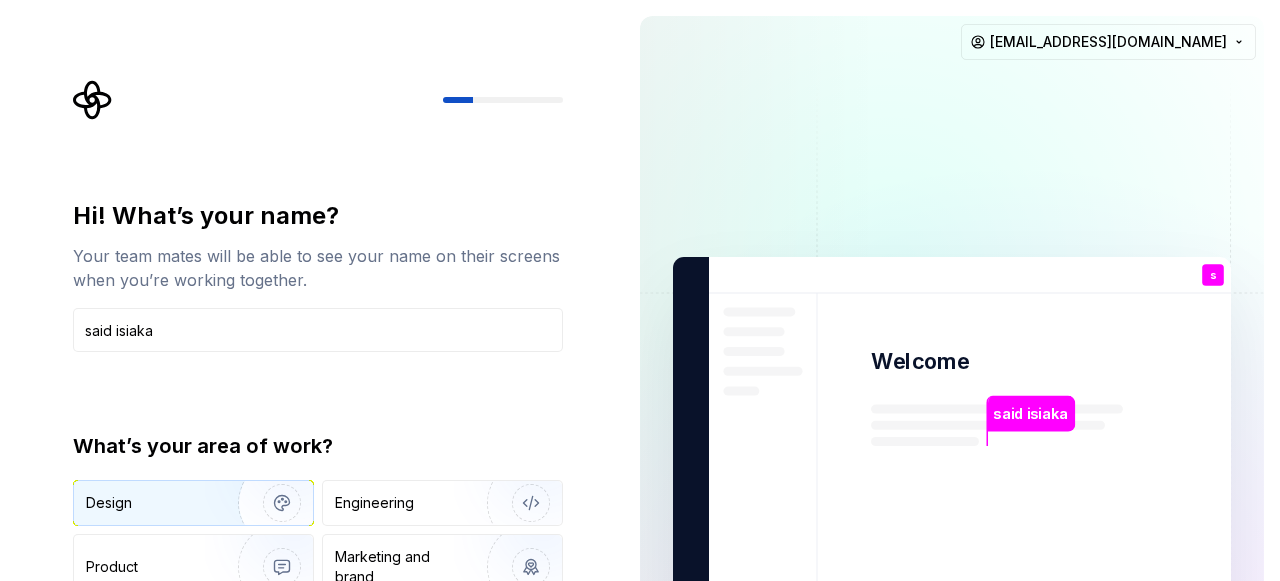 click at bounding box center [269, 503] 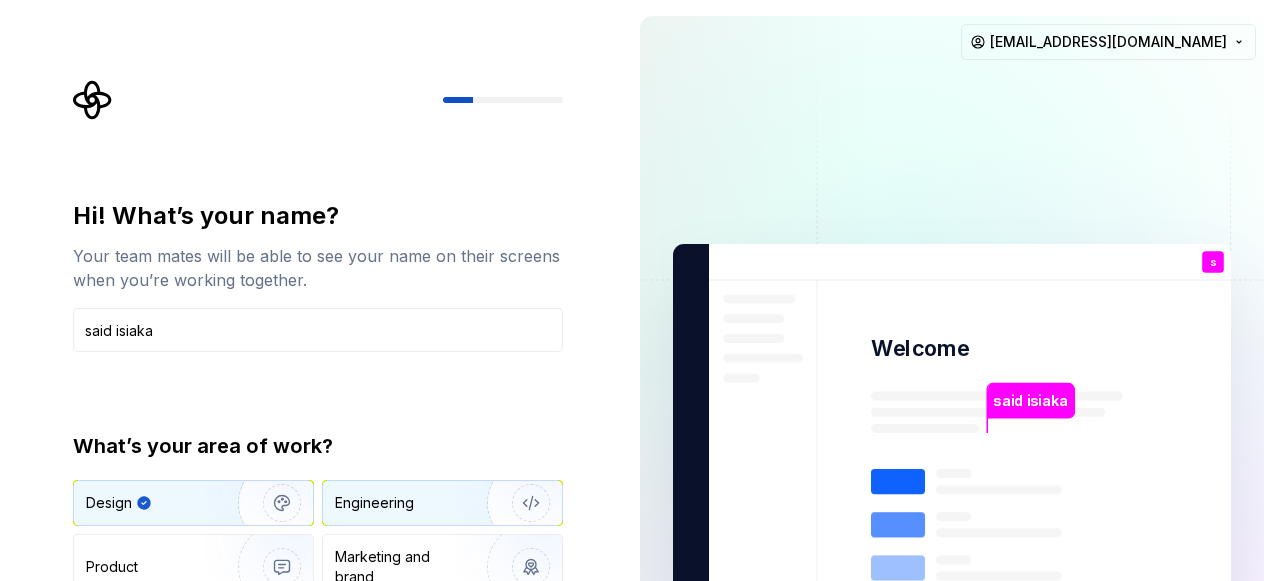 click on "Engineering" at bounding box center [374, 503] 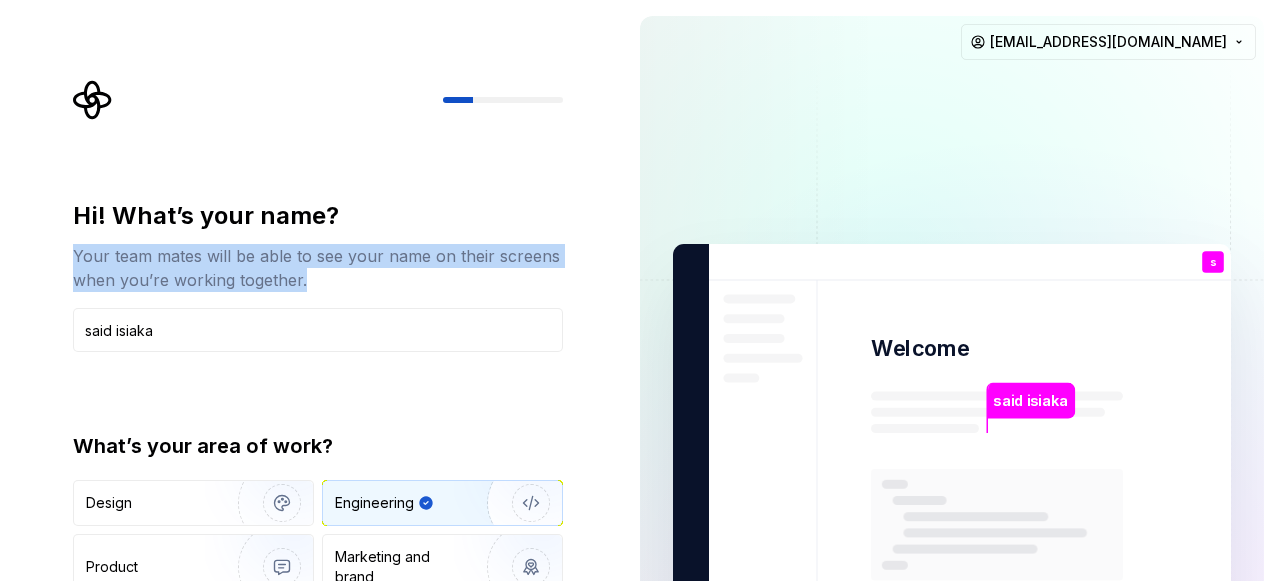 drag, startPoint x: 563, startPoint y: 376, endPoint x: 527, endPoint y: 206, distance: 173.76996 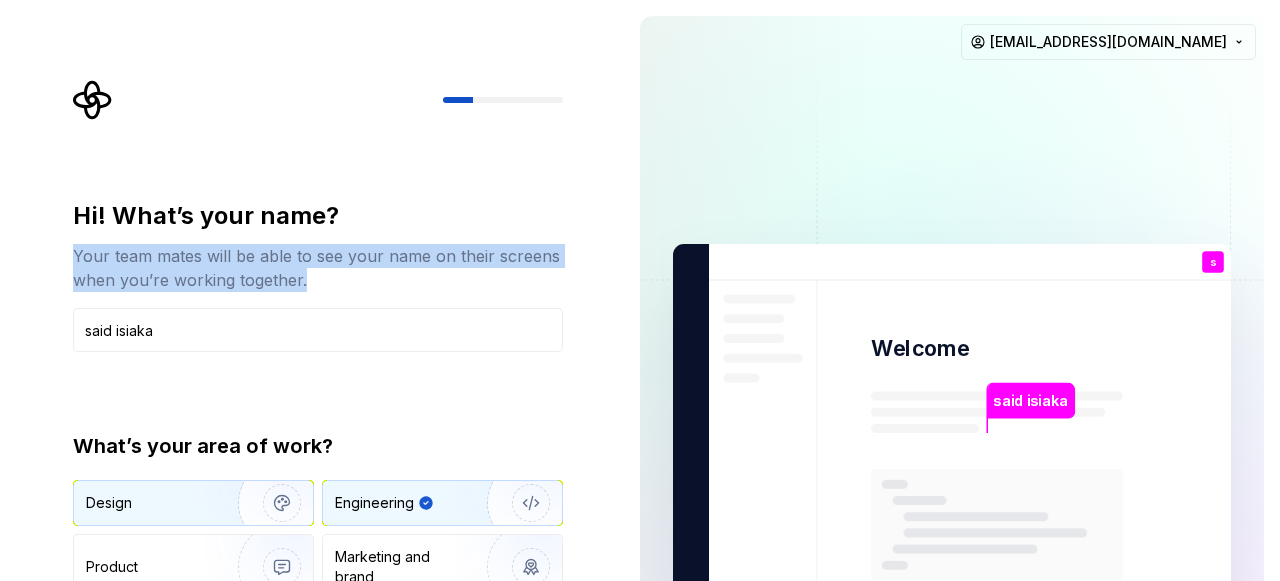 click on "Design" at bounding box center (149, 503) 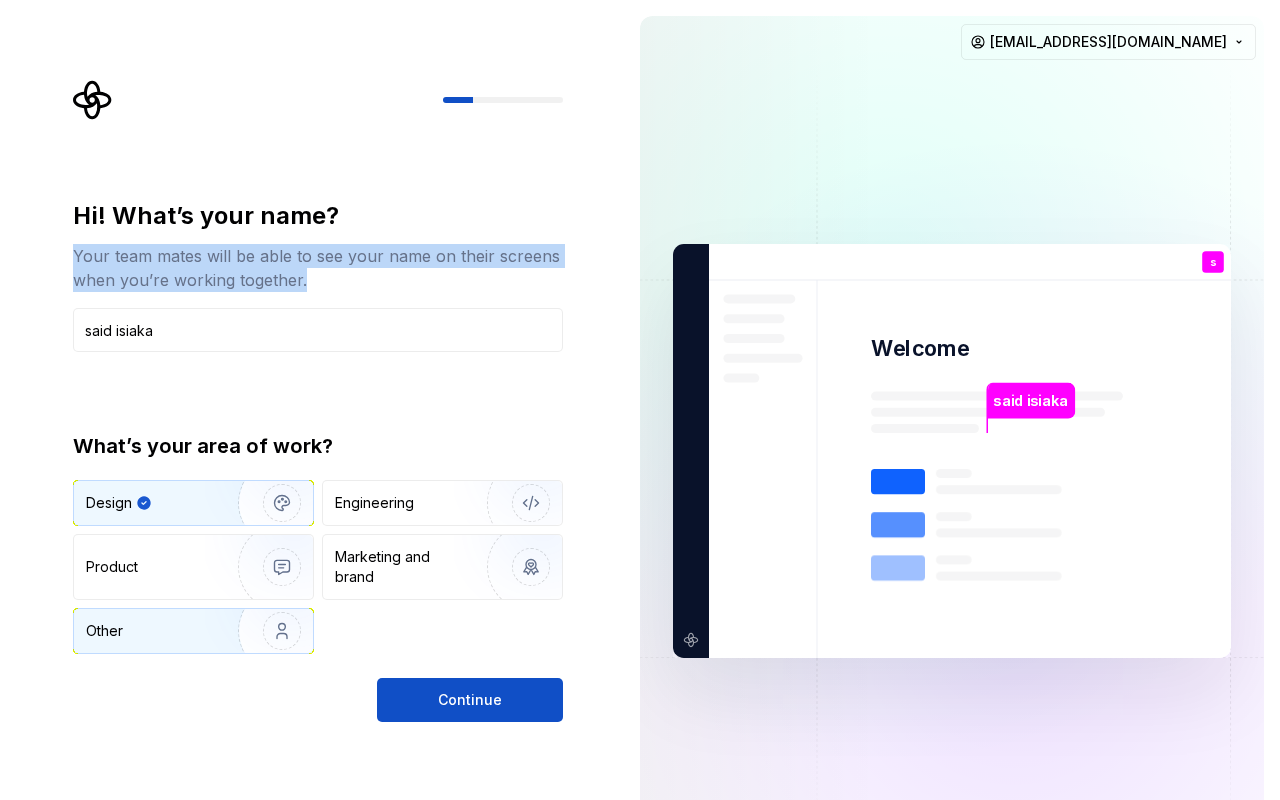 click at bounding box center [269, 631] 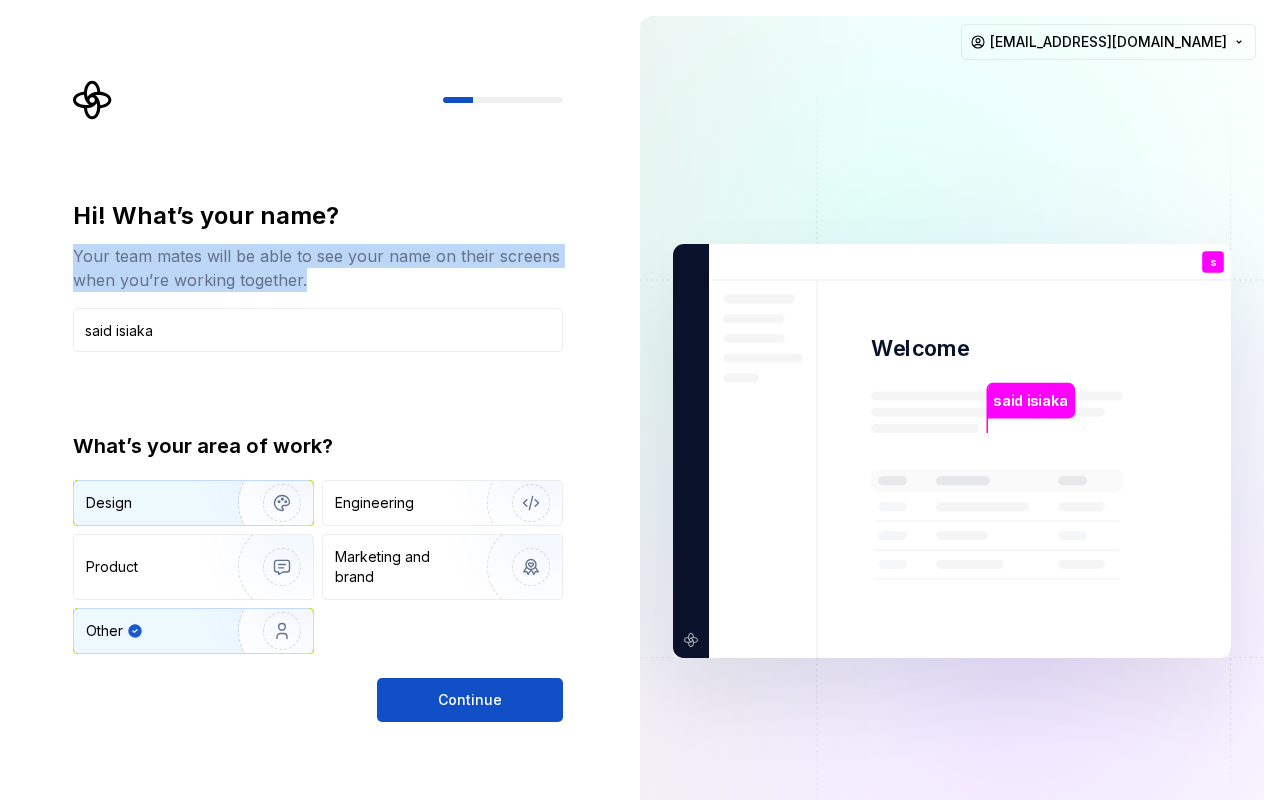 click at bounding box center (269, 503) 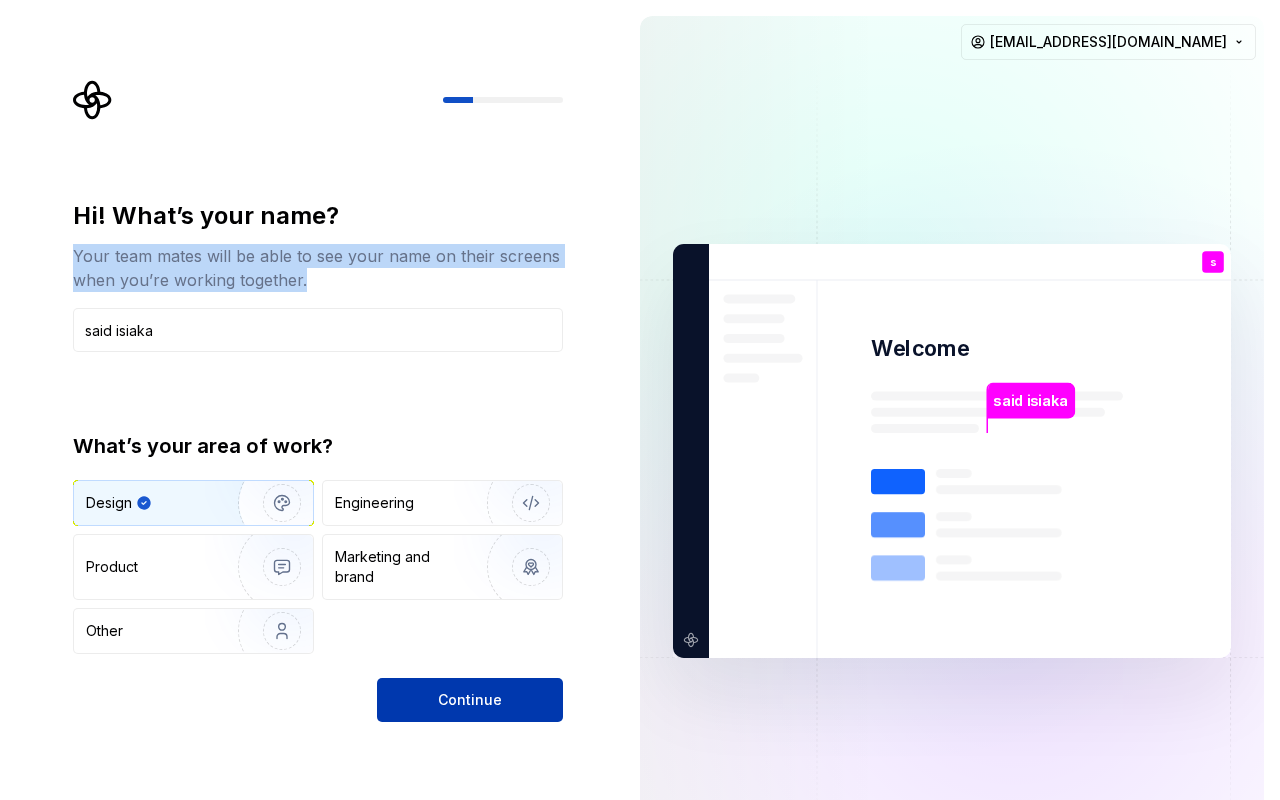 click on "Continue" at bounding box center [470, 700] 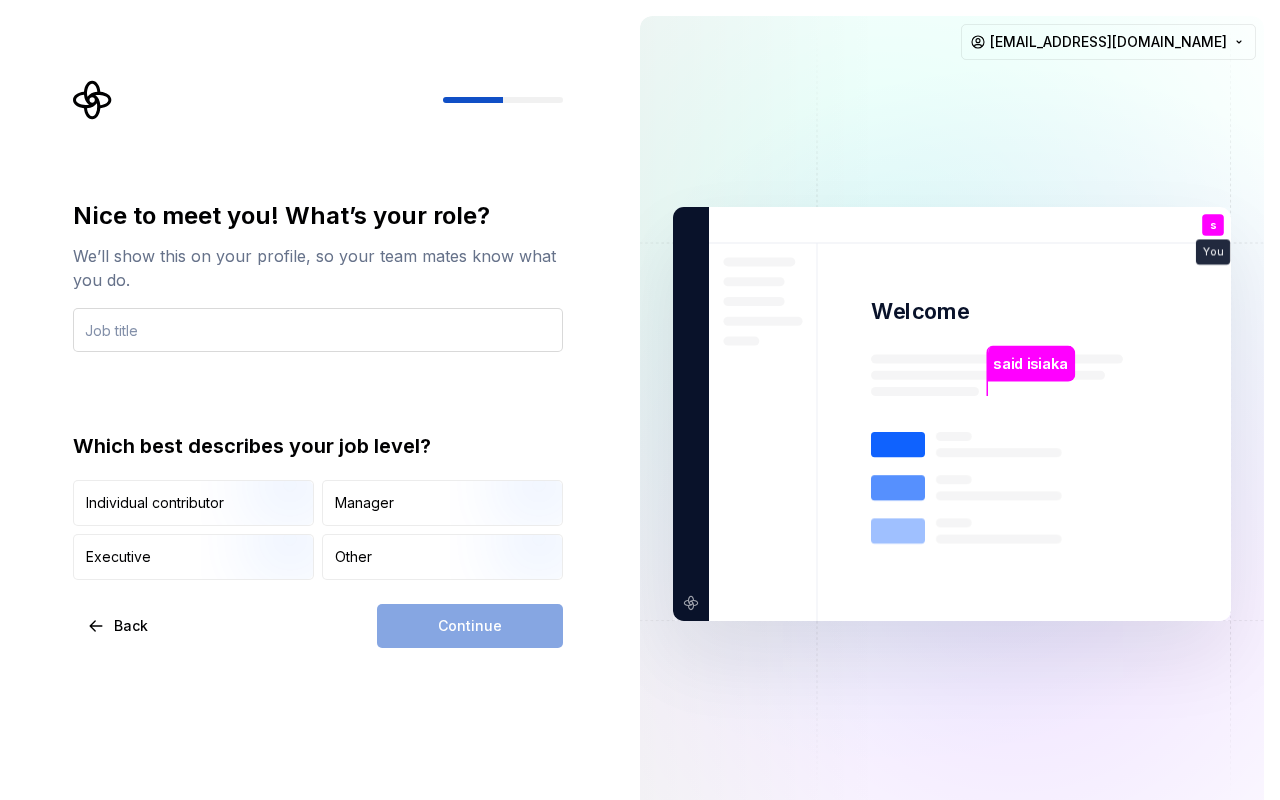 click at bounding box center [318, 330] 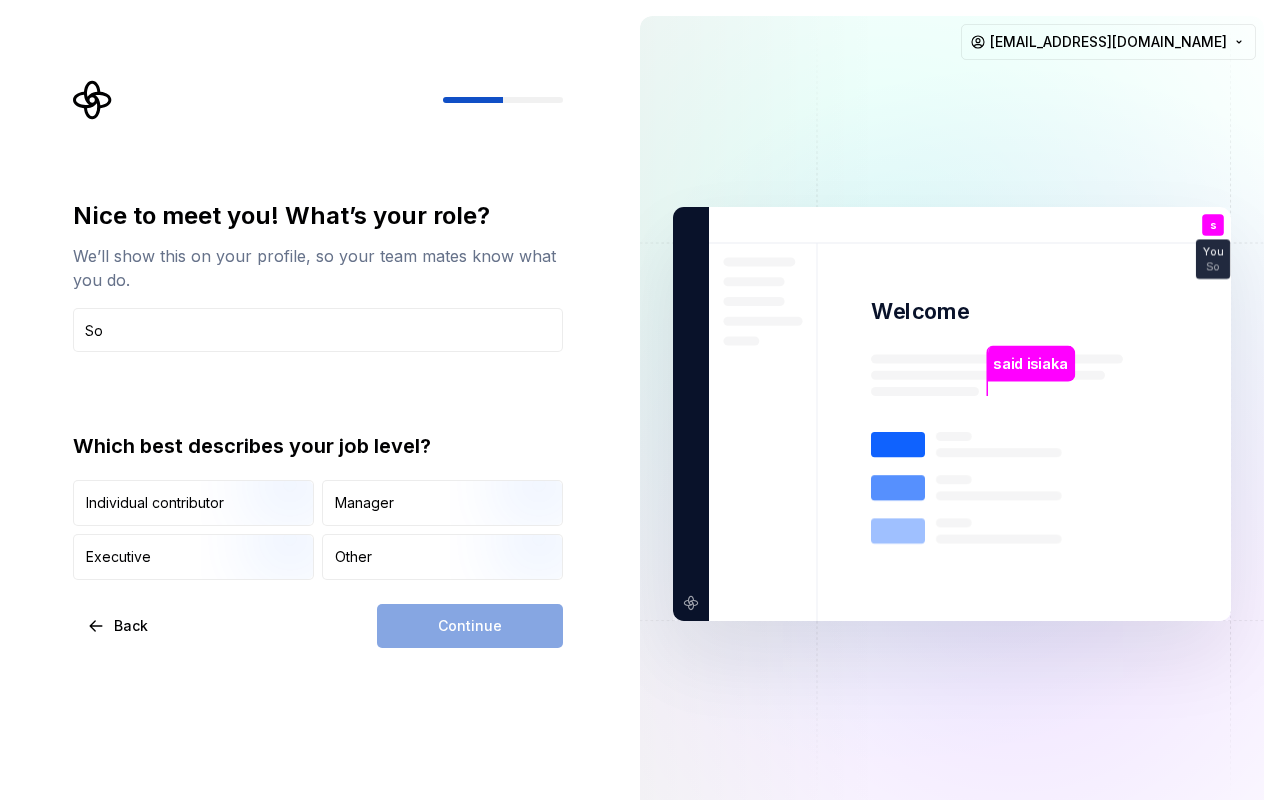 type on "S" 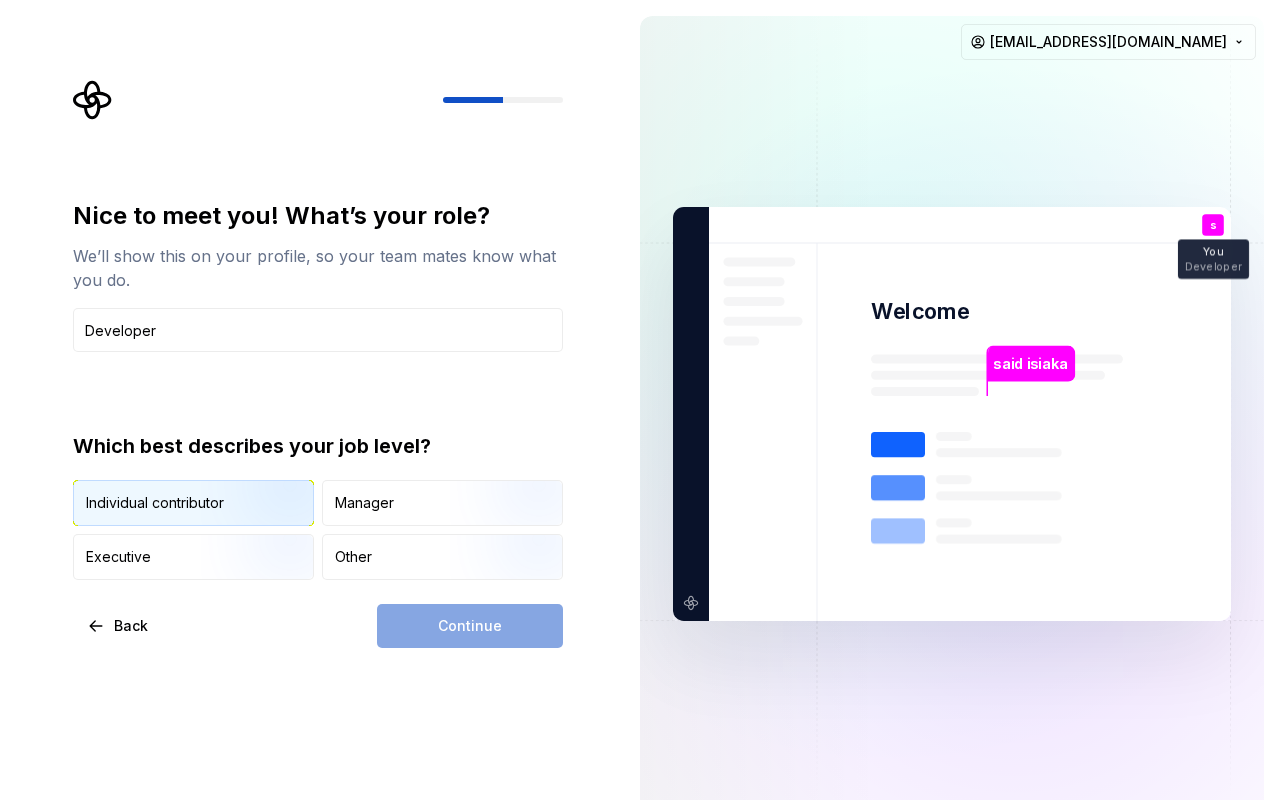 type on "Developer" 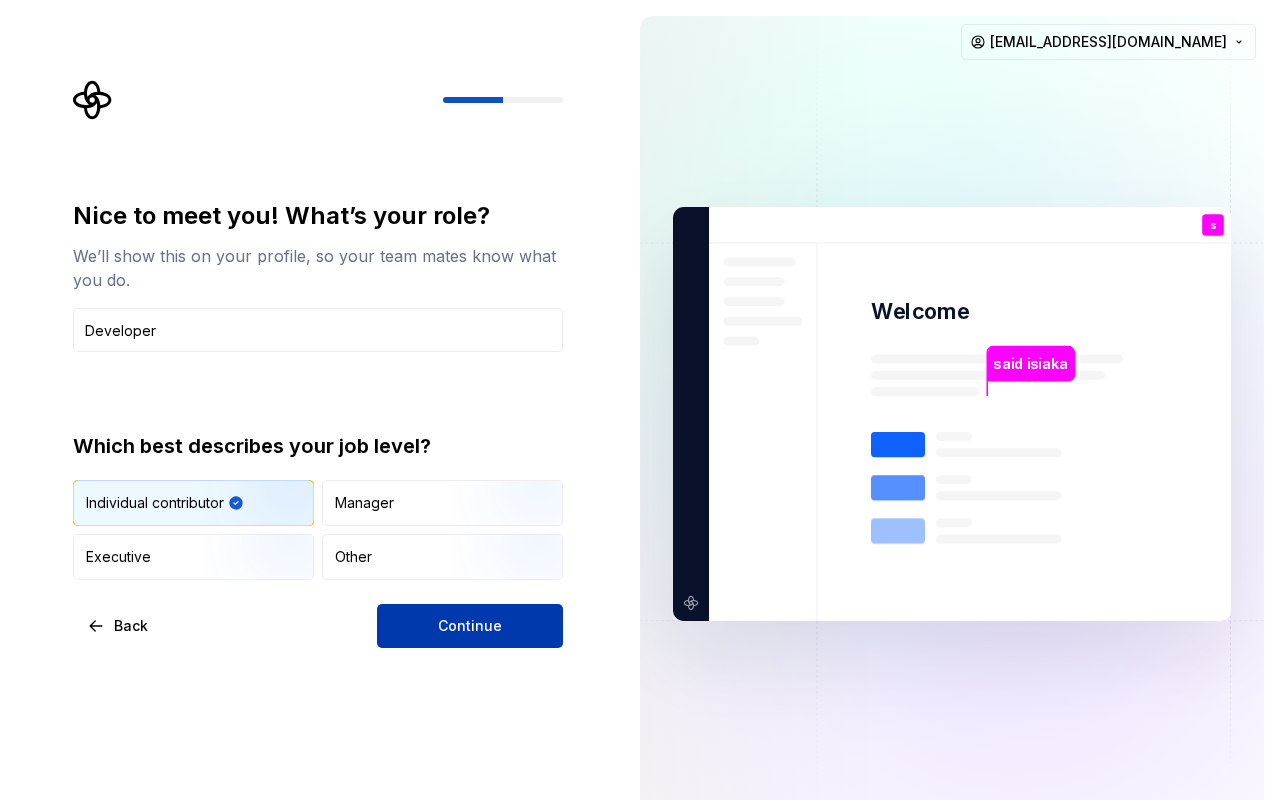 click on "Continue" at bounding box center (470, 626) 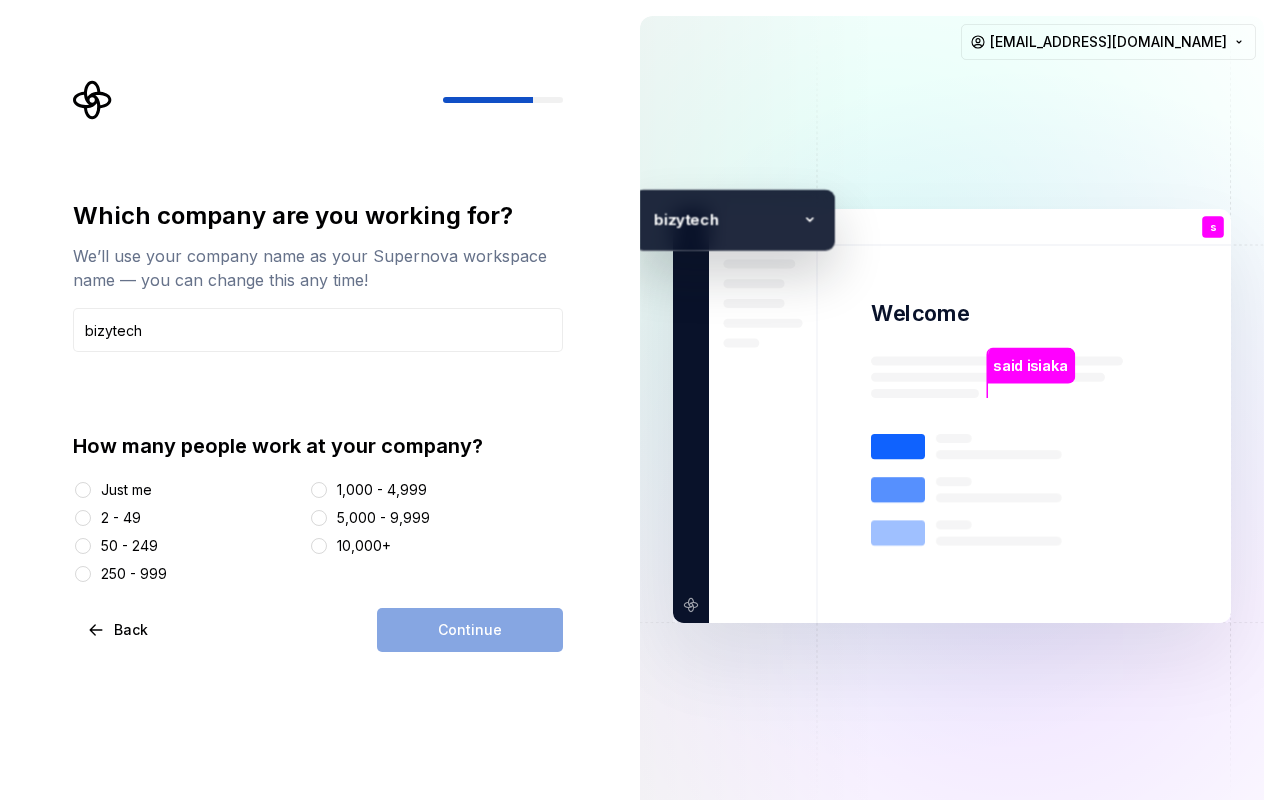 type on "bizytech" 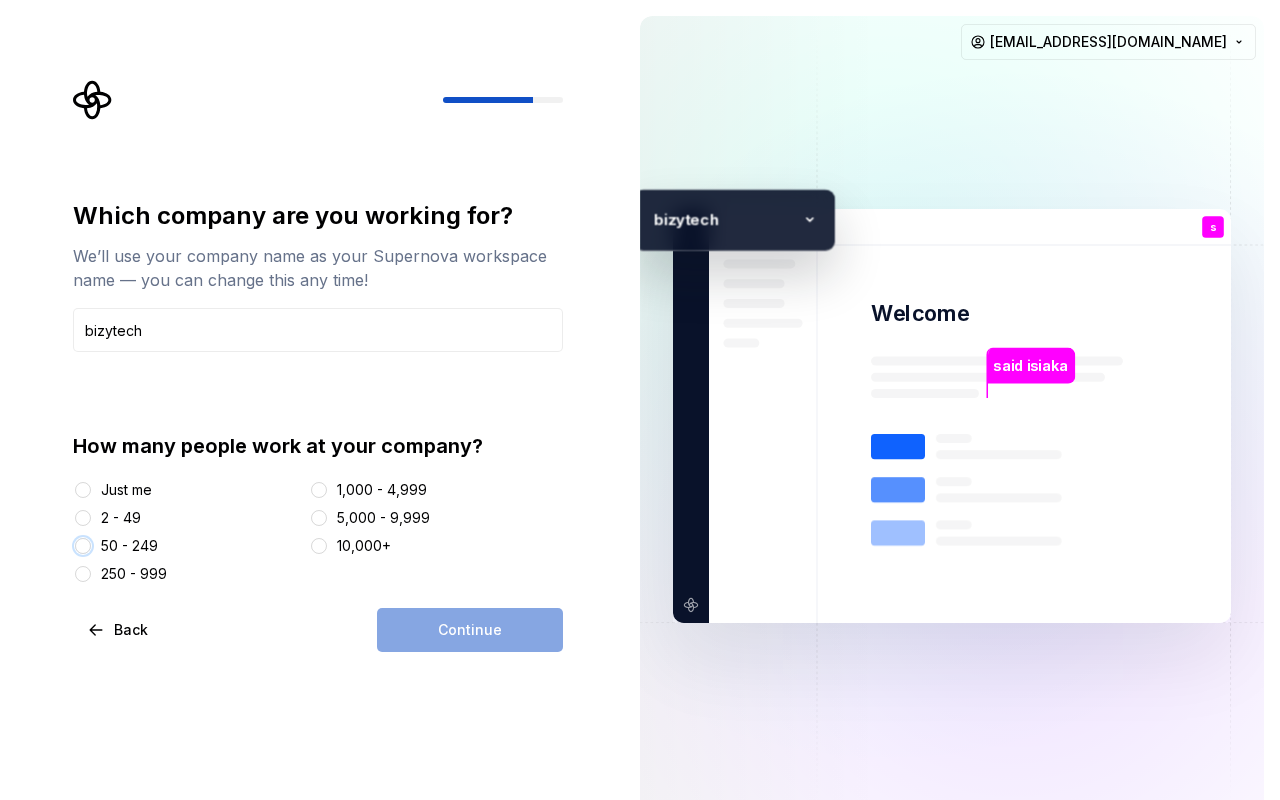 click on "50 - 249" at bounding box center [83, 546] 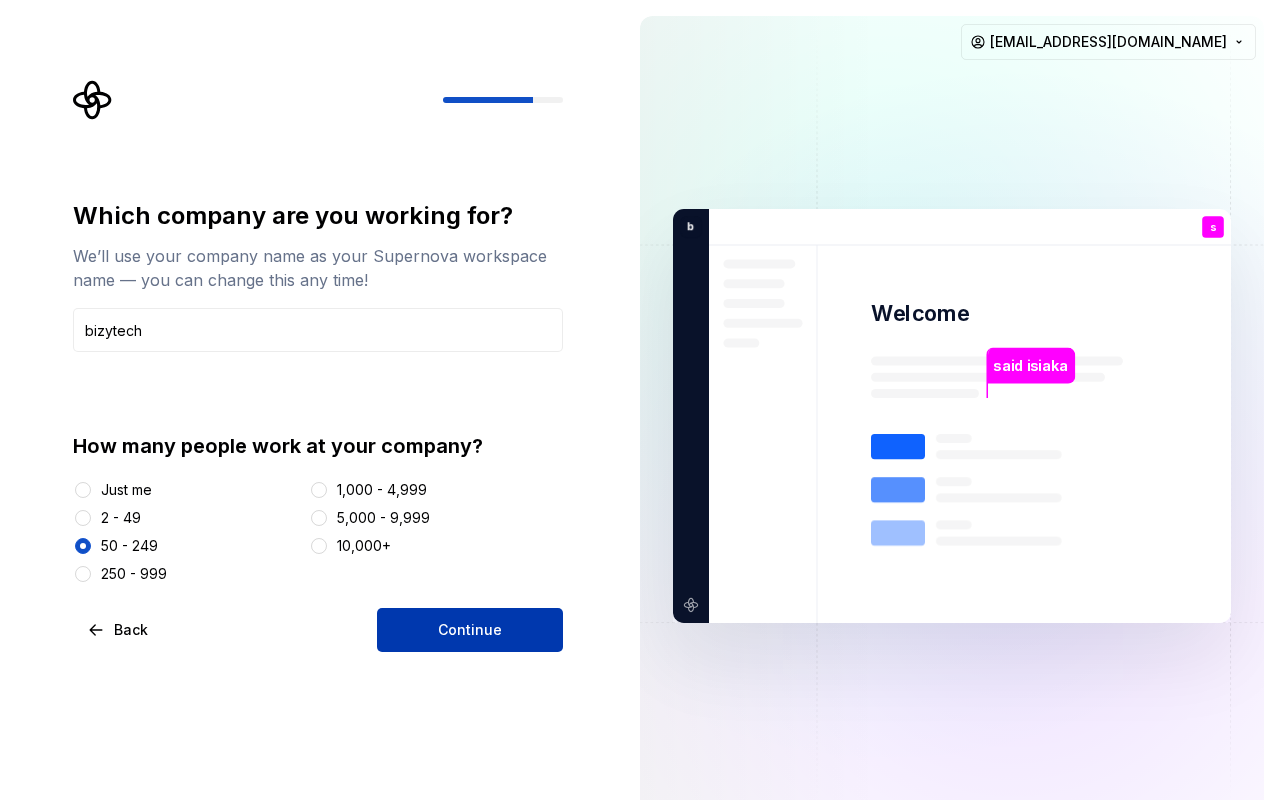 click on "Continue" at bounding box center [470, 630] 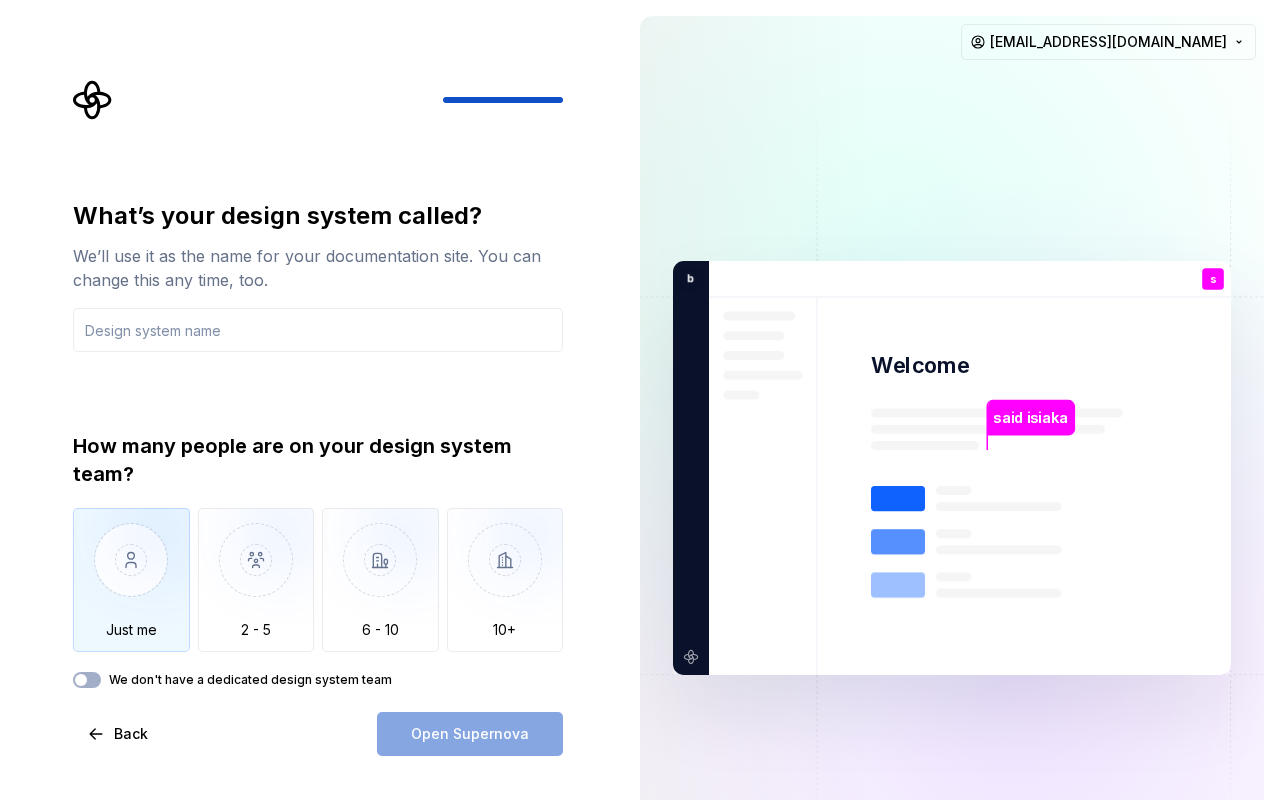 click at bounding box center (131, 575) 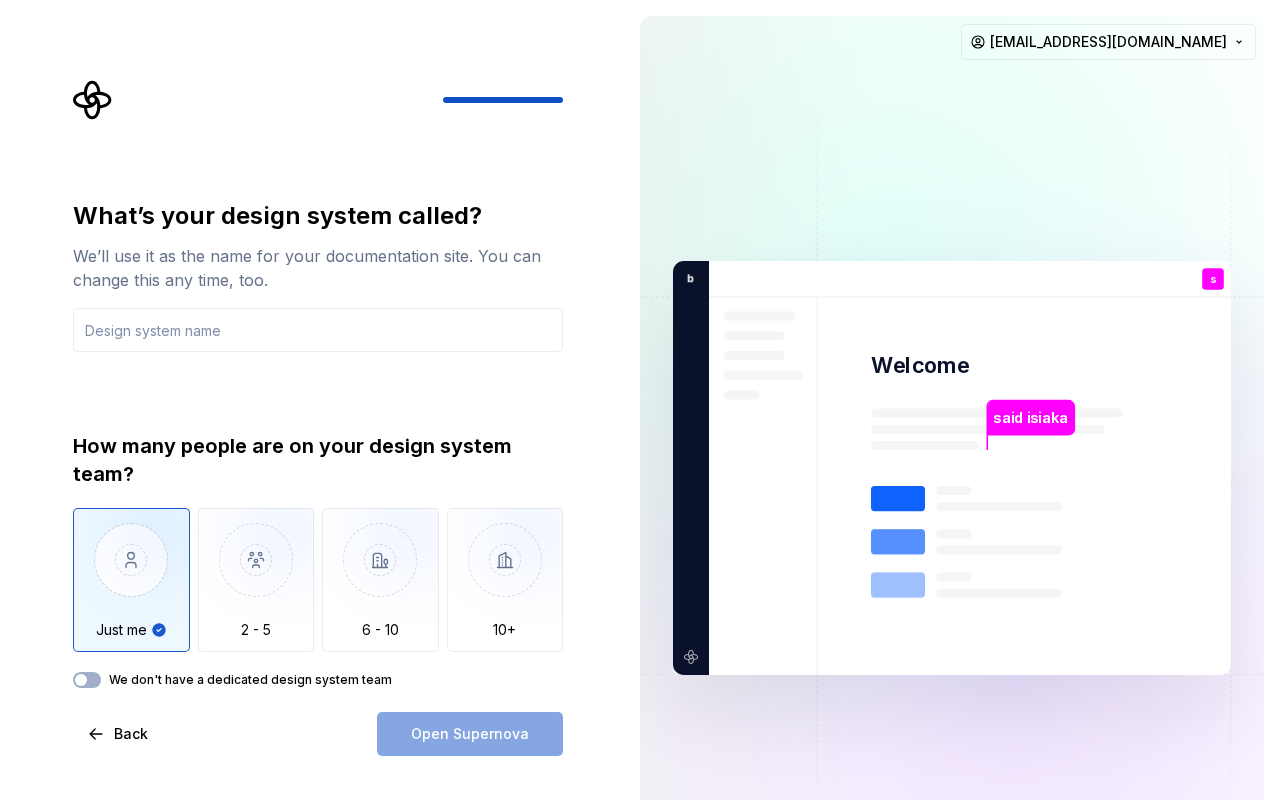 click on "We don't have a dedicated design system team" at bounding box center [318, 680] 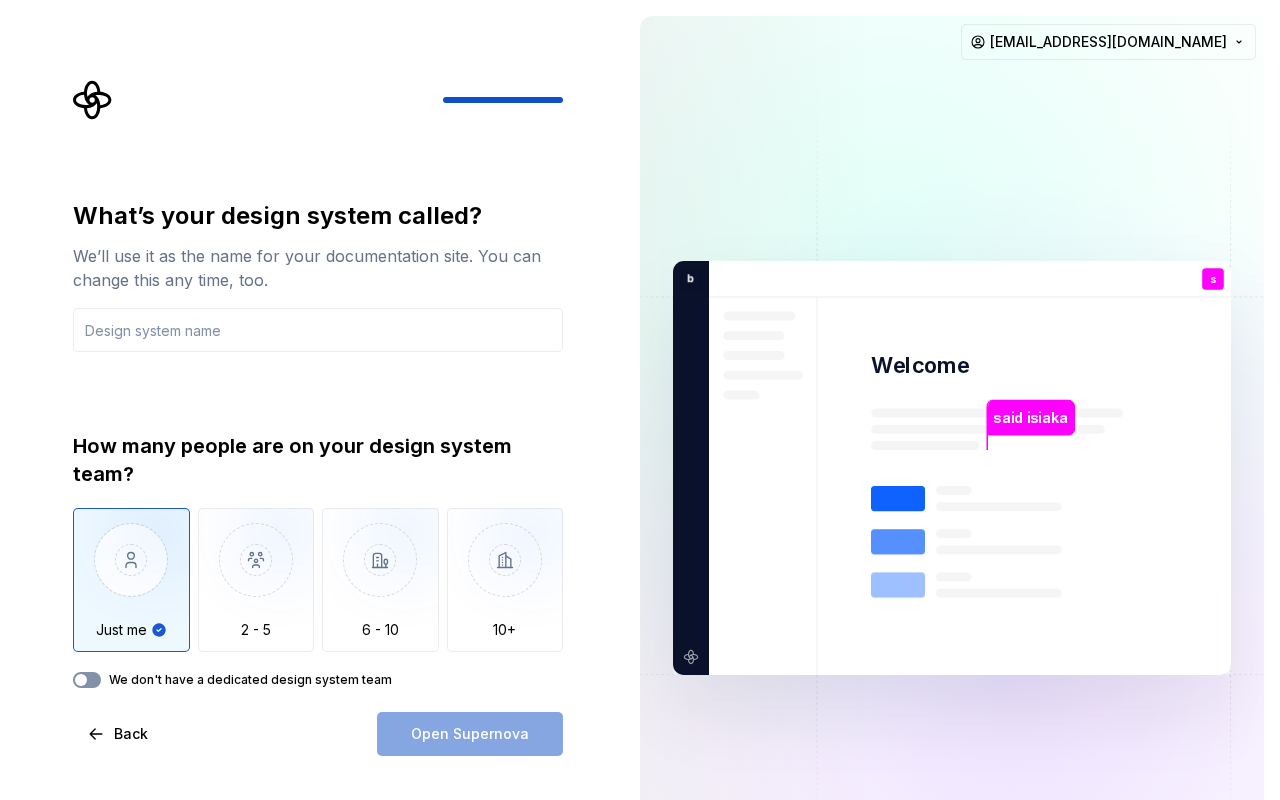click on "We don't have a dedicated design system team" at bounding box center (87, 680) 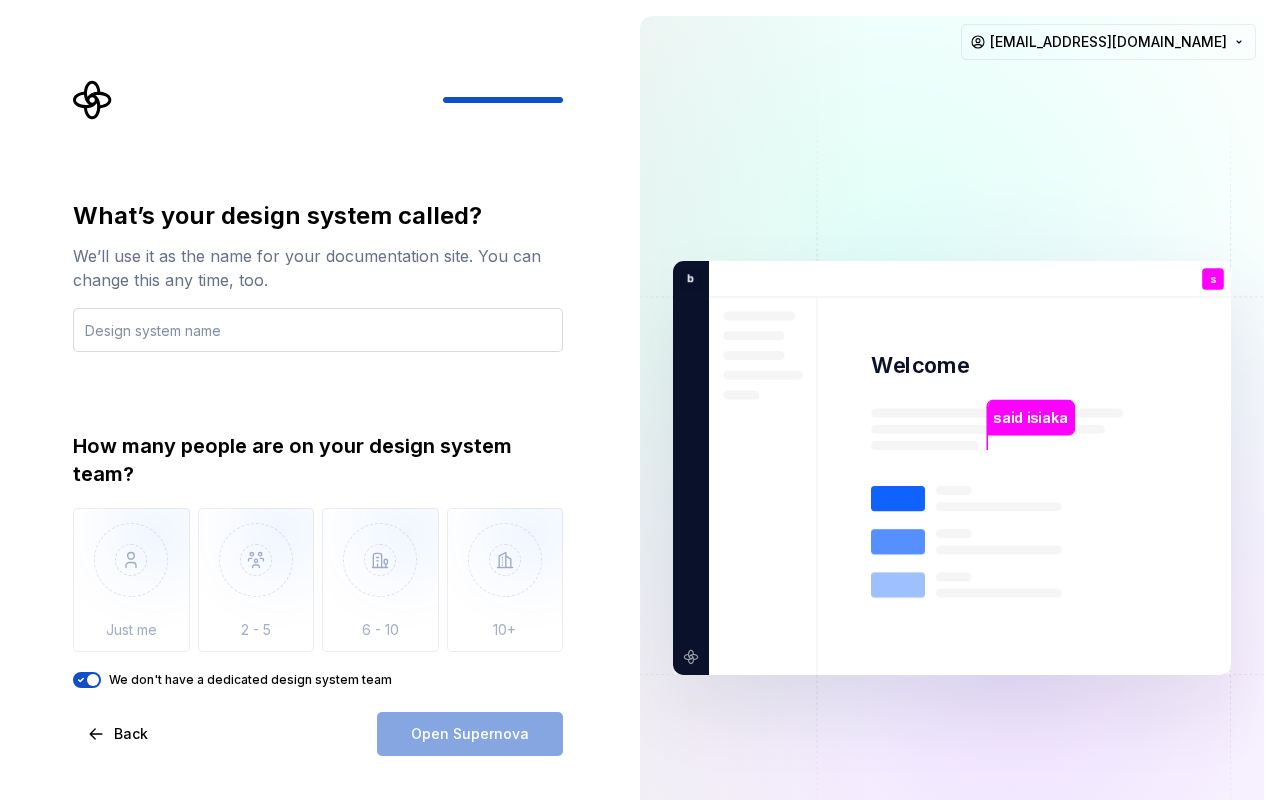 click at bounding box center (318, 330) 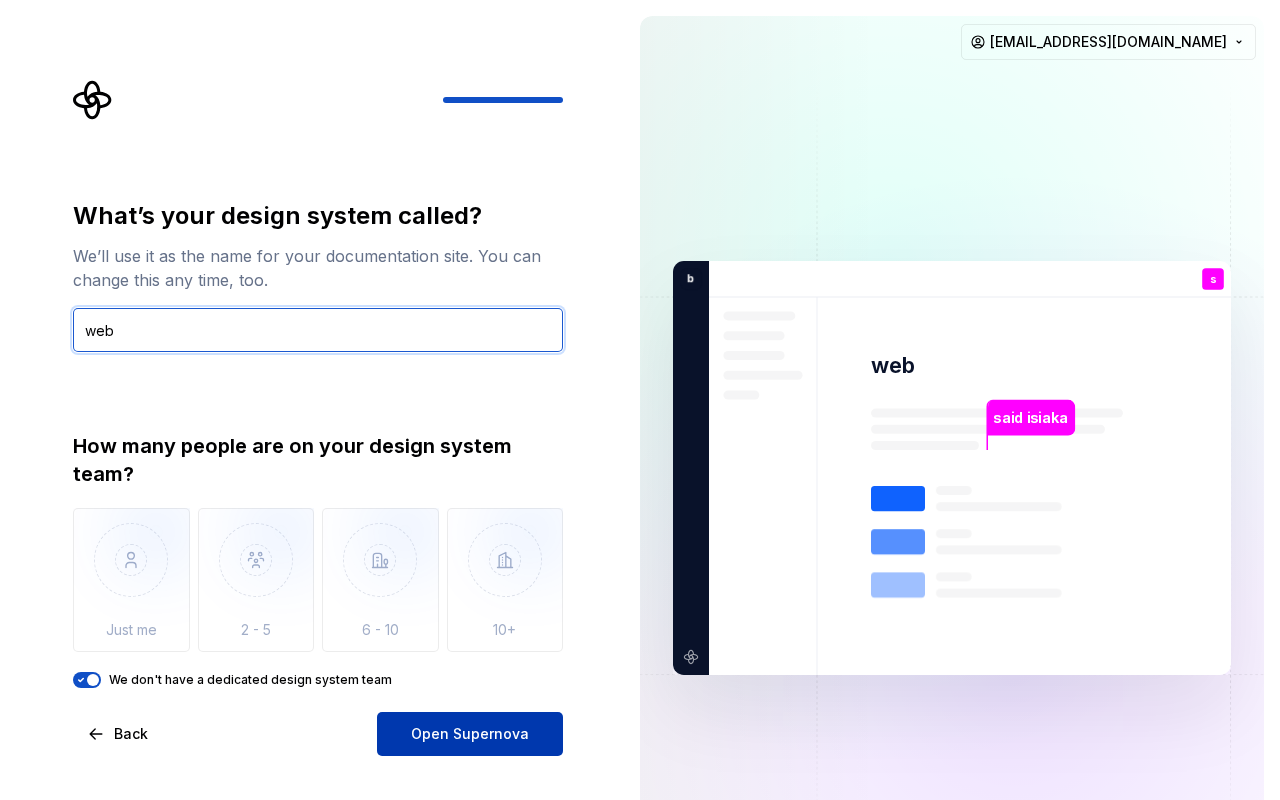type on "web" 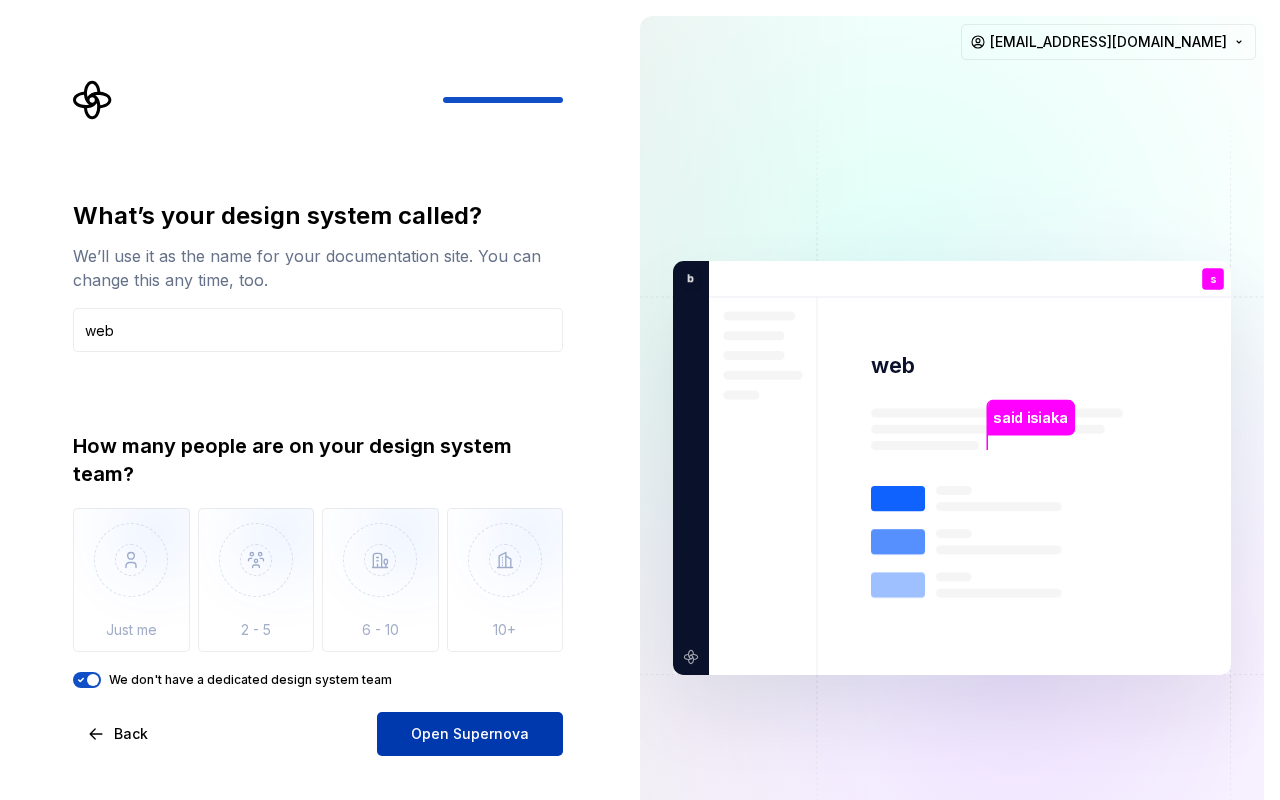 click on "Open Supernova" at bounding box center [470, 734] 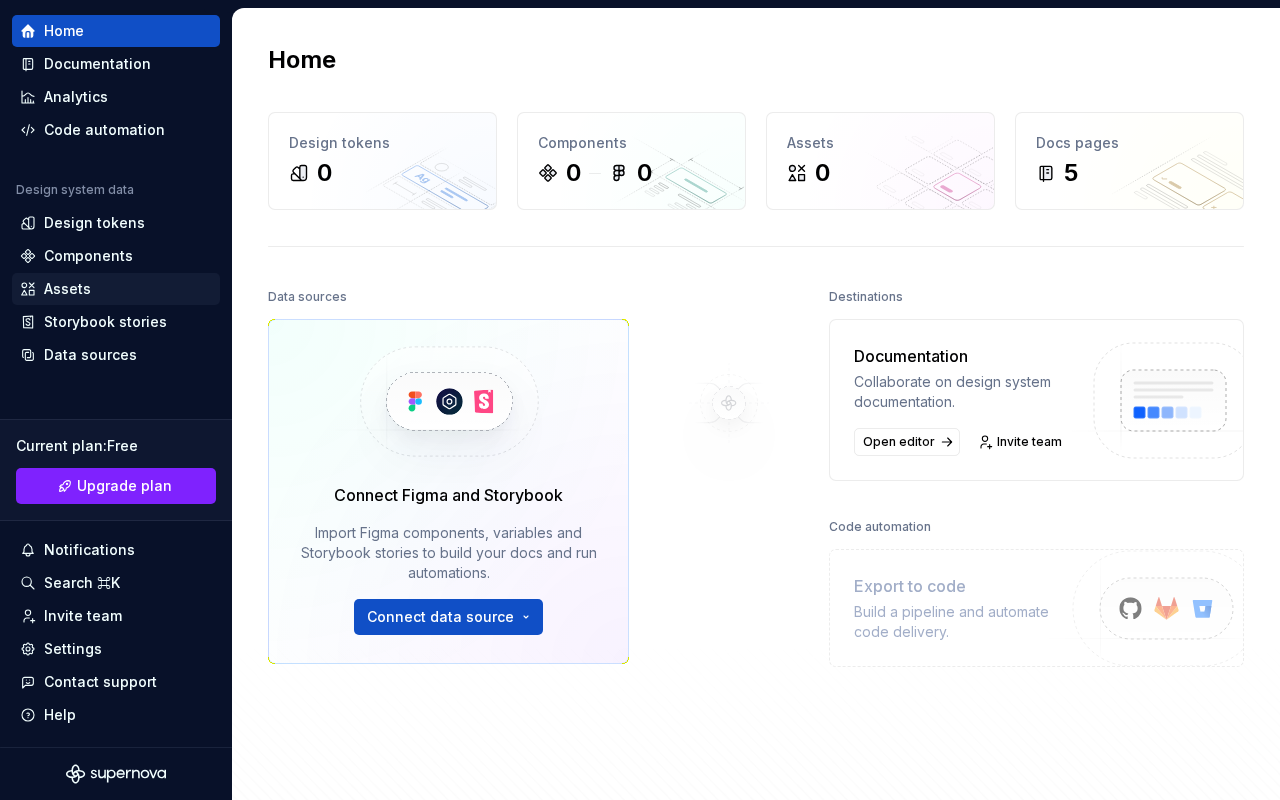 scroll, scrollTop: 0, scrollLeft: 0, axis: both 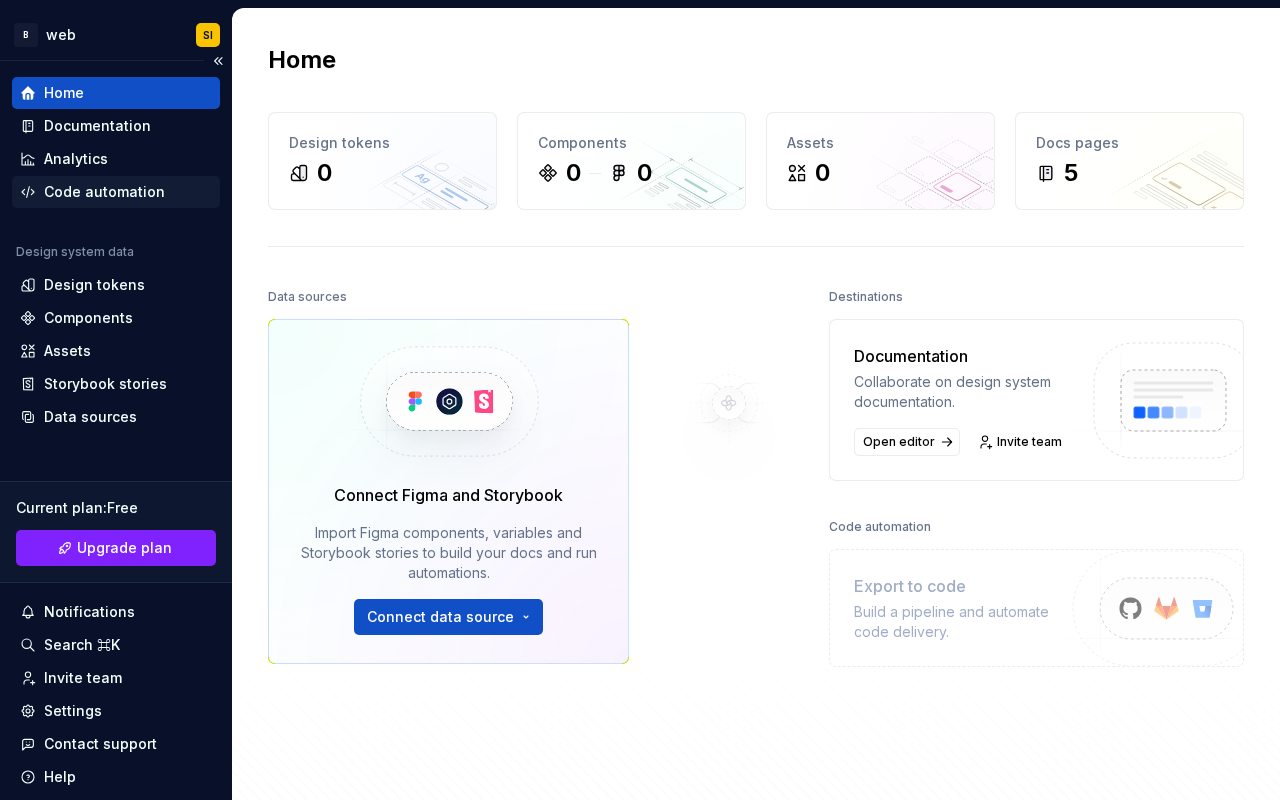 click on "Code automation" at bounding box center (104, 192) 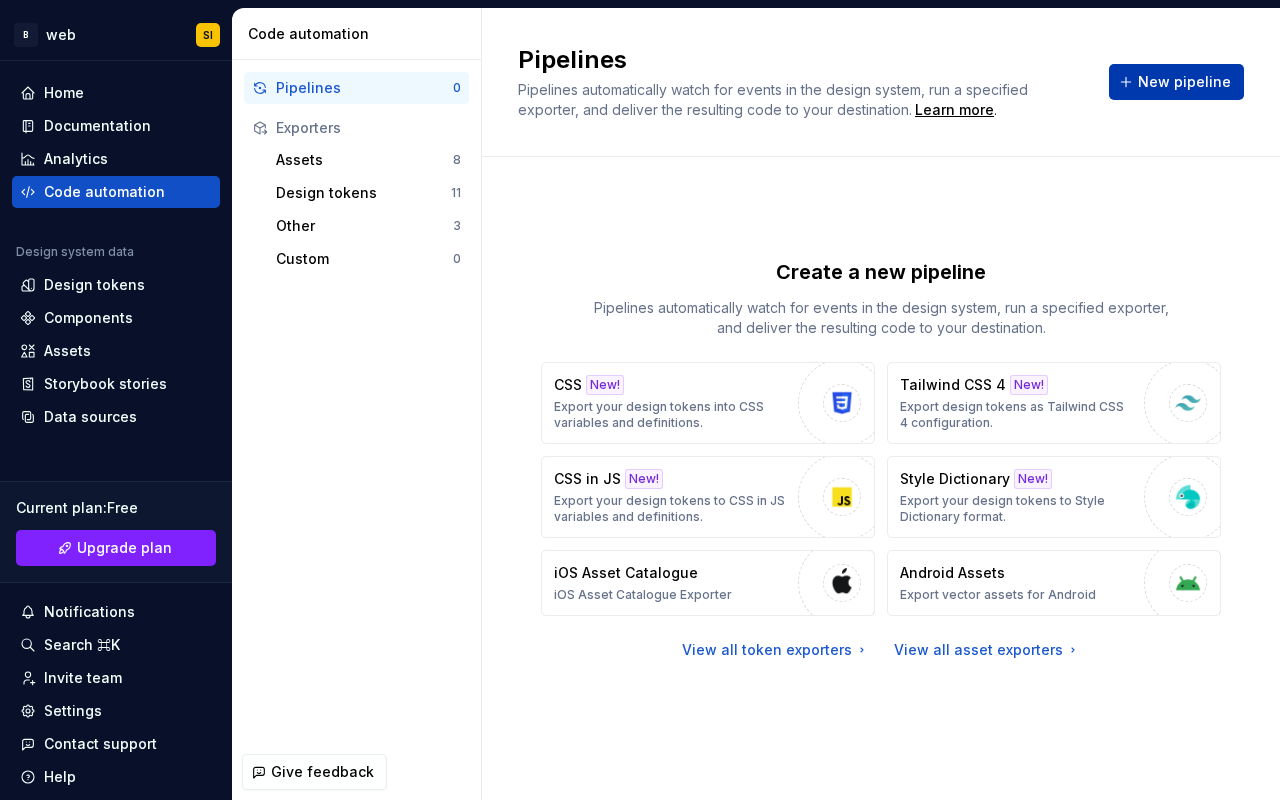 click on "New pipeline" at bounding box center (1184, 82) 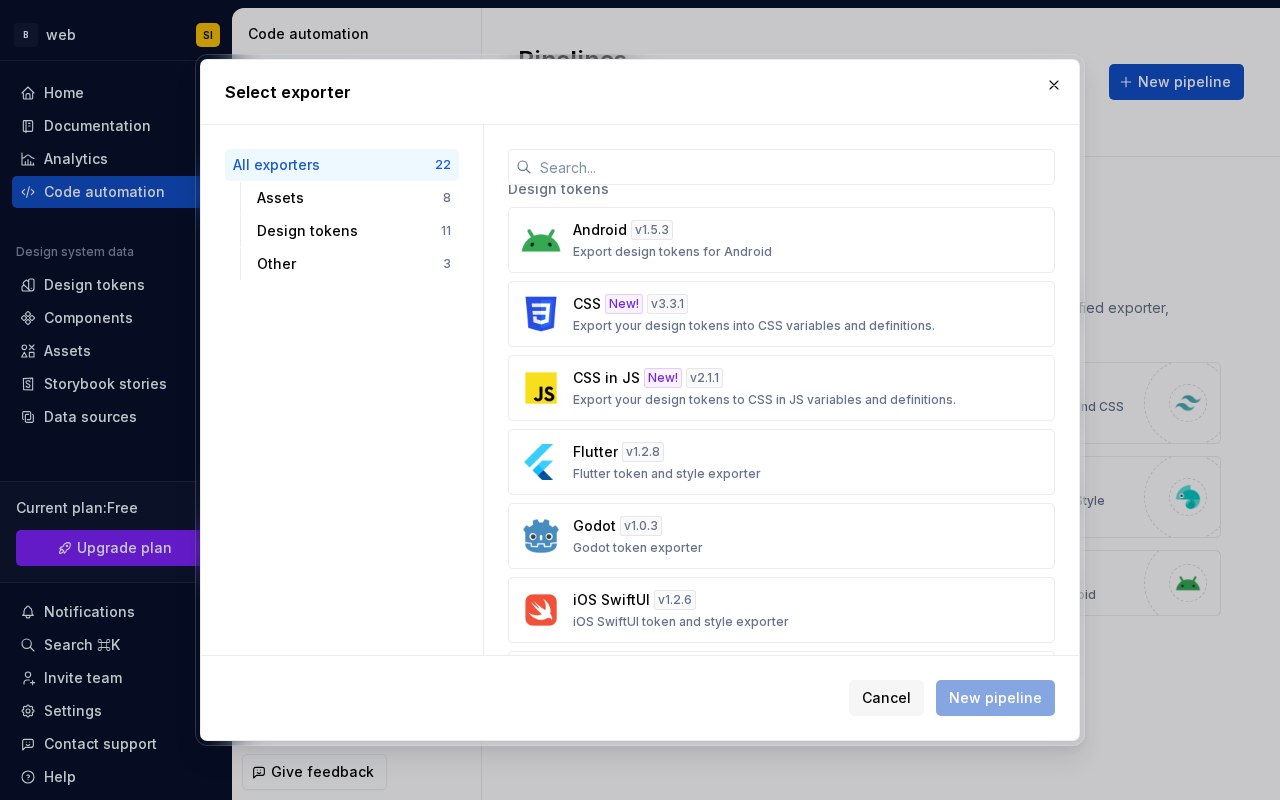 scroll, scrollTop: 666, scrollLeft: 0, axis: vertical 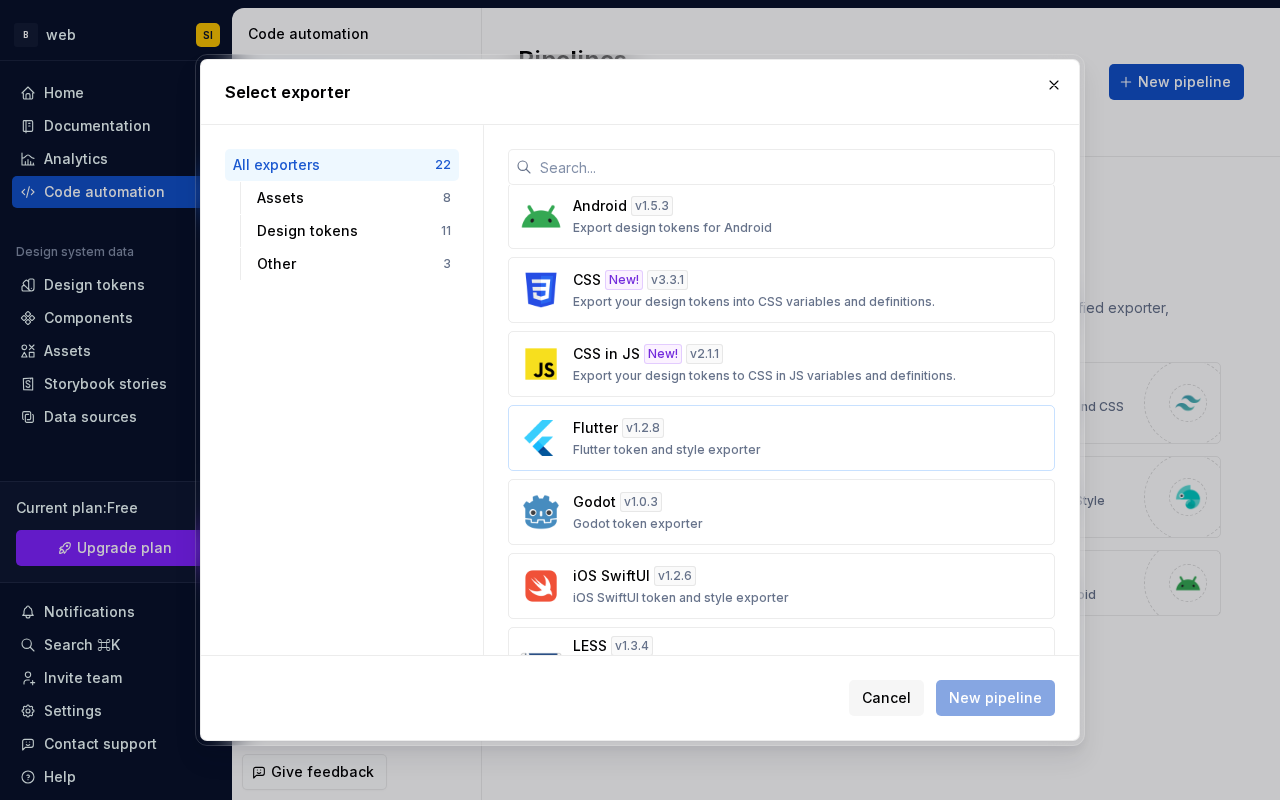 click on "Flutter token and style exporter" at bounding box center (667, 450) 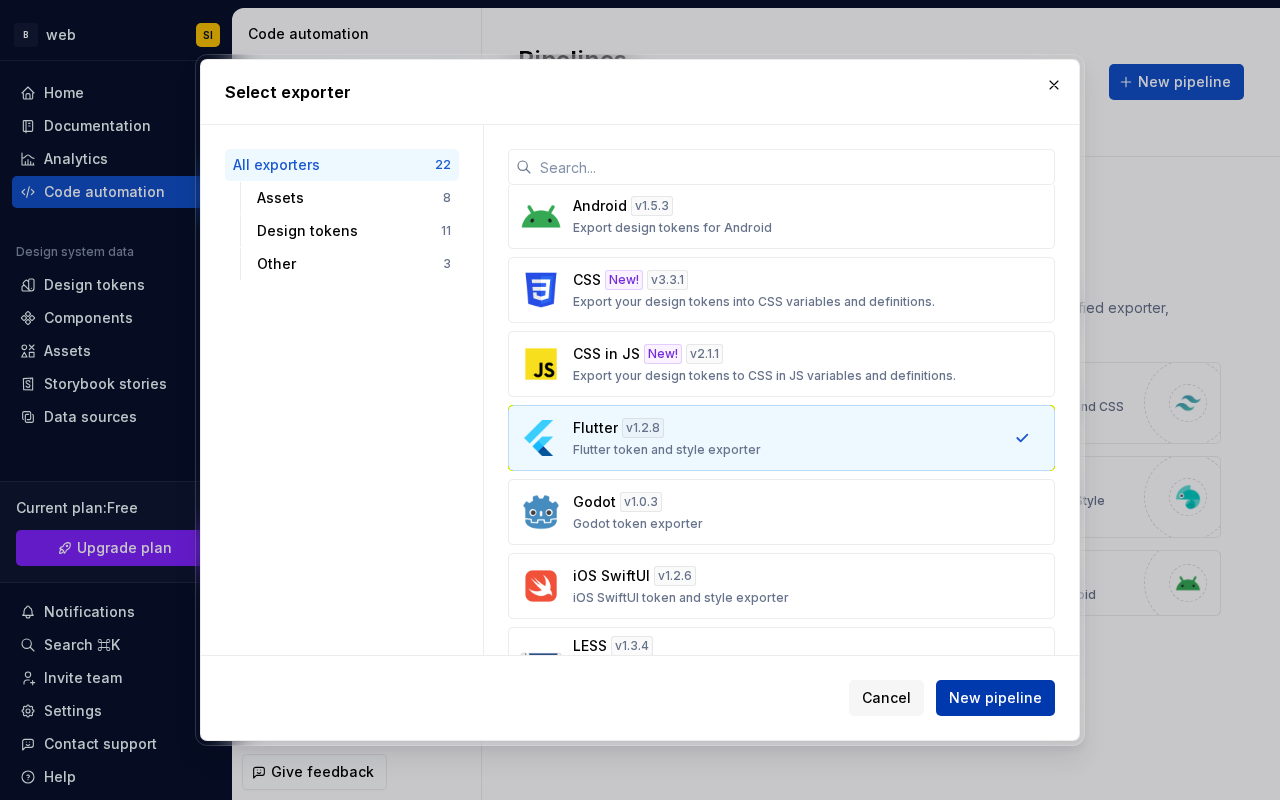 click on "New pipeline" at bounding box center [995, 698] 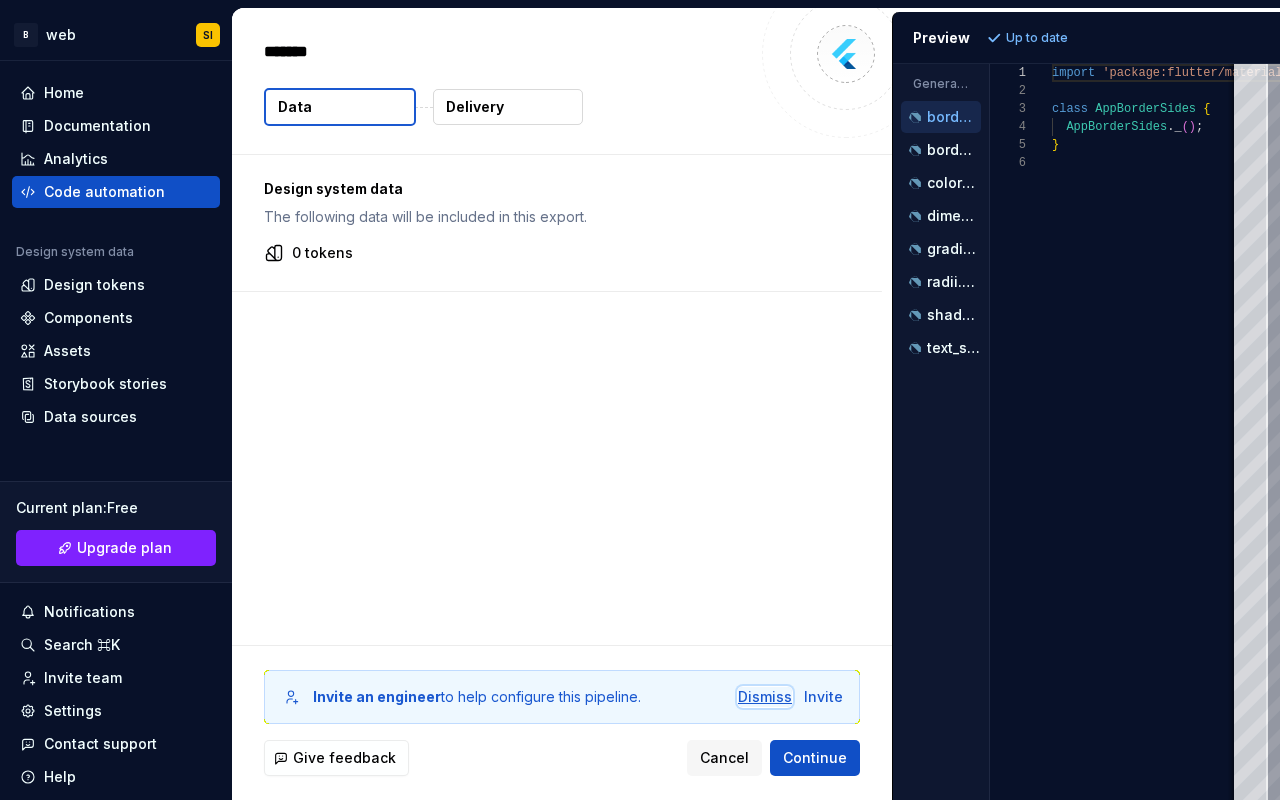 click on "Dismiss" at bounding box center (765, 697) 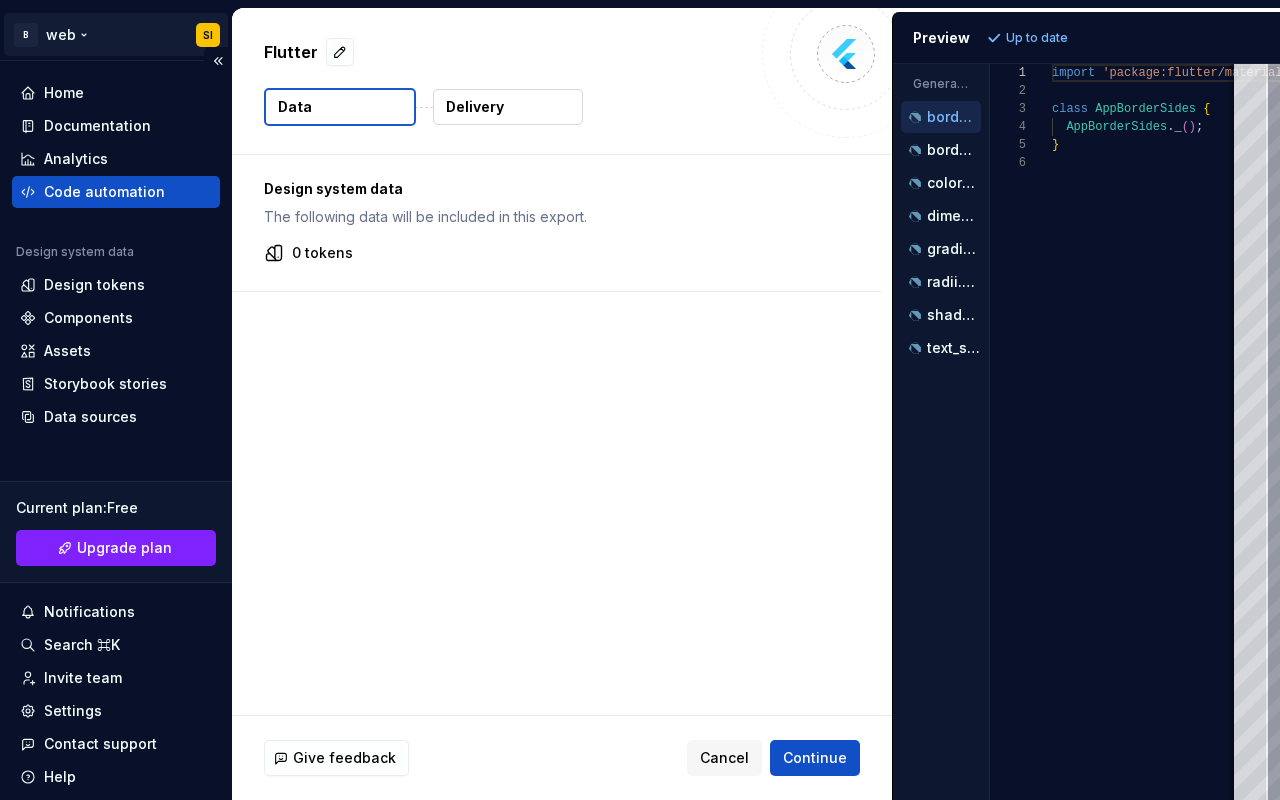 click on "B web SI Home Documentation Analytics Code automation Design system data Design tokens Components Assets Storybook stories Data sources Current plan :  Free Upgrade plan Notifications Search ⌘K Invite team Settings Contact support Help Flutter Data Delivery Design system data The following data will be included in this export. 0 tokens Give feedback Cancel Continue Preview Up to date Generated files
Accessibility guide for tree .
Navigate the tree with the arrow keys. Common tree hotkeys apply. Further keybindings are available:
enter to execute primary action on focused item
f2 to start renaming the focused item
escape to abort renaming an item
control+d to start dragging selected items
border_sides.dart borders.dart colors.dart dimensions.dart gradients.dart radii.dart shadows.dart text_styles.dart 1 2 3 4 5 6 import   'package:flutter/material.dart' ; class   AppBorderSides   {    AppBorderSides . _ ( ) ; }   *" at bounding box center (640, 400) 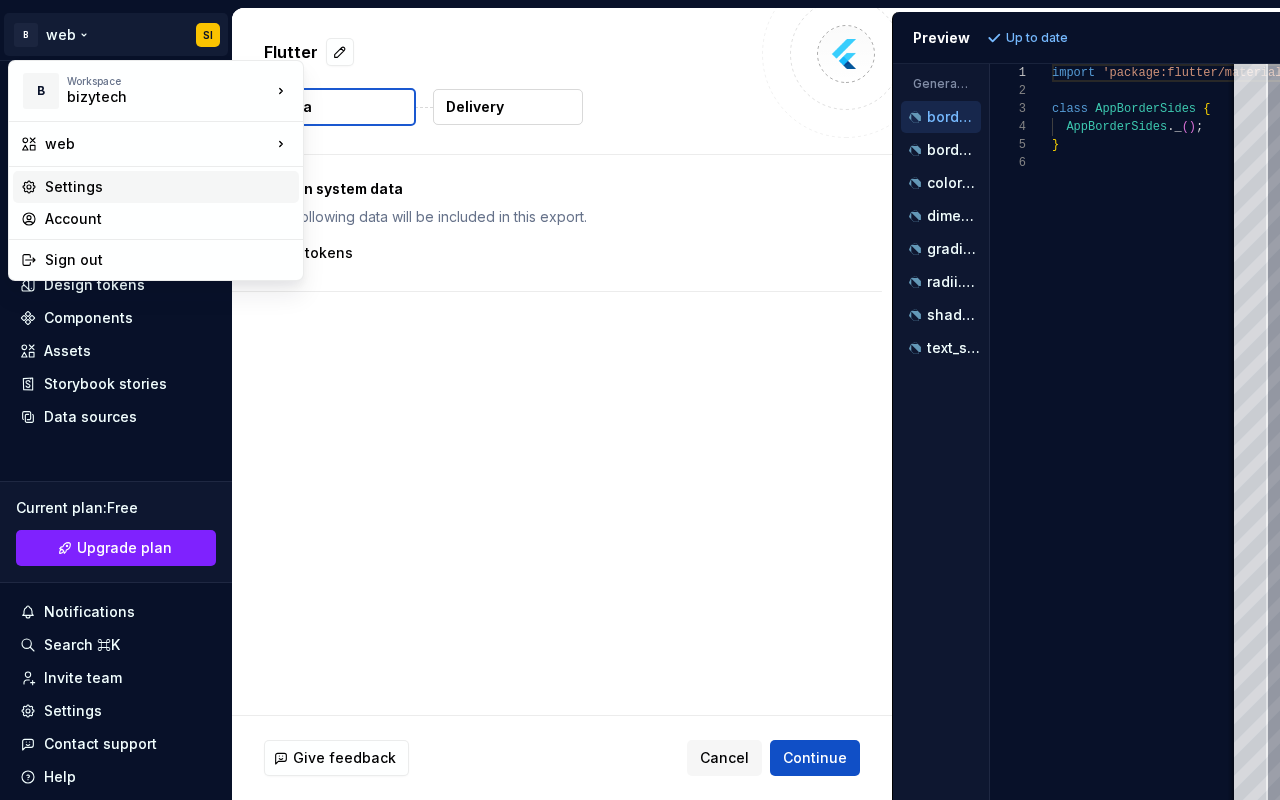 click on "Settings" at bounding box center (168, 187) 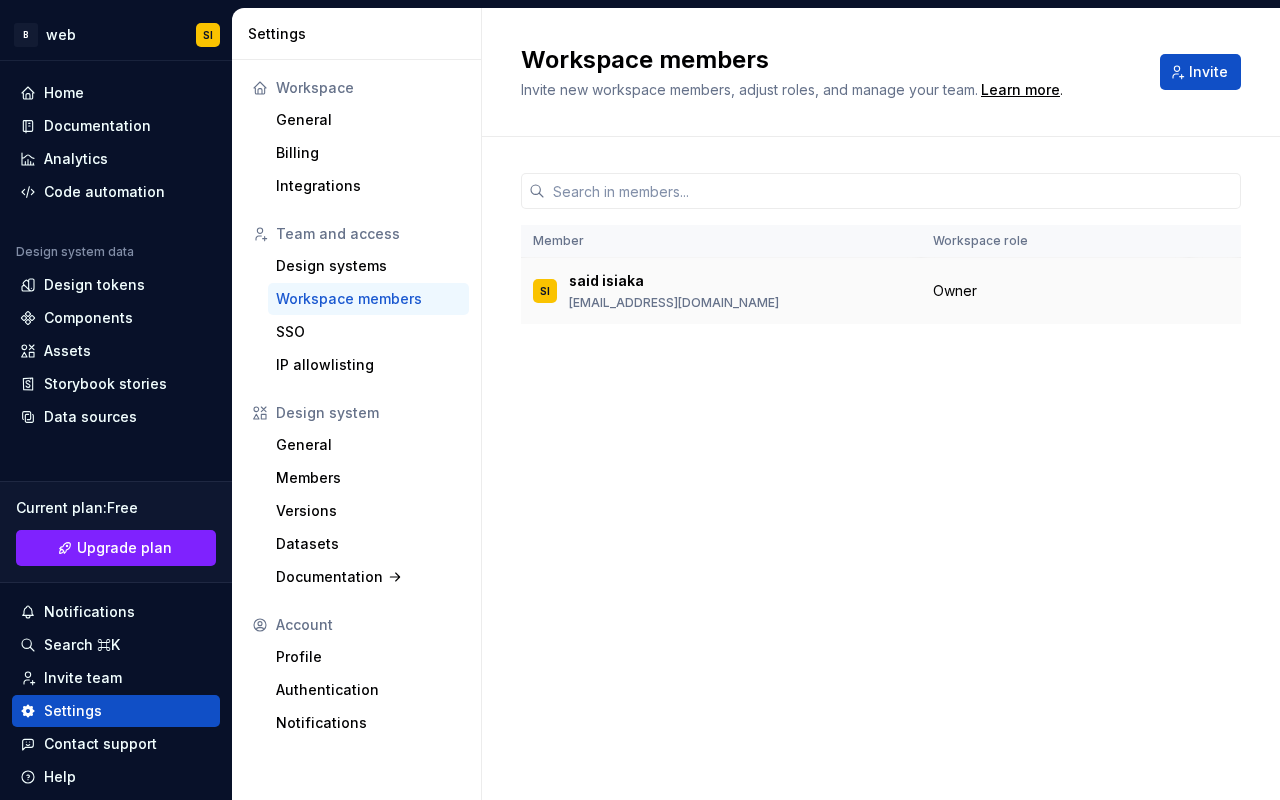click on "[EMAIL_ADDRESS][DOMAIN_NAME]" at bounding box center (674, 303) 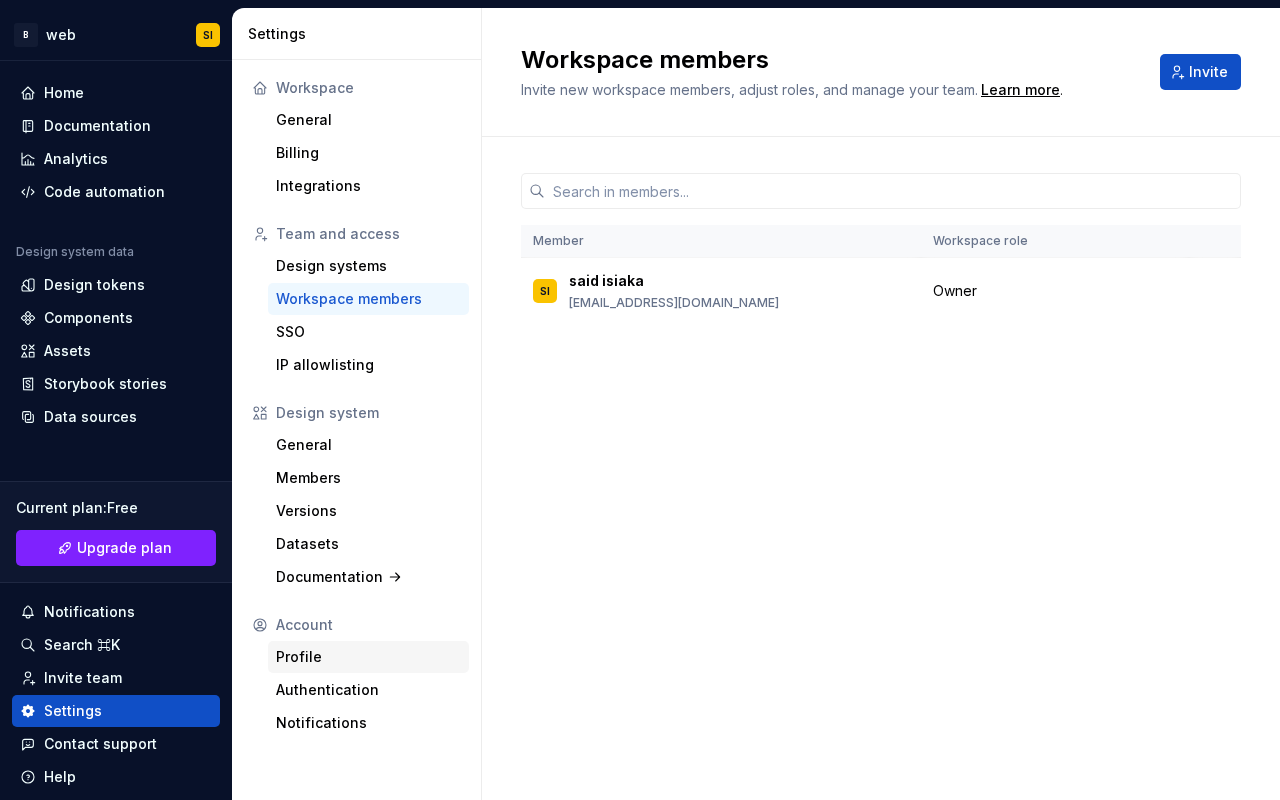 click on "Profile" at bounding box center (368, 657) 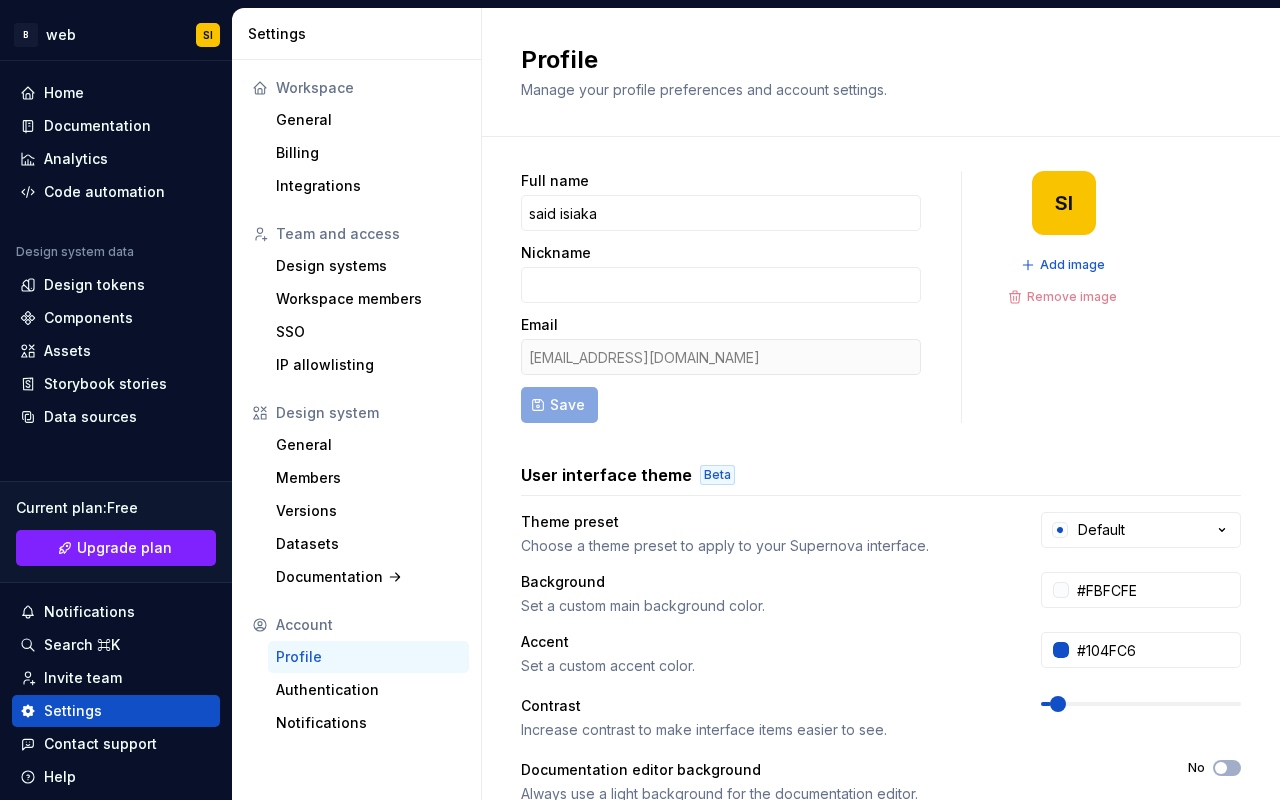 scroll, scrollTop: 0, scrollLeft: 0, axis: both 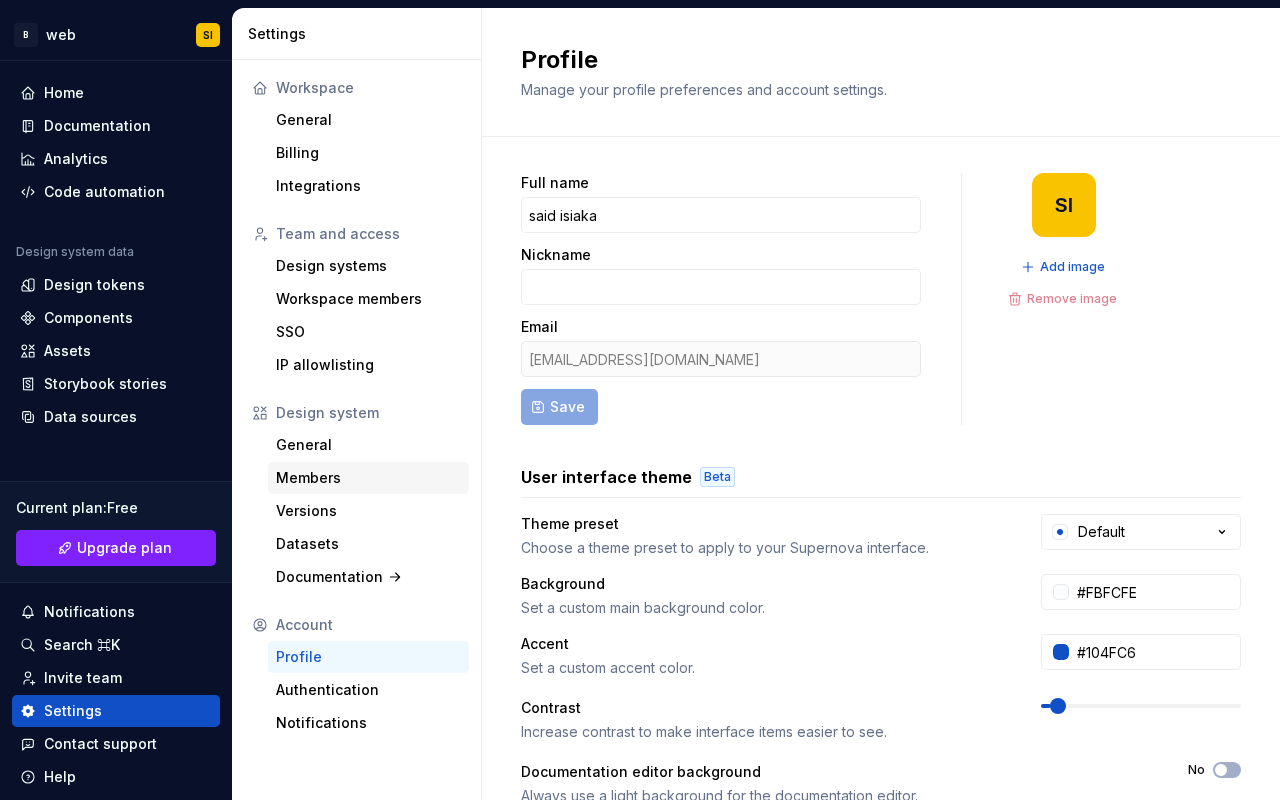 click on "Members" at bounding box center [368, 478] 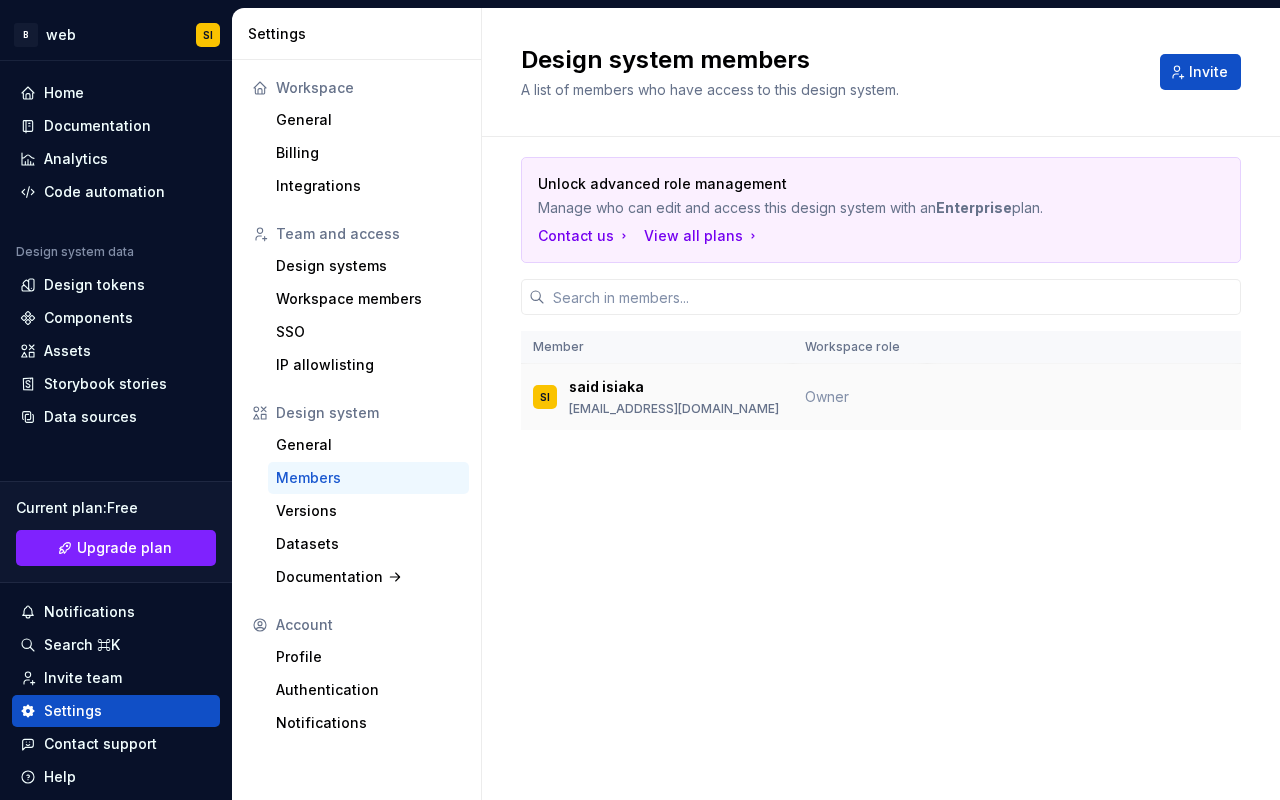 click on "SI" at bounding box center [545, 397] 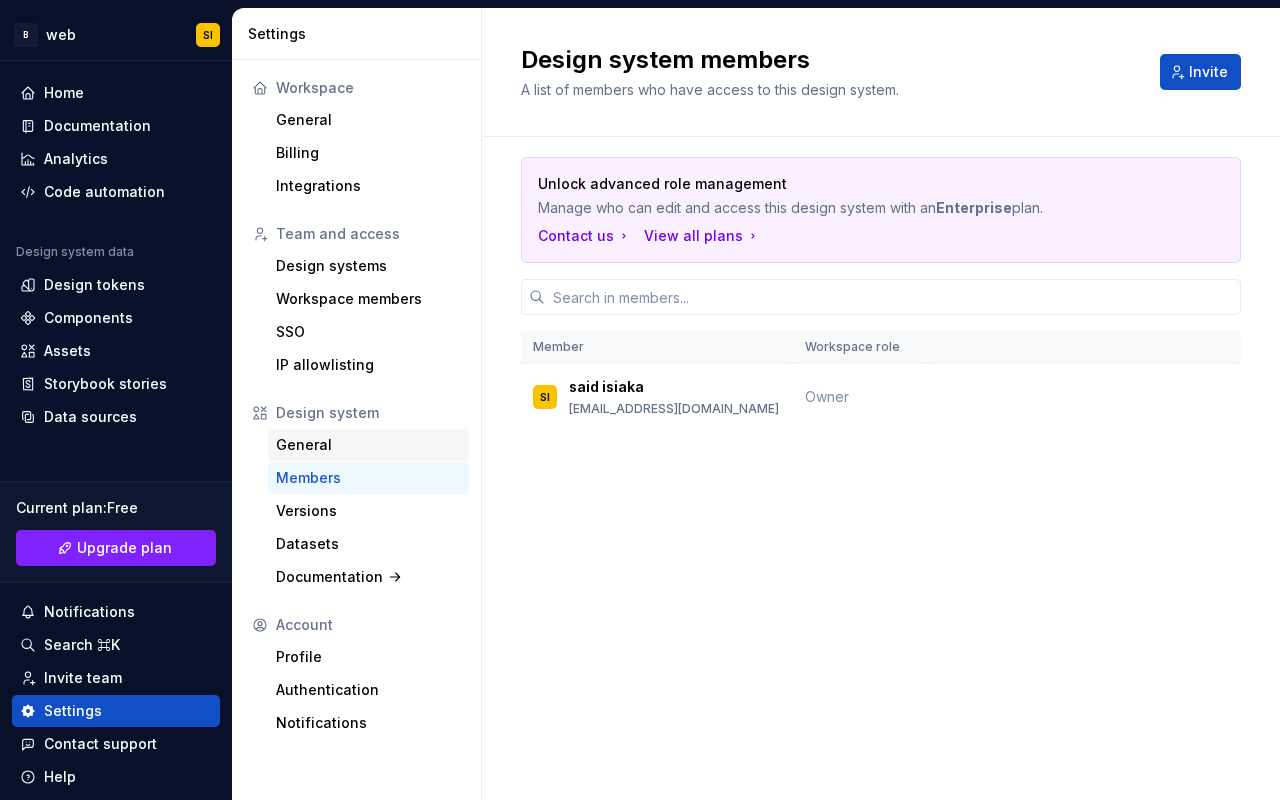 click on "General" at bounding box center [368, 445] 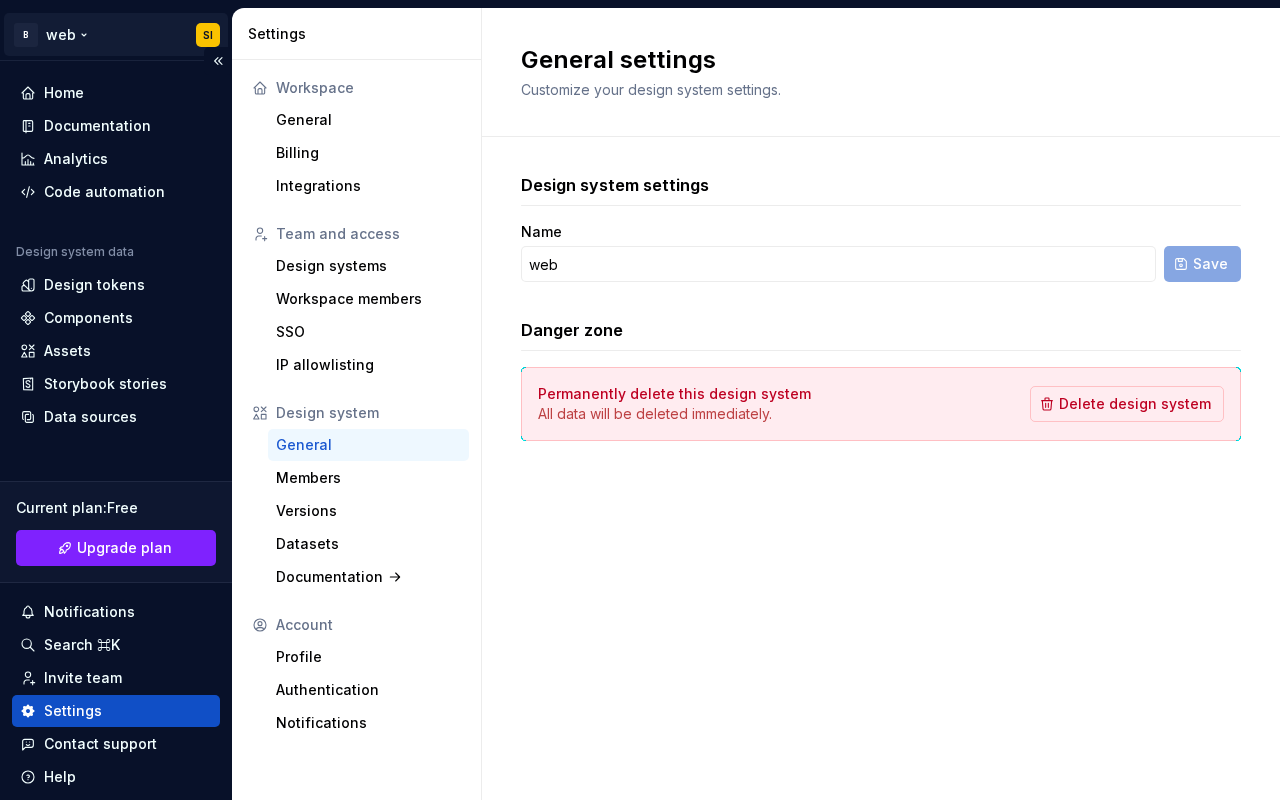 click on "B web SI Home Documentation Analytics Code automation Design system data Design tokens Components Assets Storybook stories Data sources Current plan :  Free Upgrade plan Notifications Search ⌘K Invite team Settings Contact support Help Settings Workspace General Billing Integrations Team and access Design systems Workspace members SSO IP allowlisting Design system General Members Versions Datasets Documentation Account Profile Authentication Notifications General settings Customize your design system settings. Design system settings Name web Save Danger zone Permanently delete this design system All data will be deleted immediately. Delete design system   *" at bounding box center [640, 400] 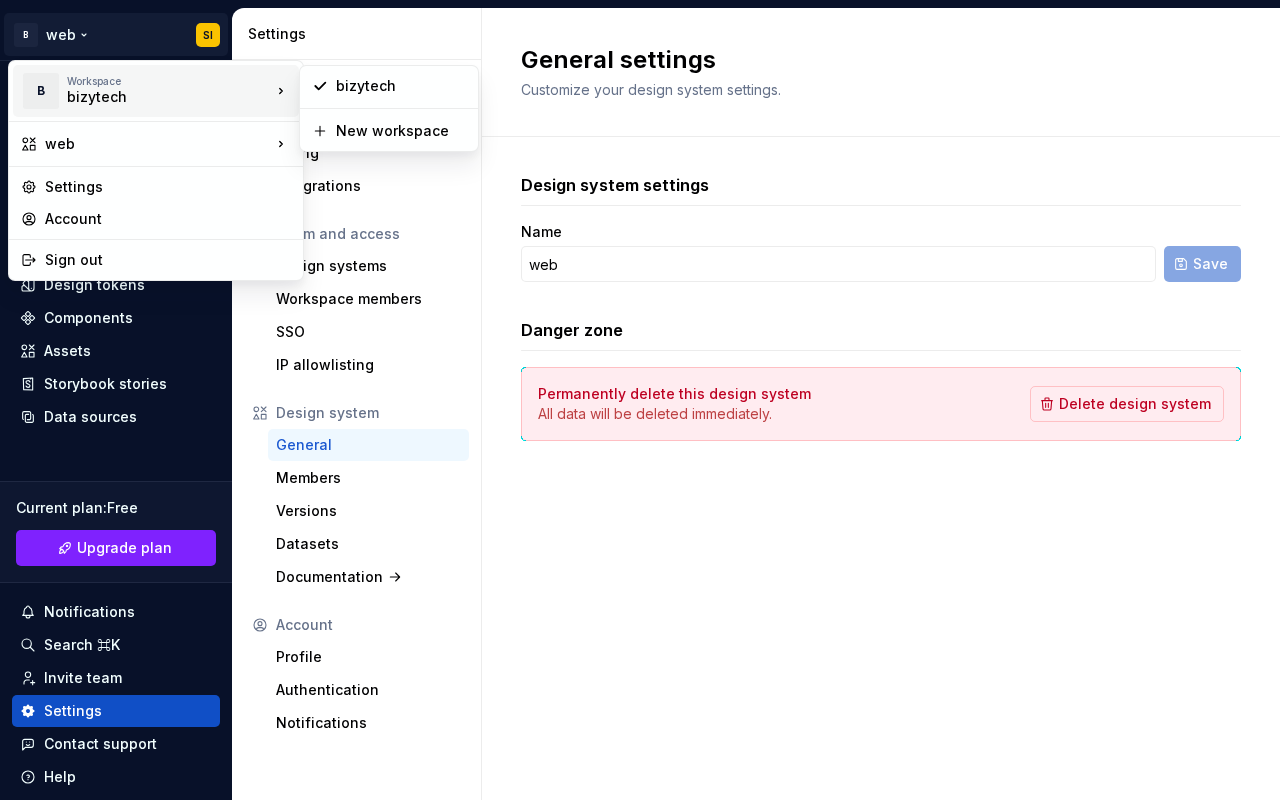 click on "bizytech" at bounding box center [152, 97] 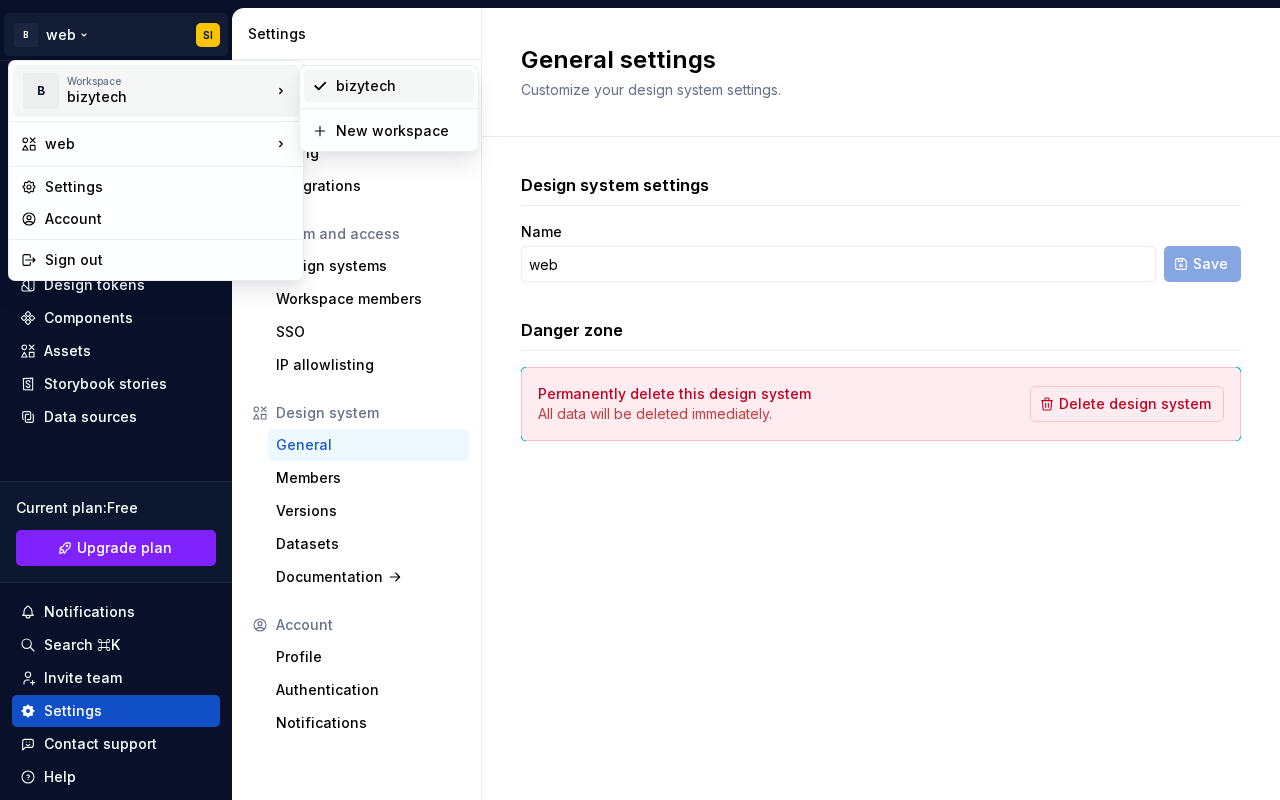 click on "bizytech" at bounding box center [401, 86] 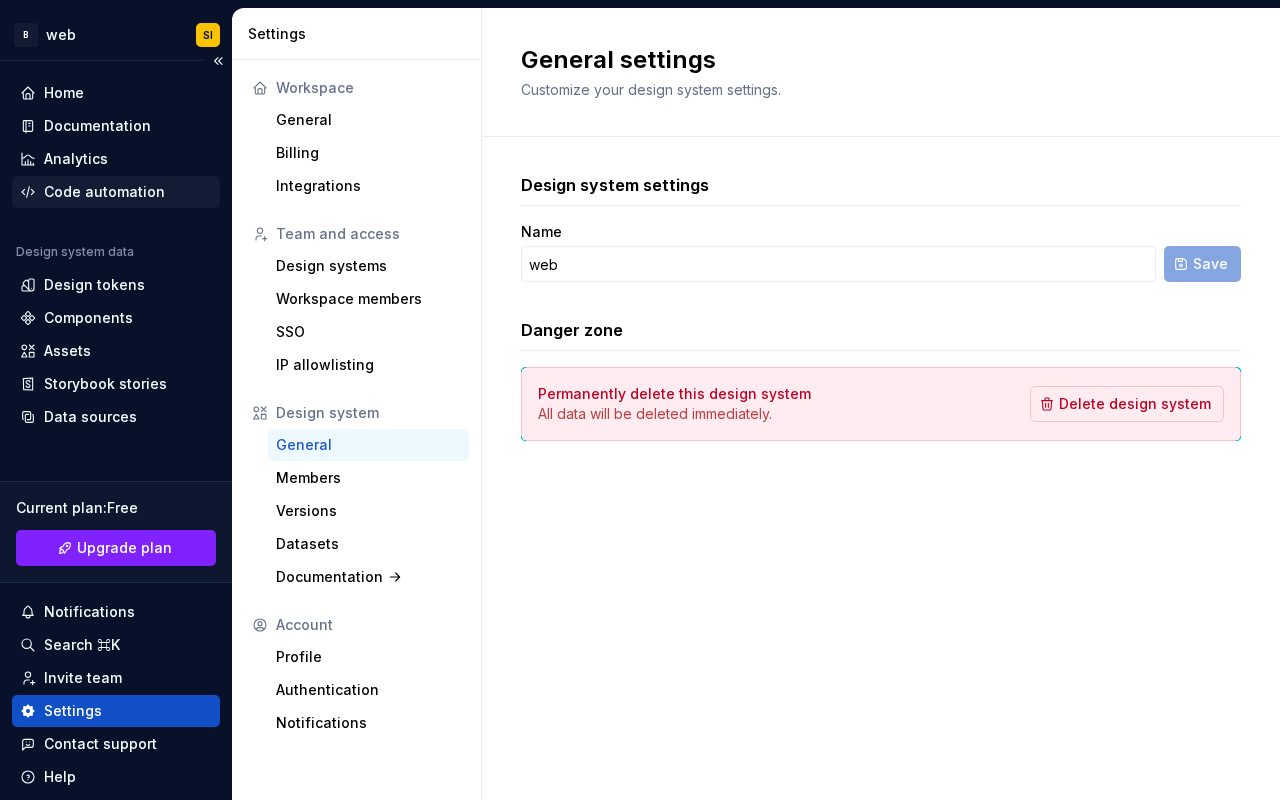 click on "Code automation" at bounding box center (104, 192) 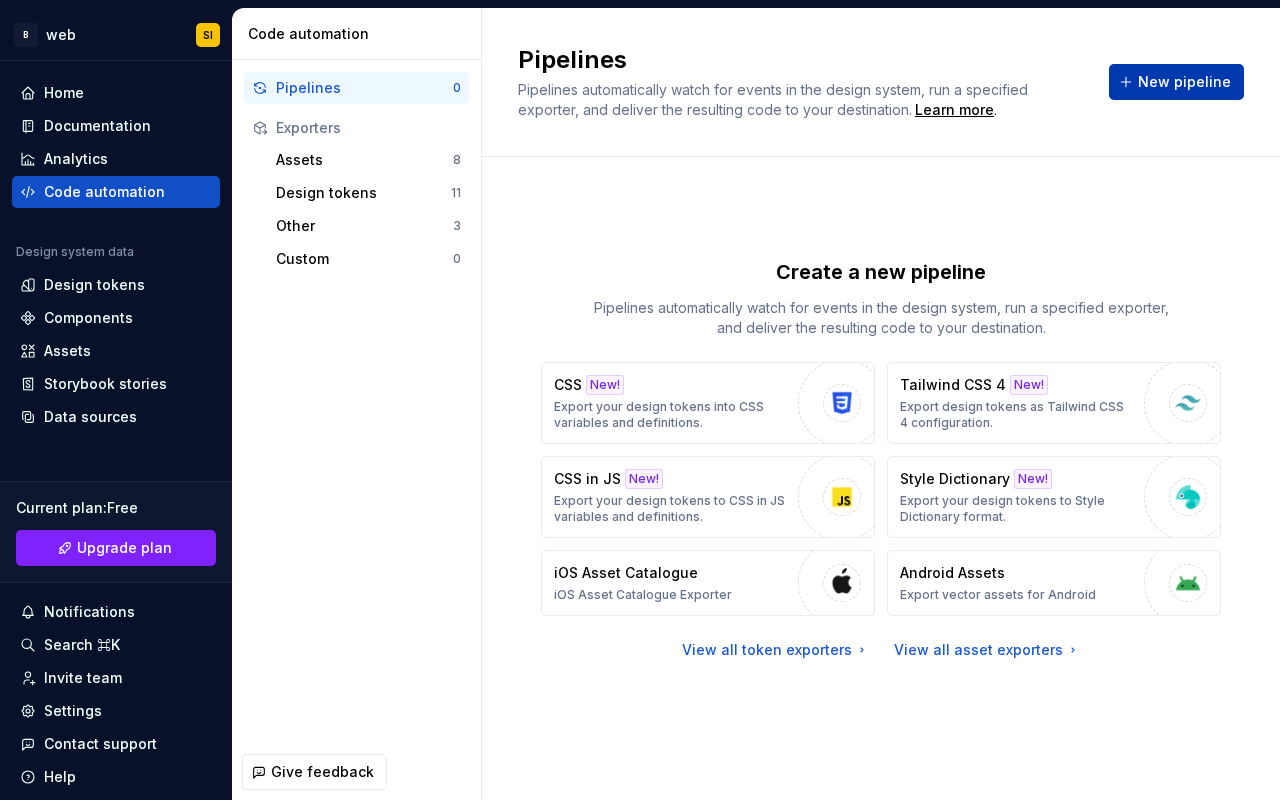 click on "New pipeline" at bounding box center (1184, 82) 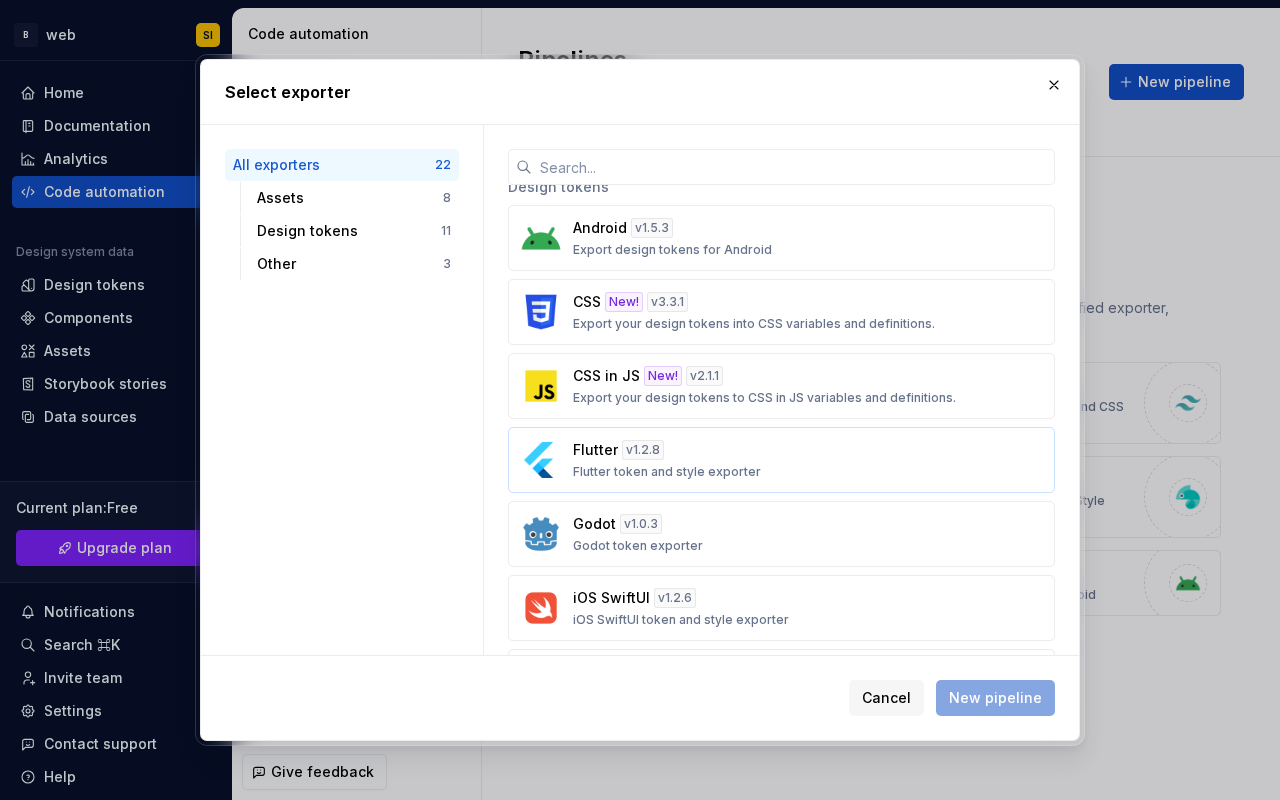 scroll, scrollTop: 771, scrollLeft: 0, axis: vertical 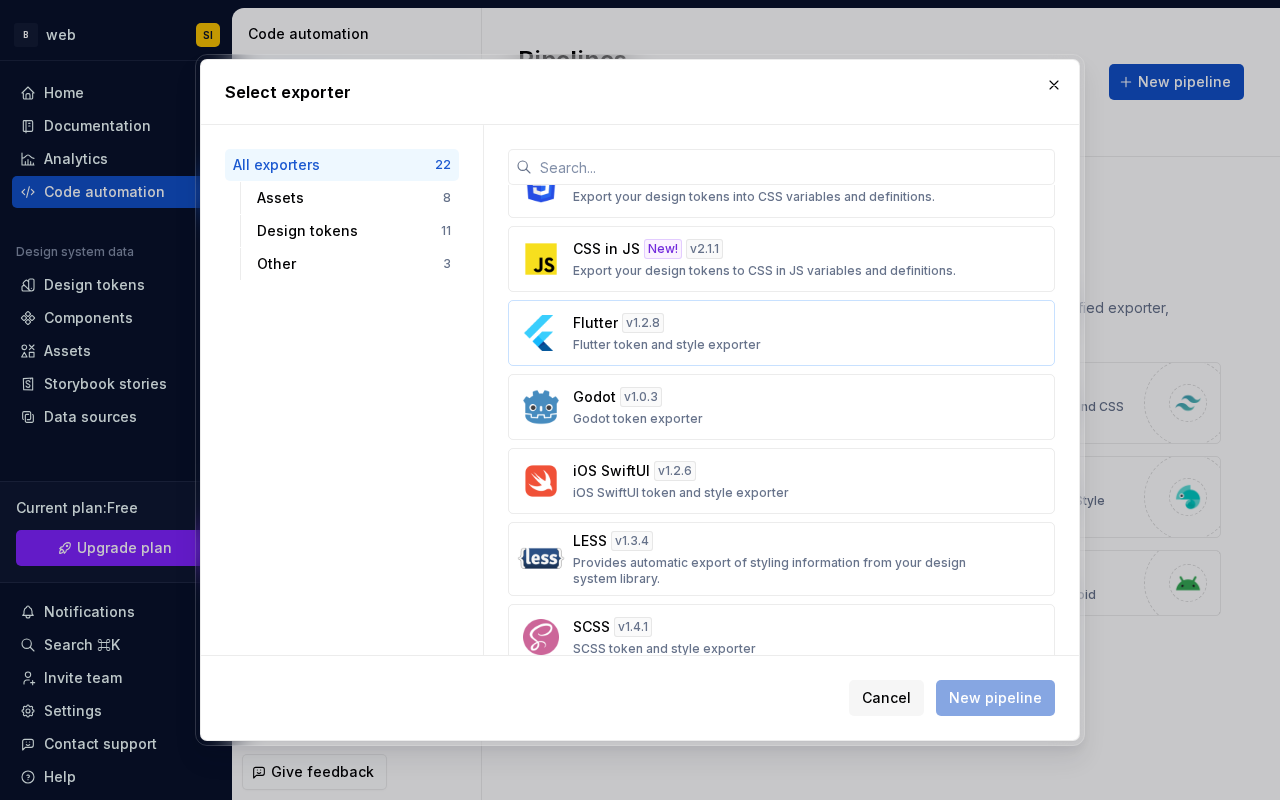 click on "Flutter token and style exporter" at bounding box center [667, 345] 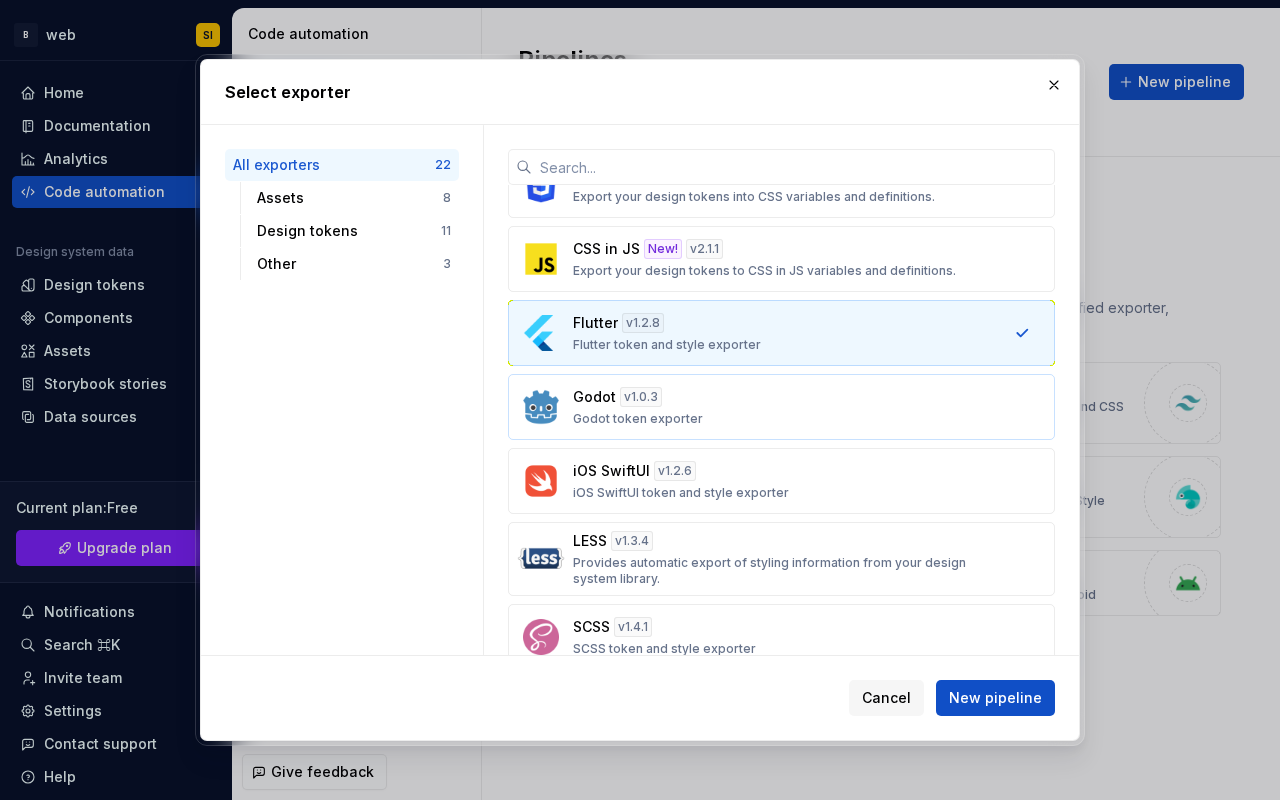 click on "Godot v 1.0.3 Godot token exporter" at bounding box center (775, 407) 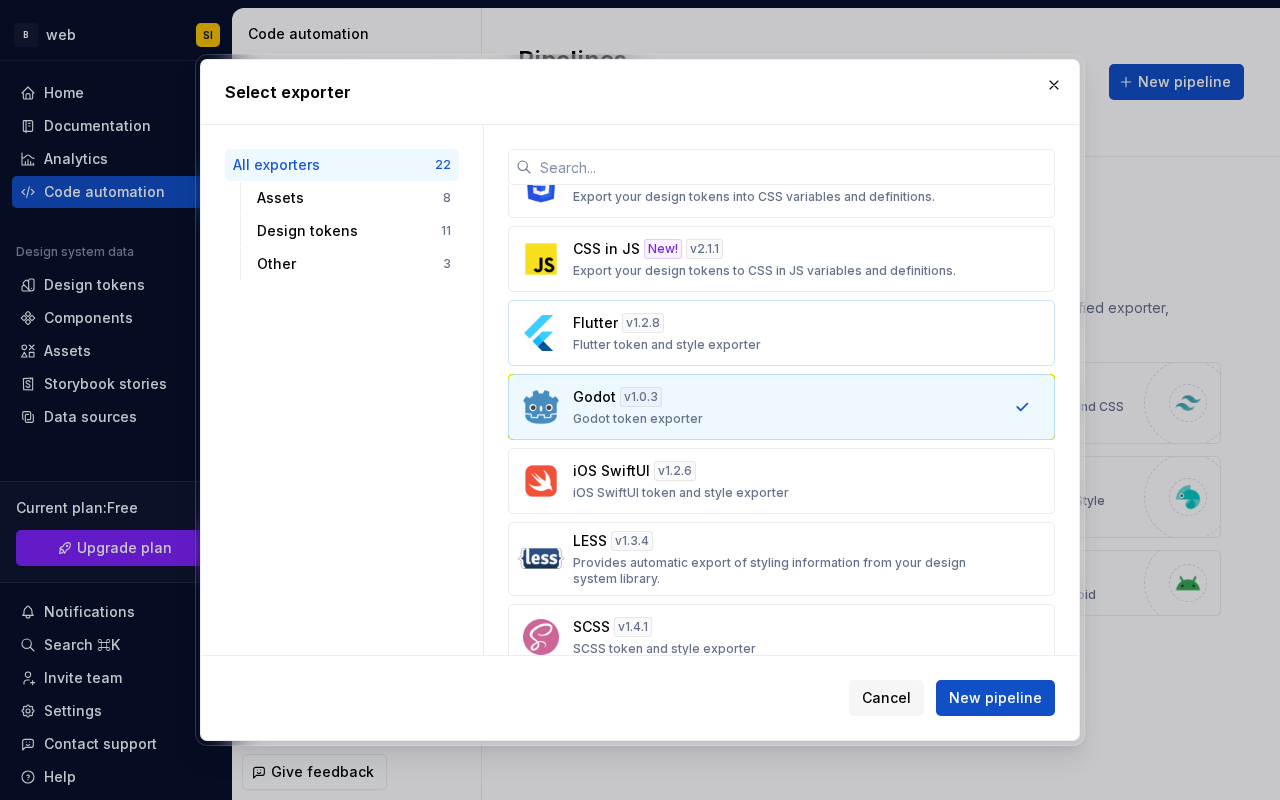 click on "Flutter v 1.2.8 Flutter token and style exporter" at bounding box center (781, 333) 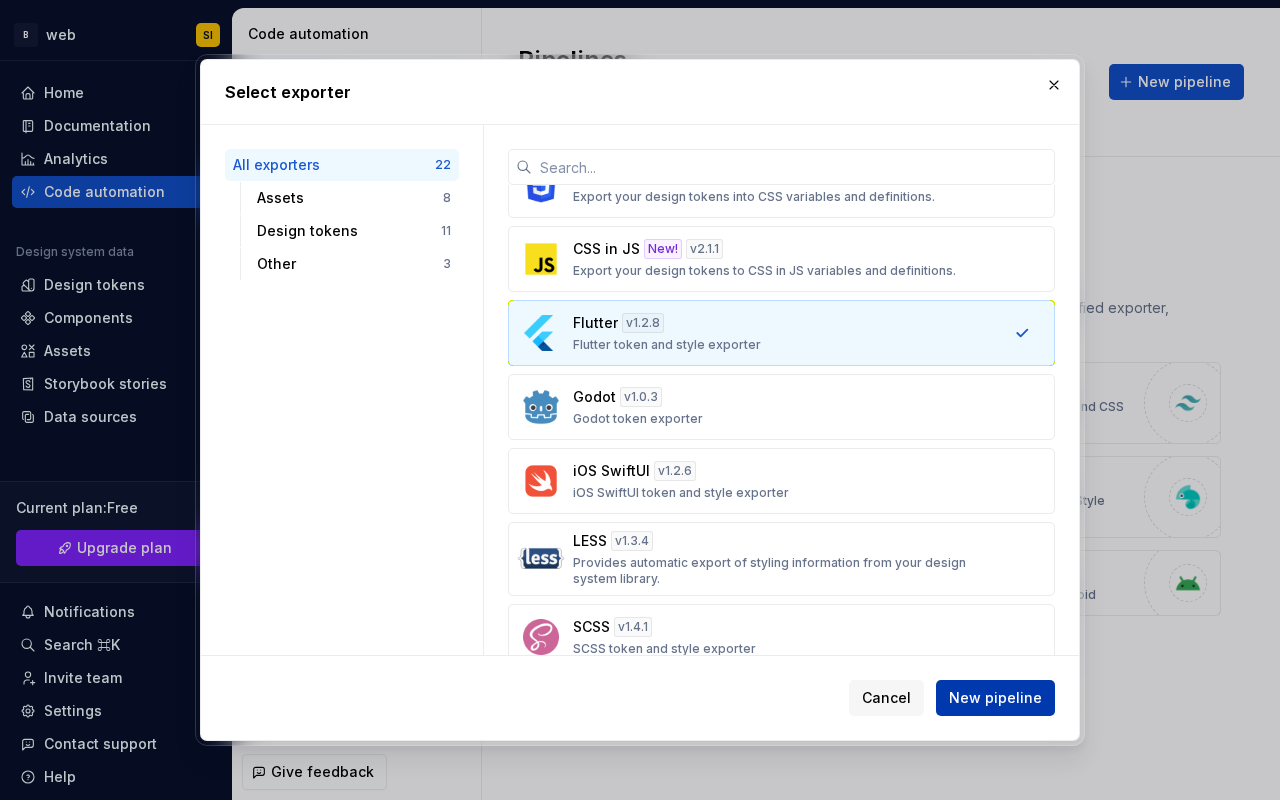click on "New pipeline" at bounding box center [995, 698] 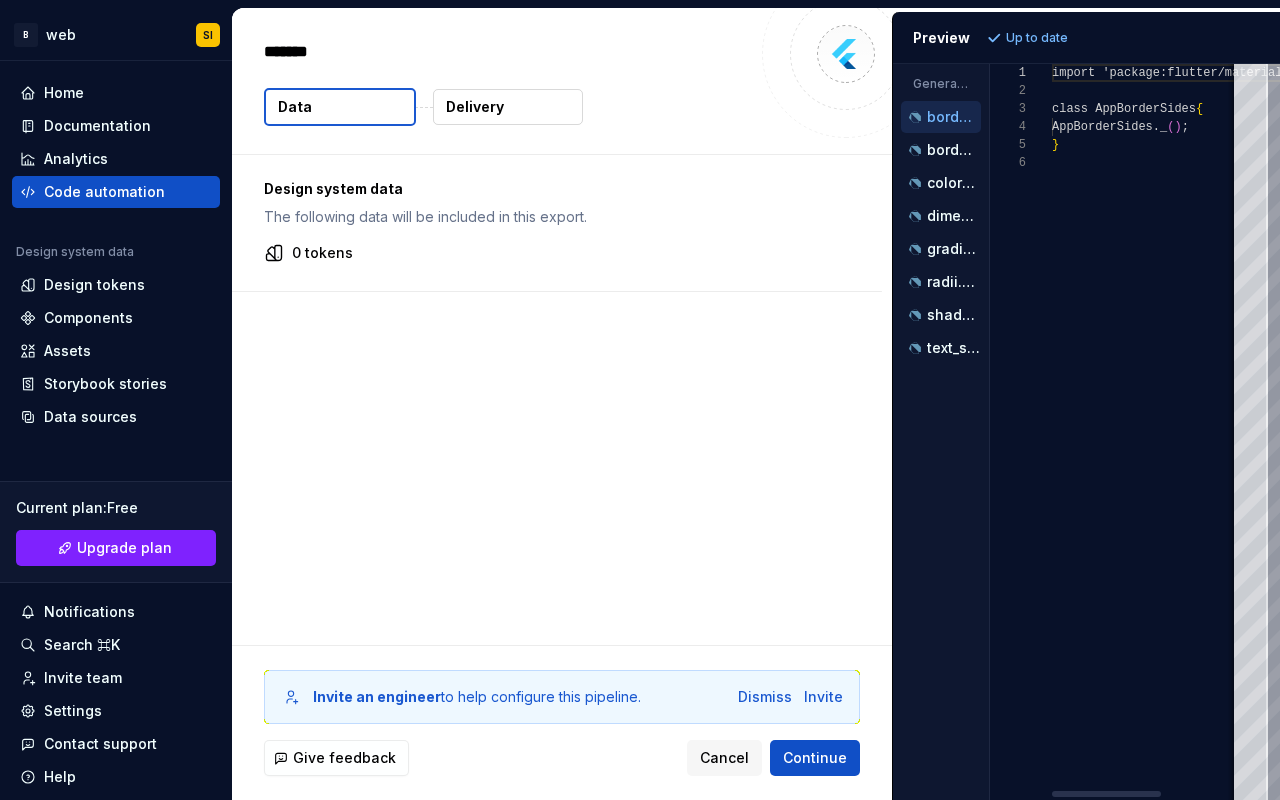 click on "Data" at bounding box center (340, 107) 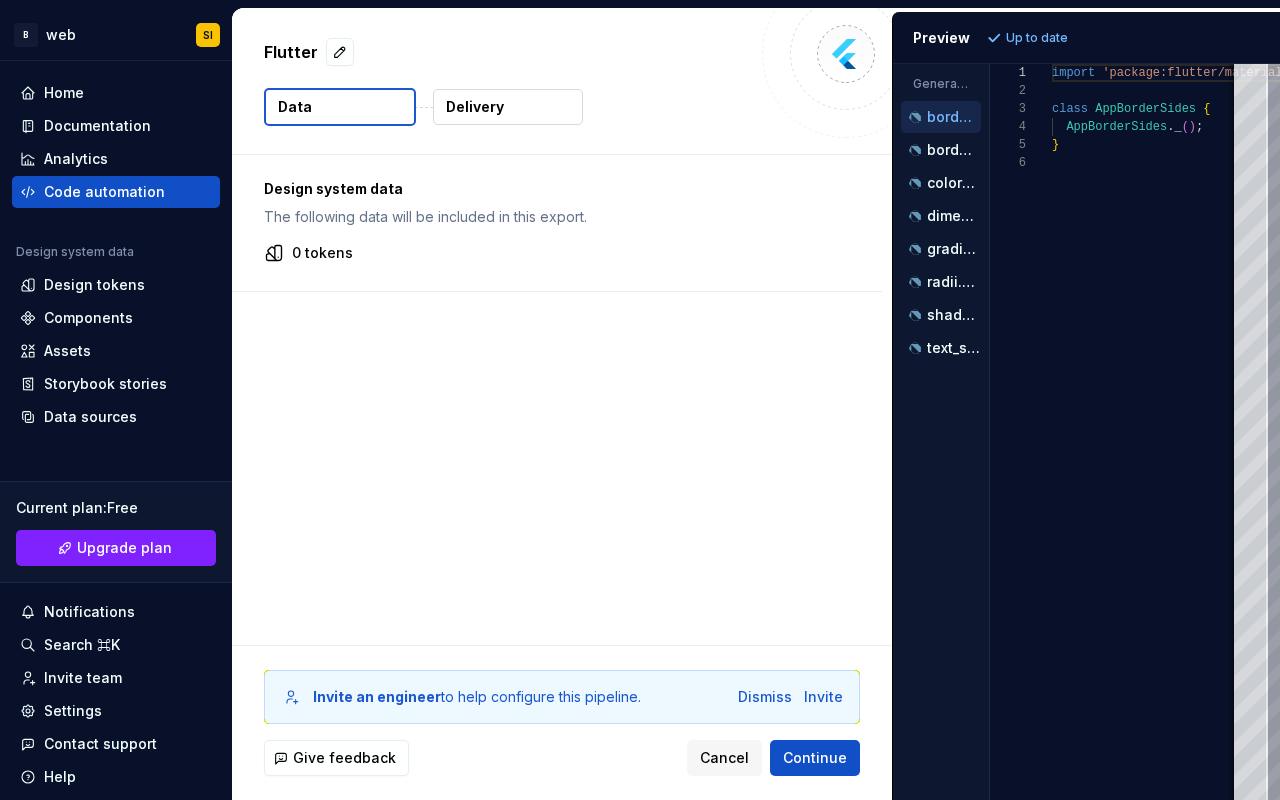 click on "Delivery" at bounding box center [475, 107] 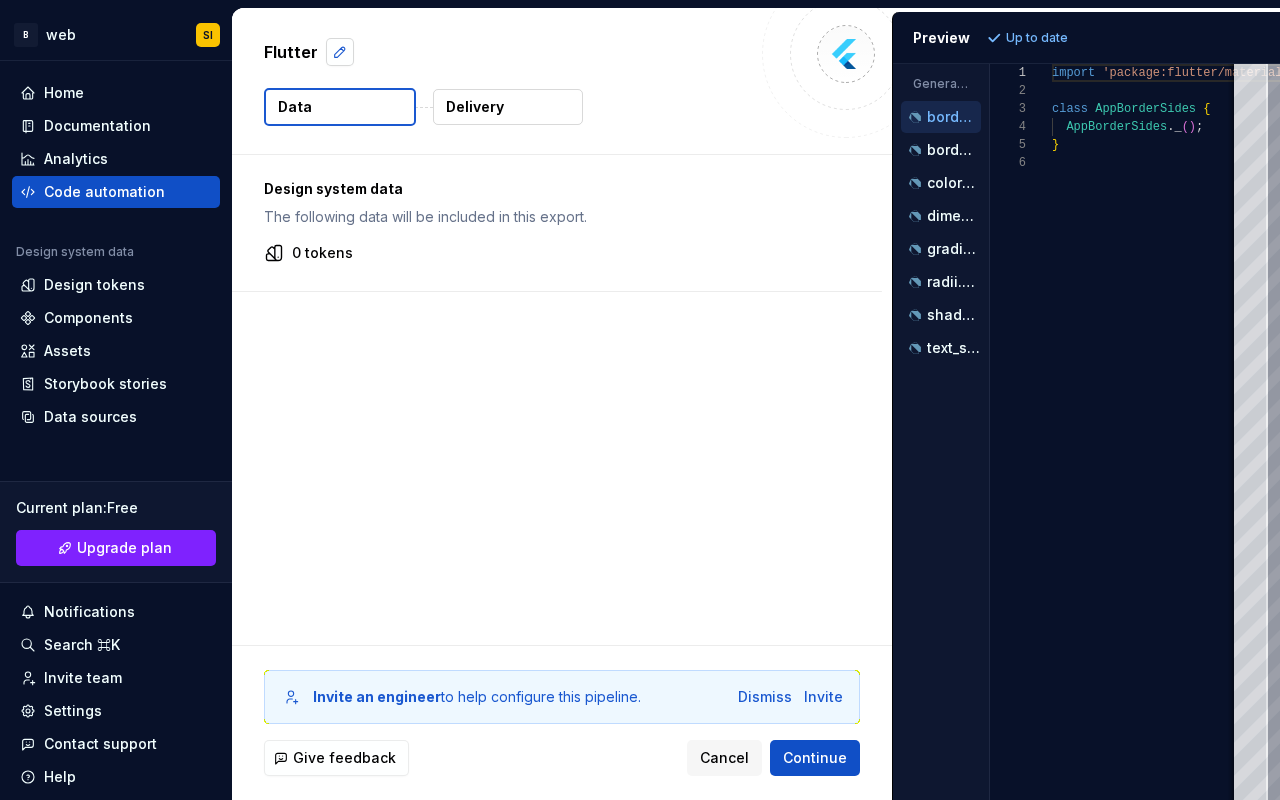 click at bounding box center [340, 52] 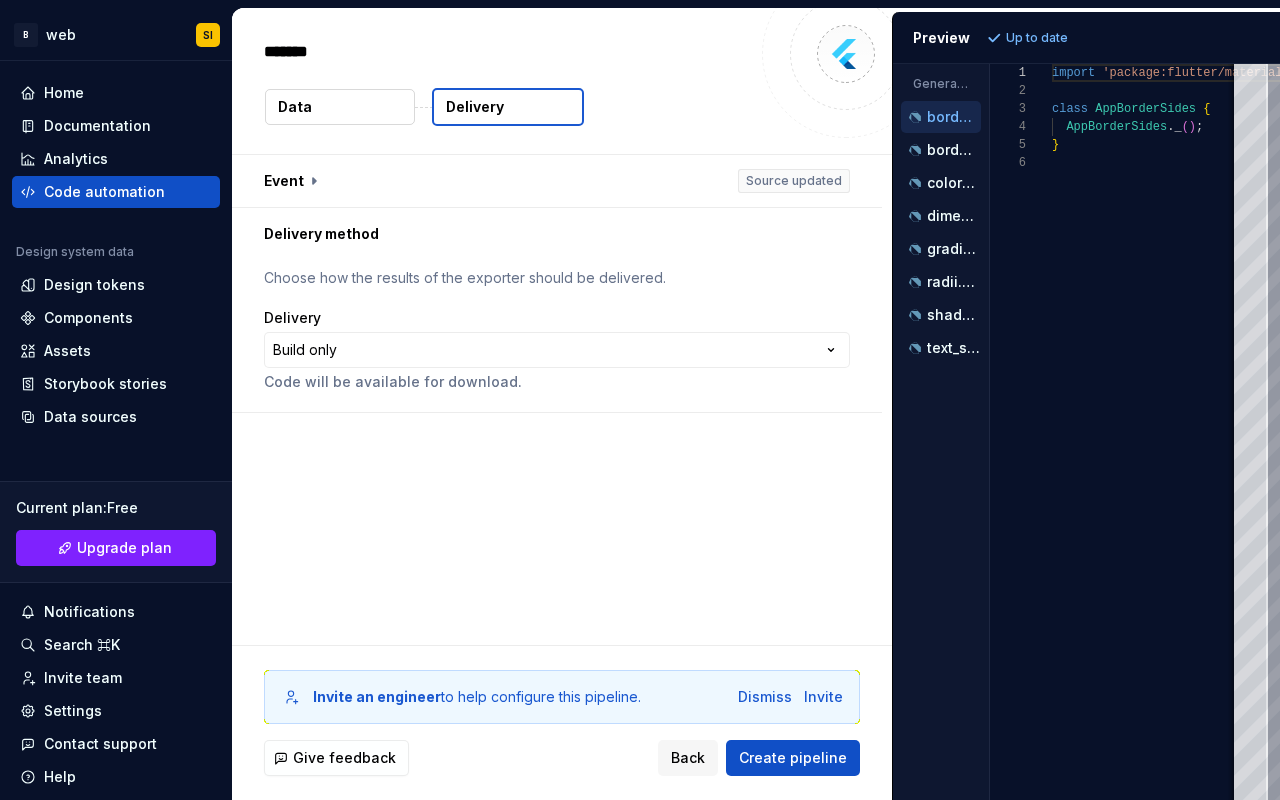 type on "*" 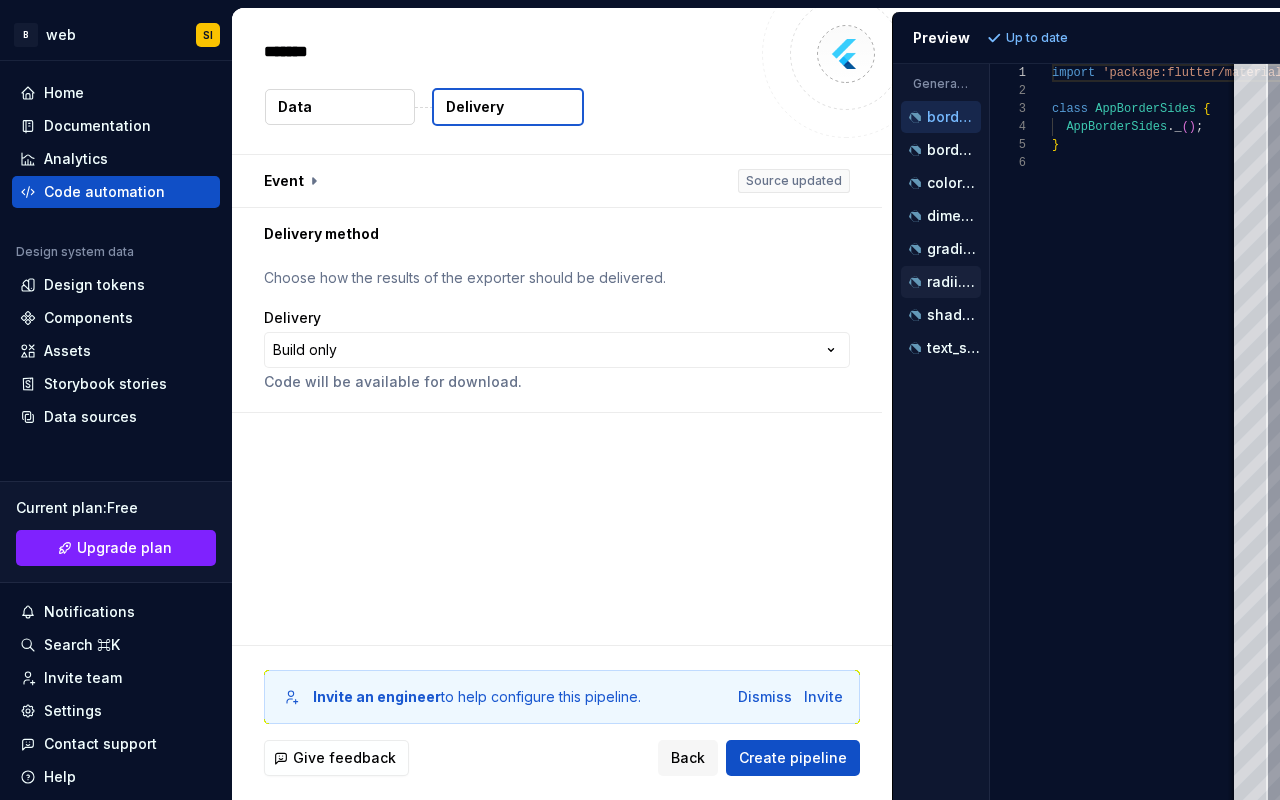 click on "radii.dart" at bounding box center (954, 282) 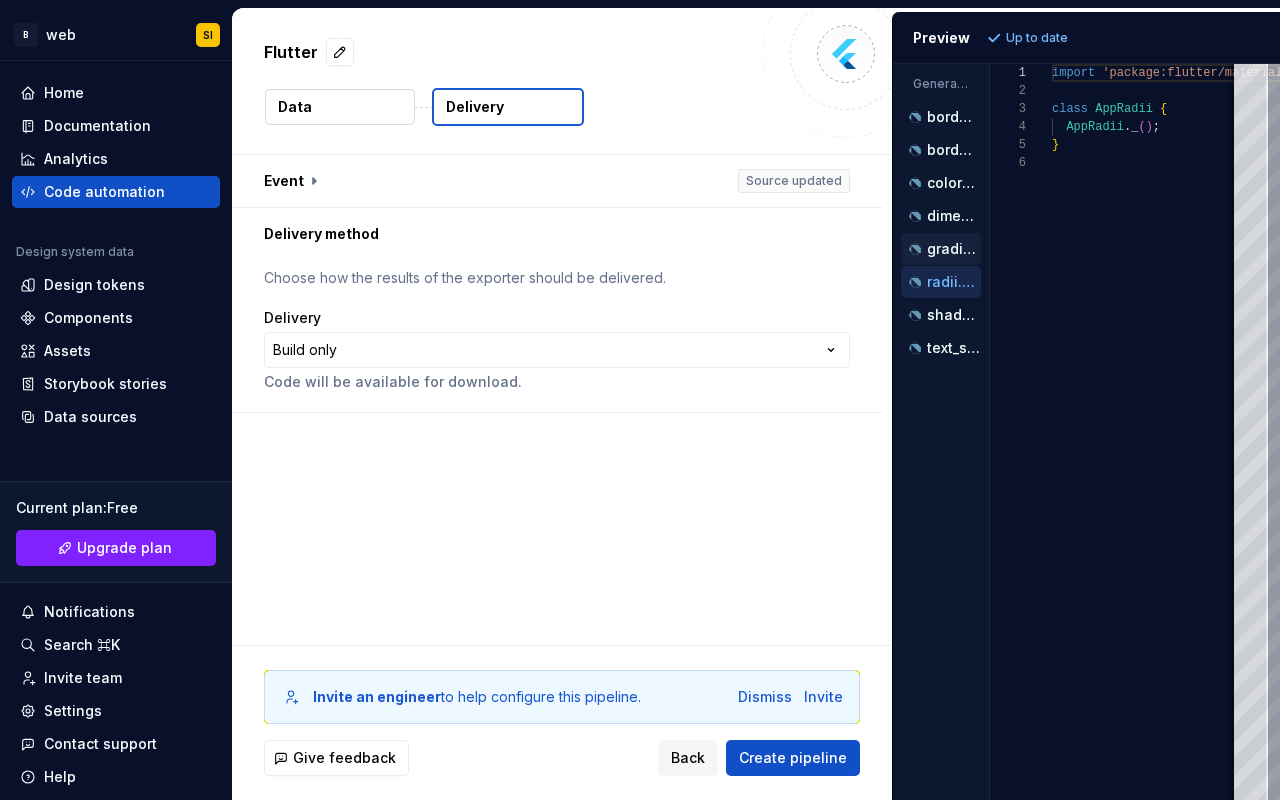 click on "gradients.dart" at bounding box center [954, 249] 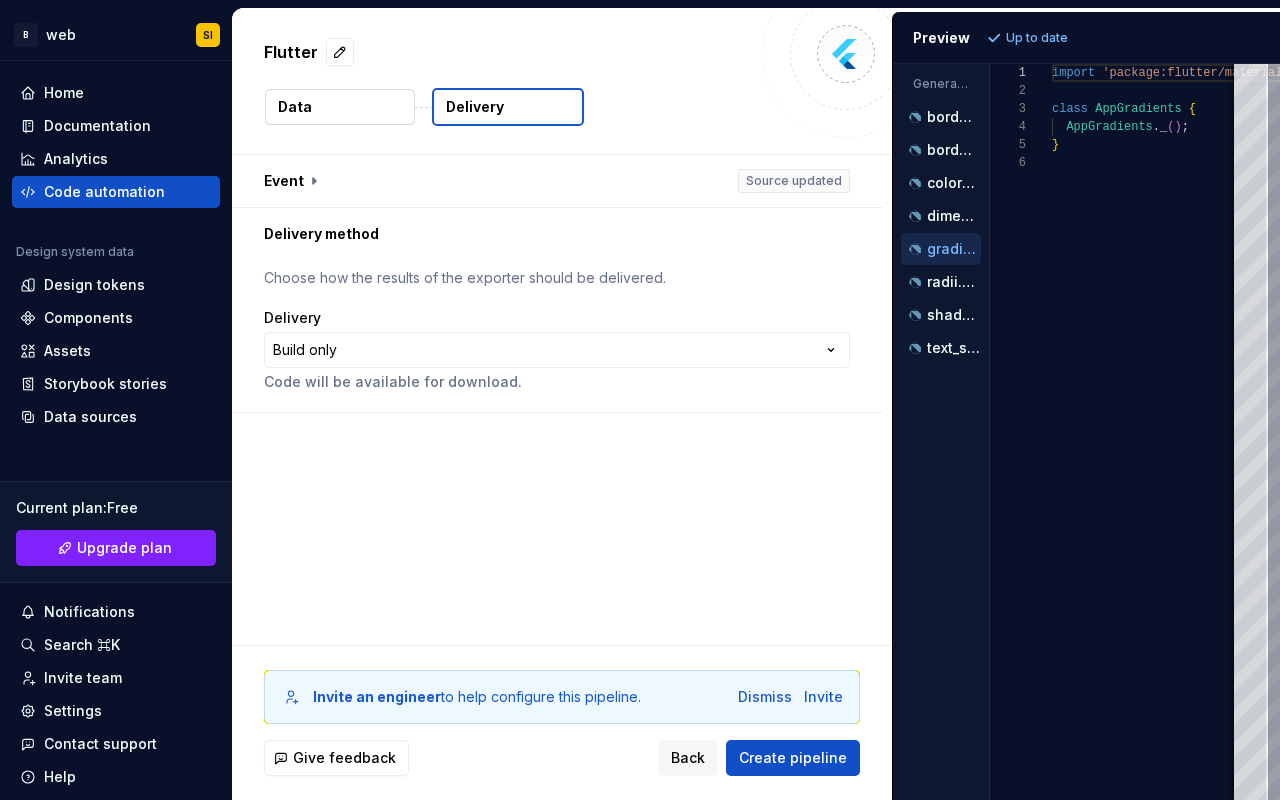 click on "gradients.dart" at bounding box center (954, 249) 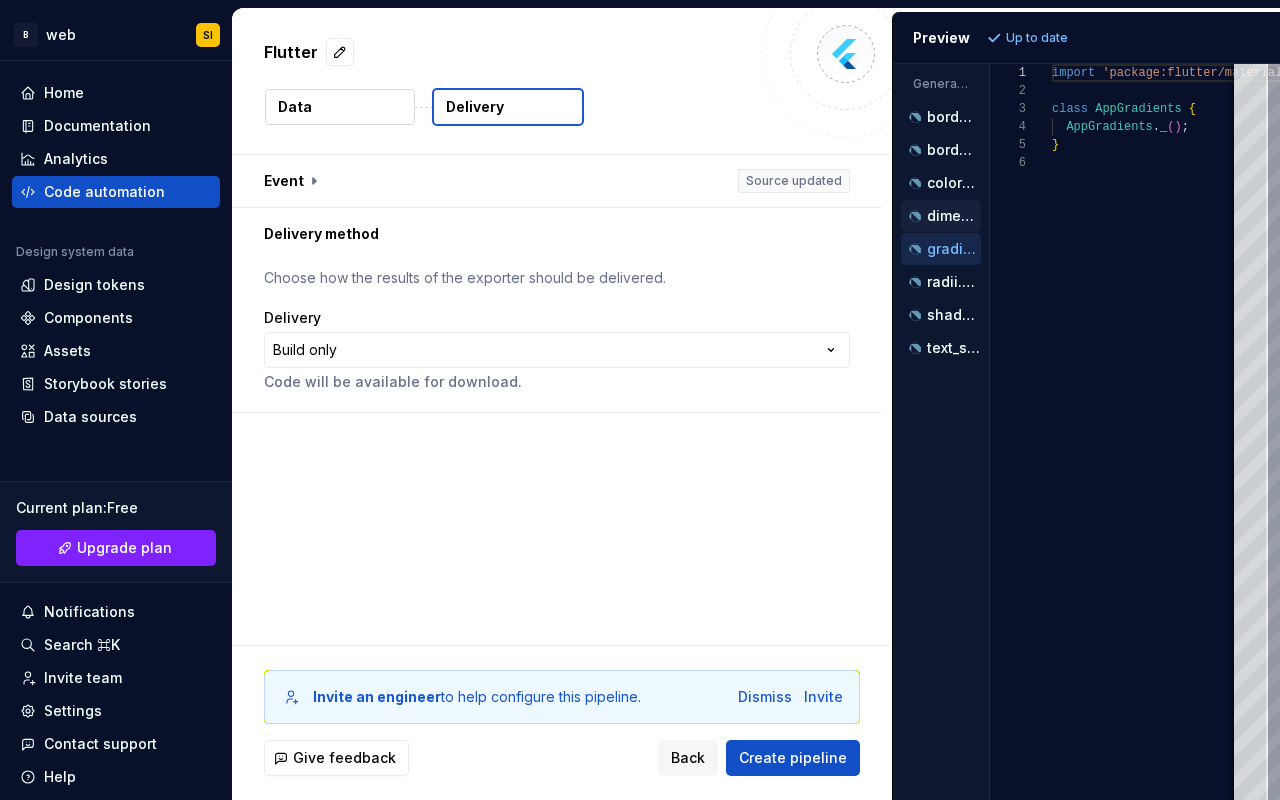 click on "dimensions.dart" at bounding box center (941, 216) 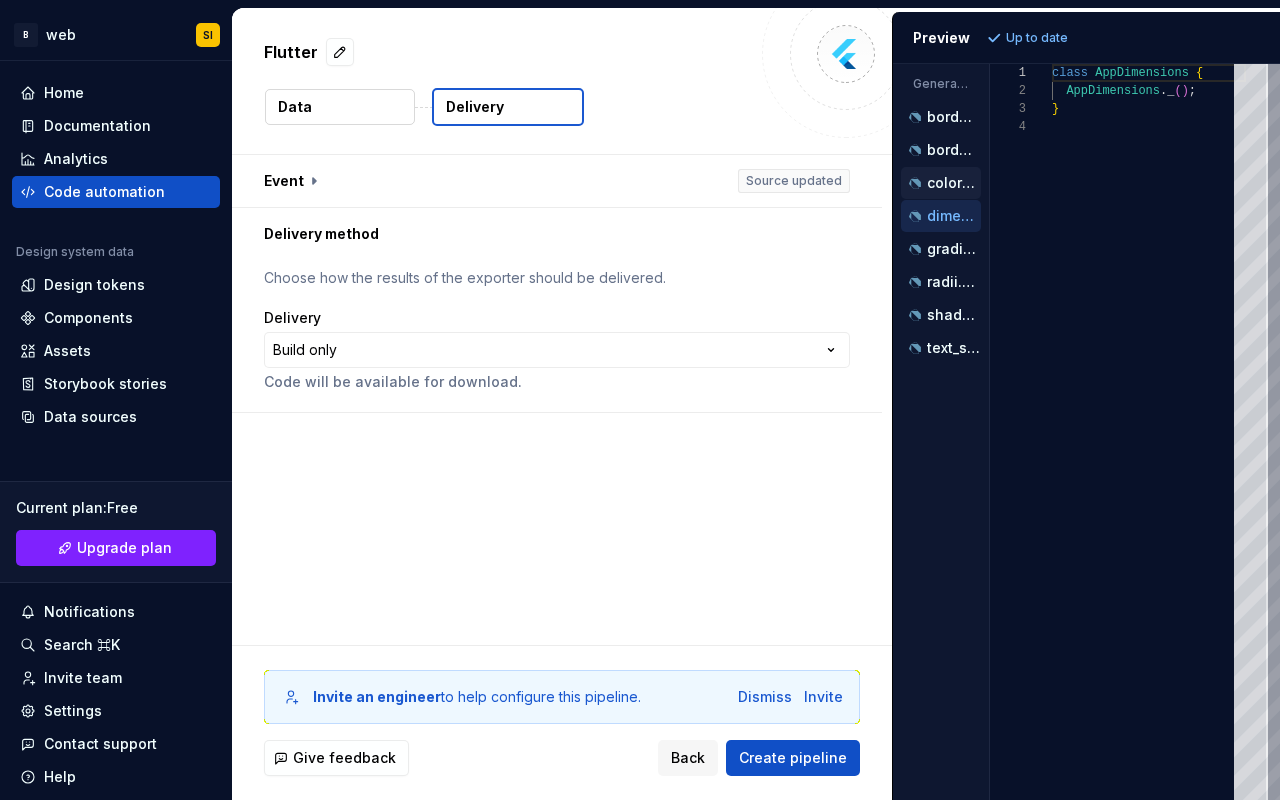 click on "colors.dart" at bounding box center (954, 183) 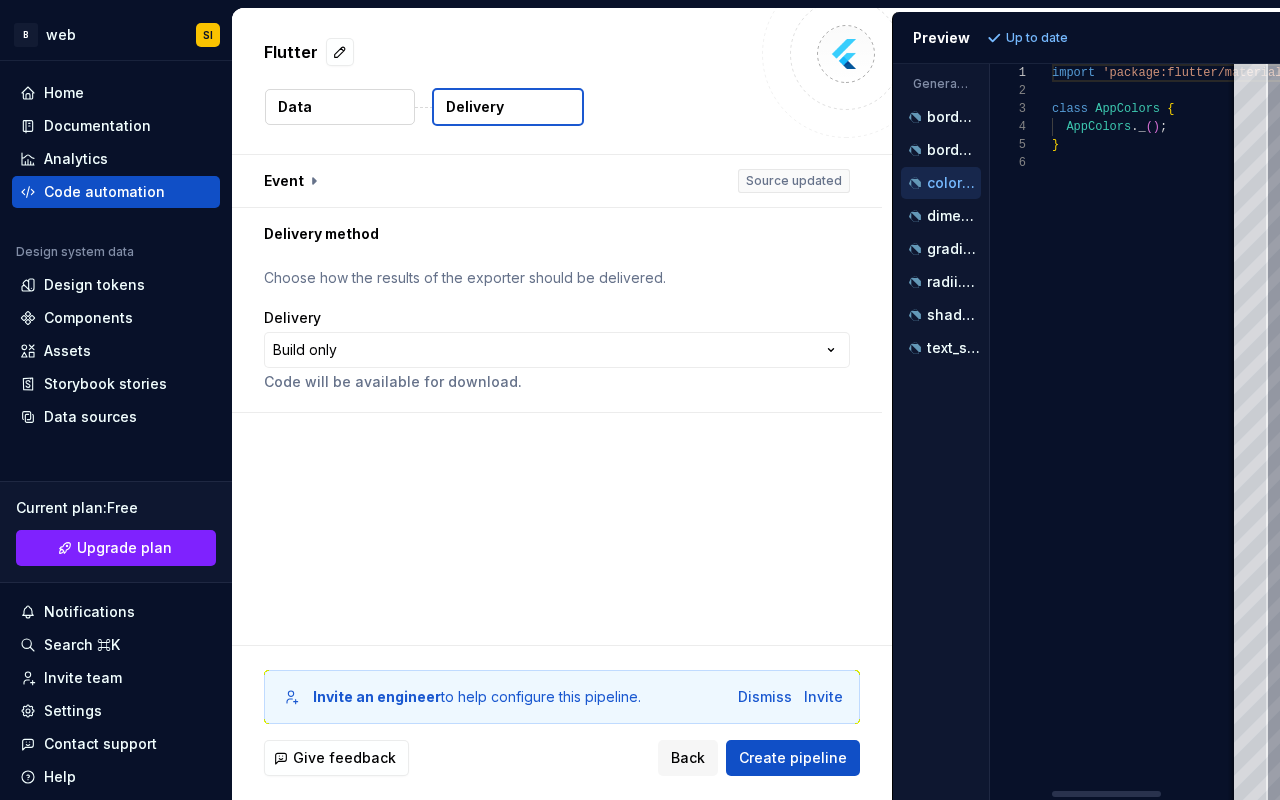 scroll, scrollTop: 90, scrollLeft: 0, axis: vertical 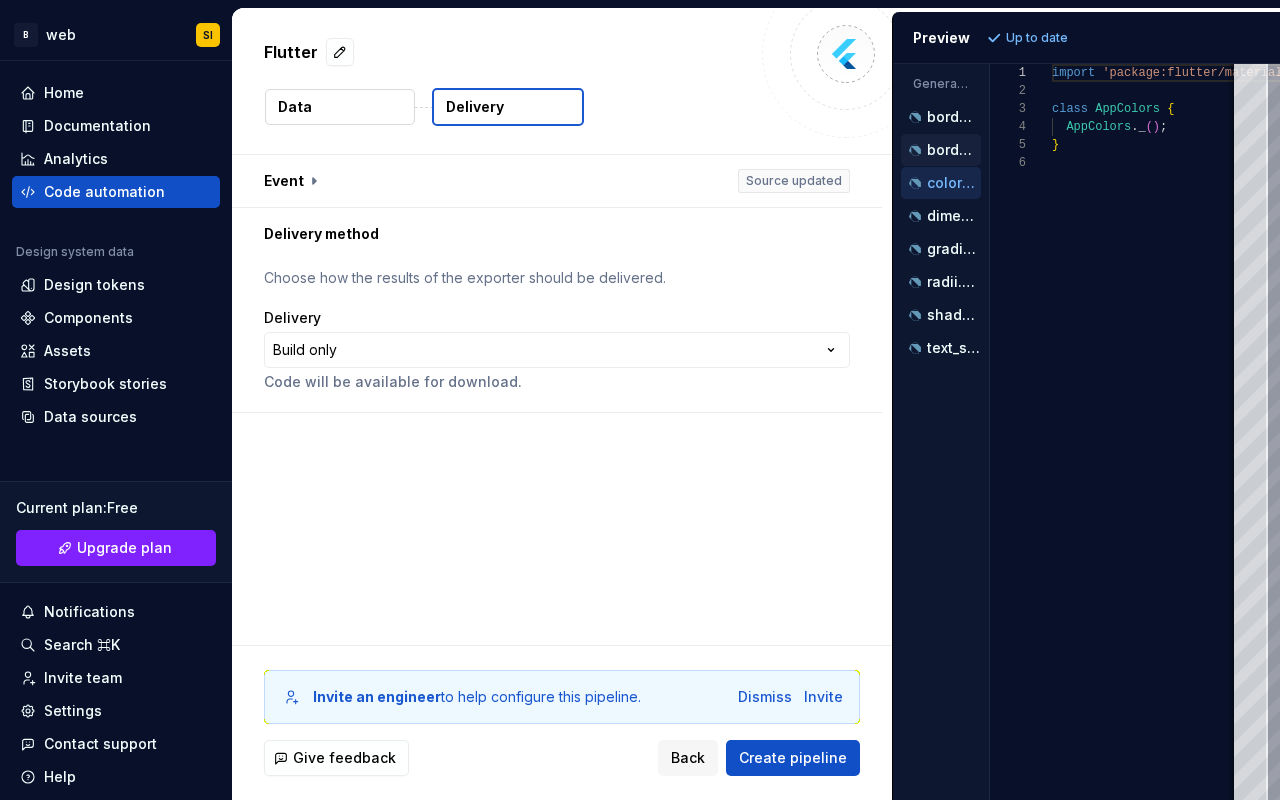 click on "borders.dart" at bounding box center [943, 150] 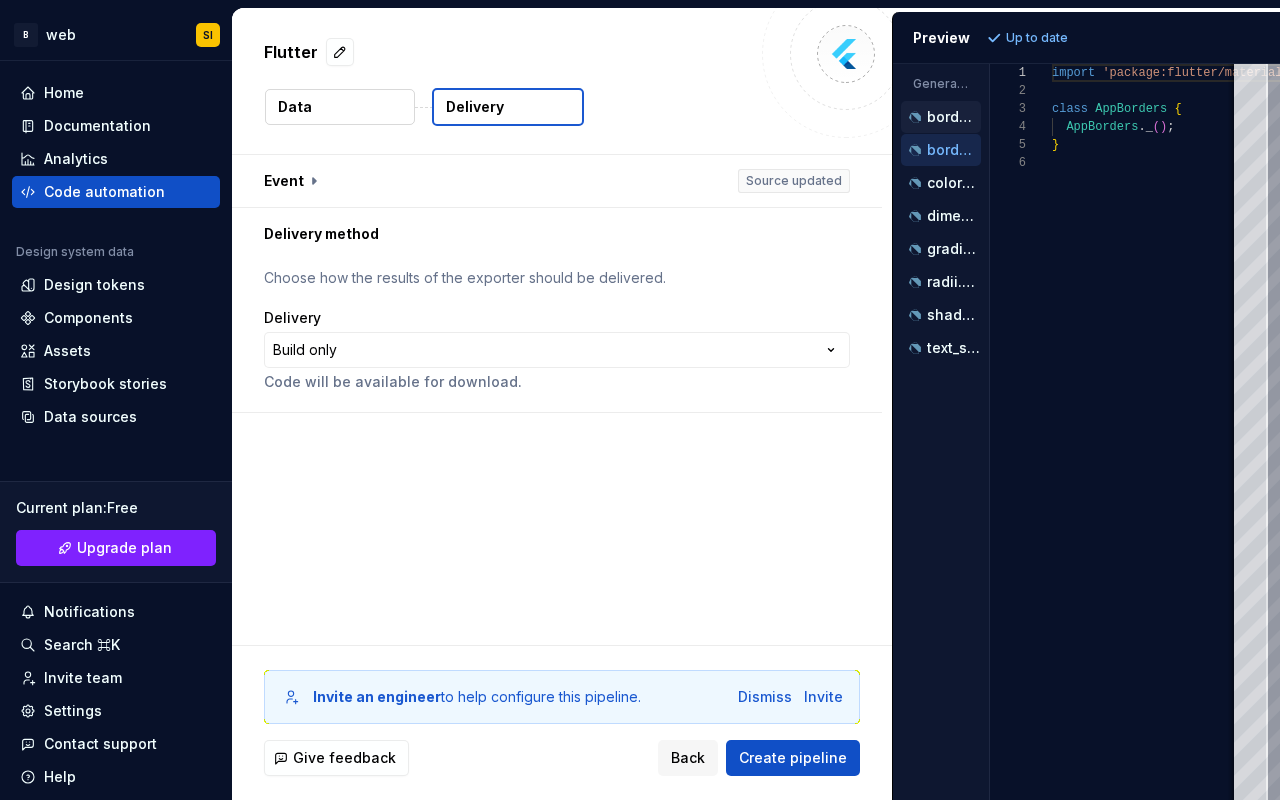 click on "border_sides.dart" at bounding box center (941, 117) 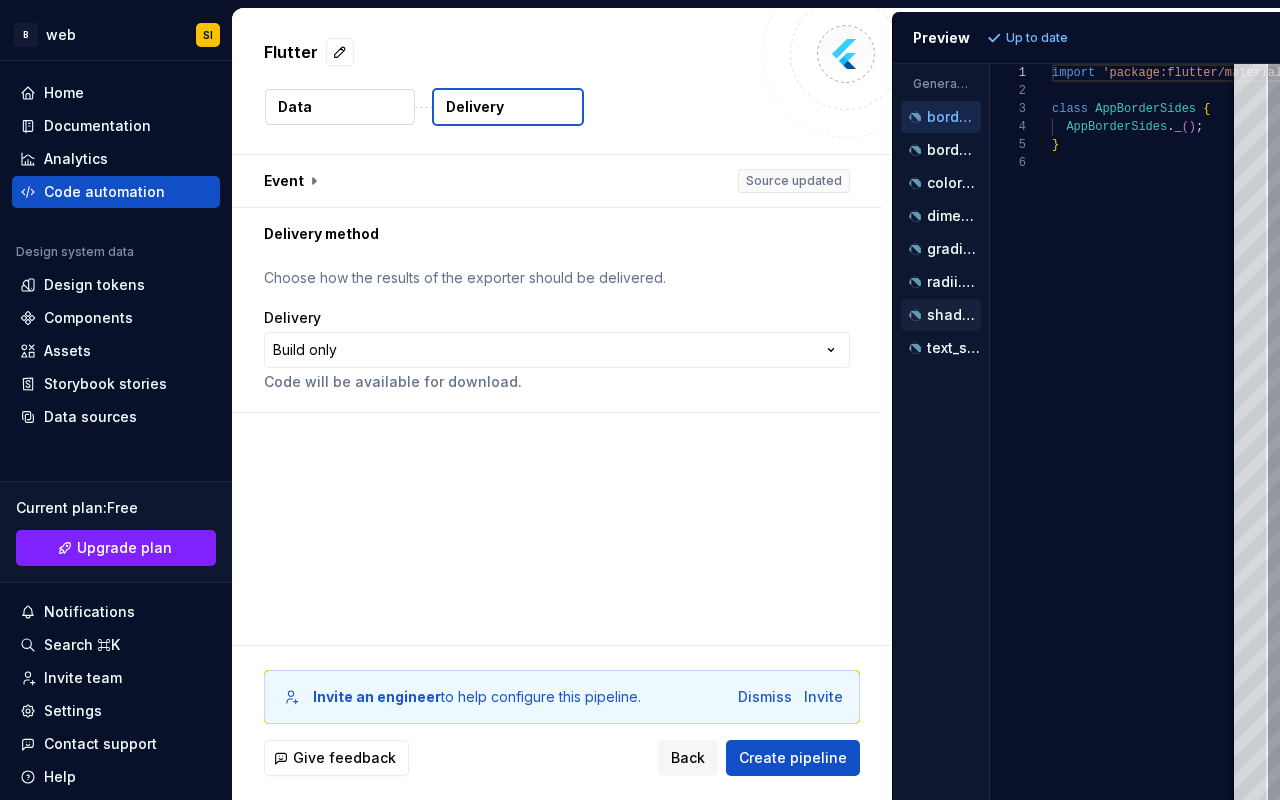 click on "shadows.dart" at bounding box center [954, 315] 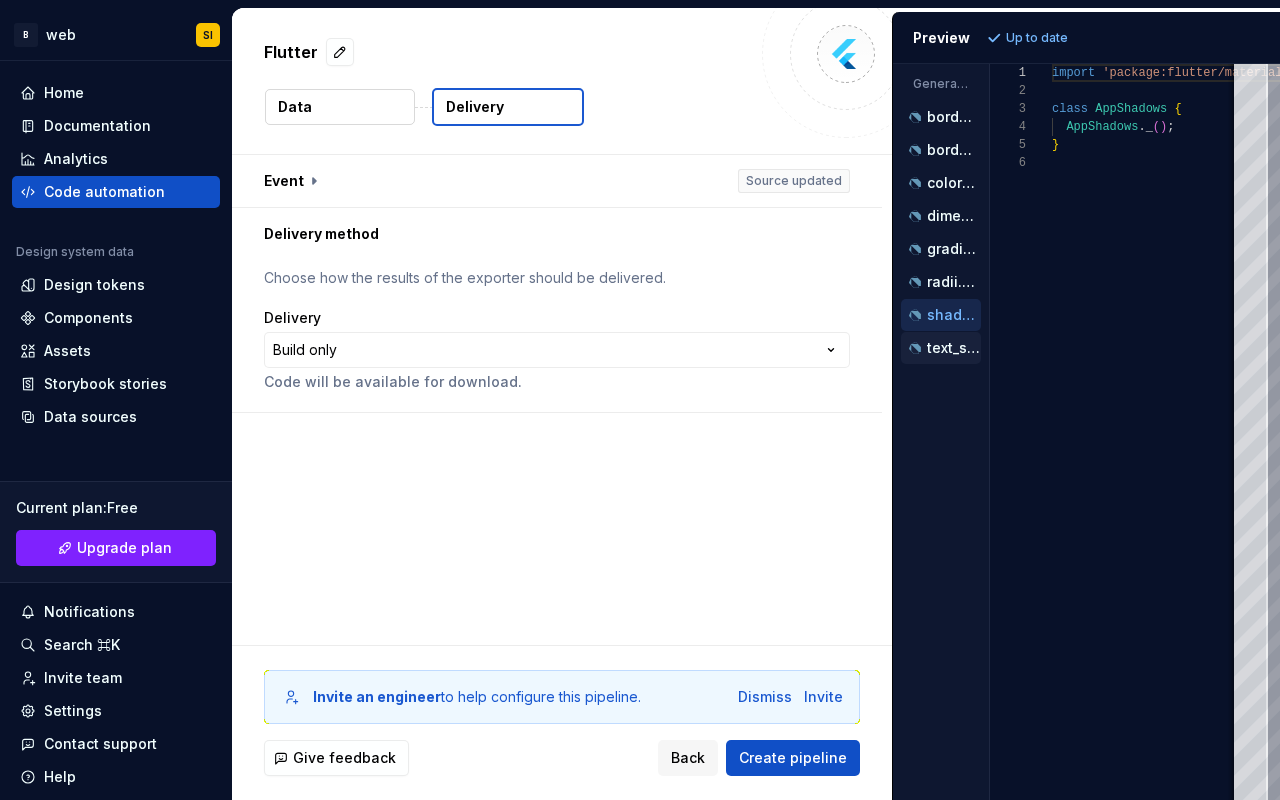click on "text_styles.dart" at bounding box center [954, 348] 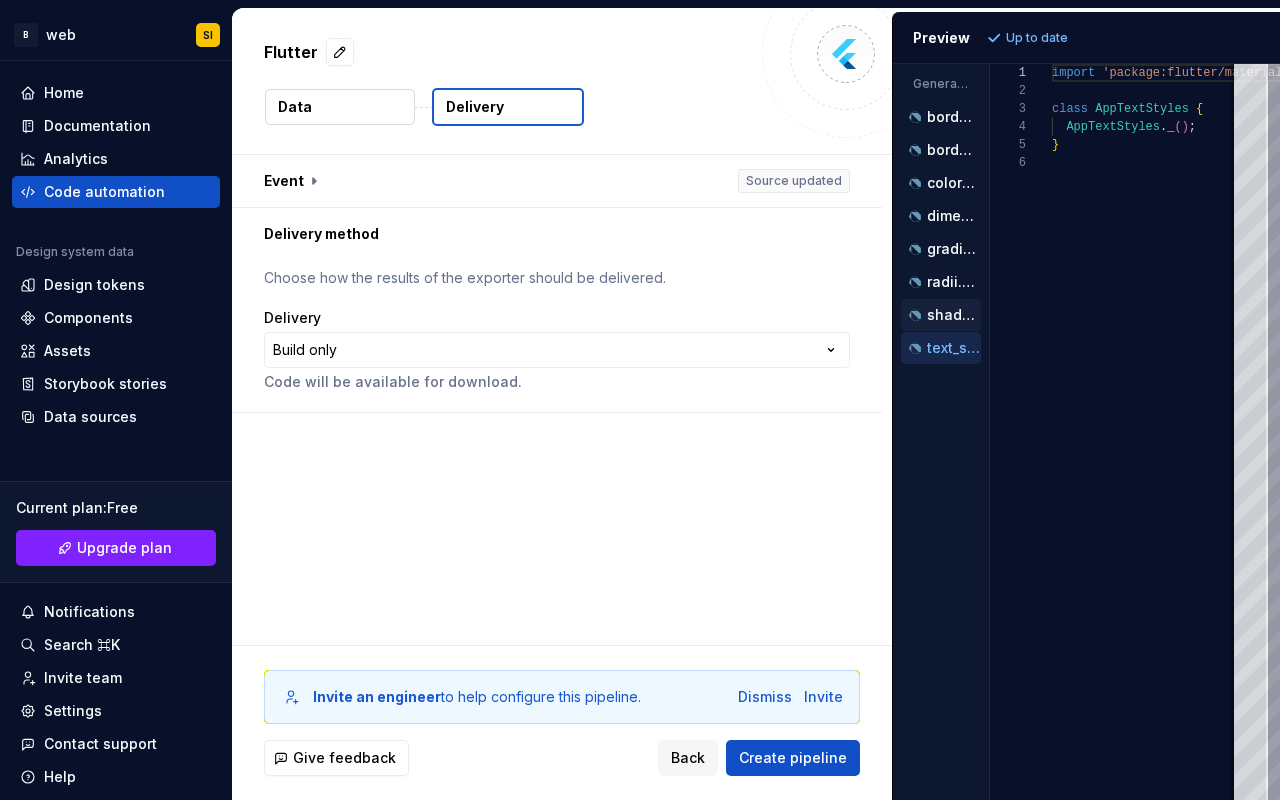 click on "shadows.dart" at bounding box center [954, 315] 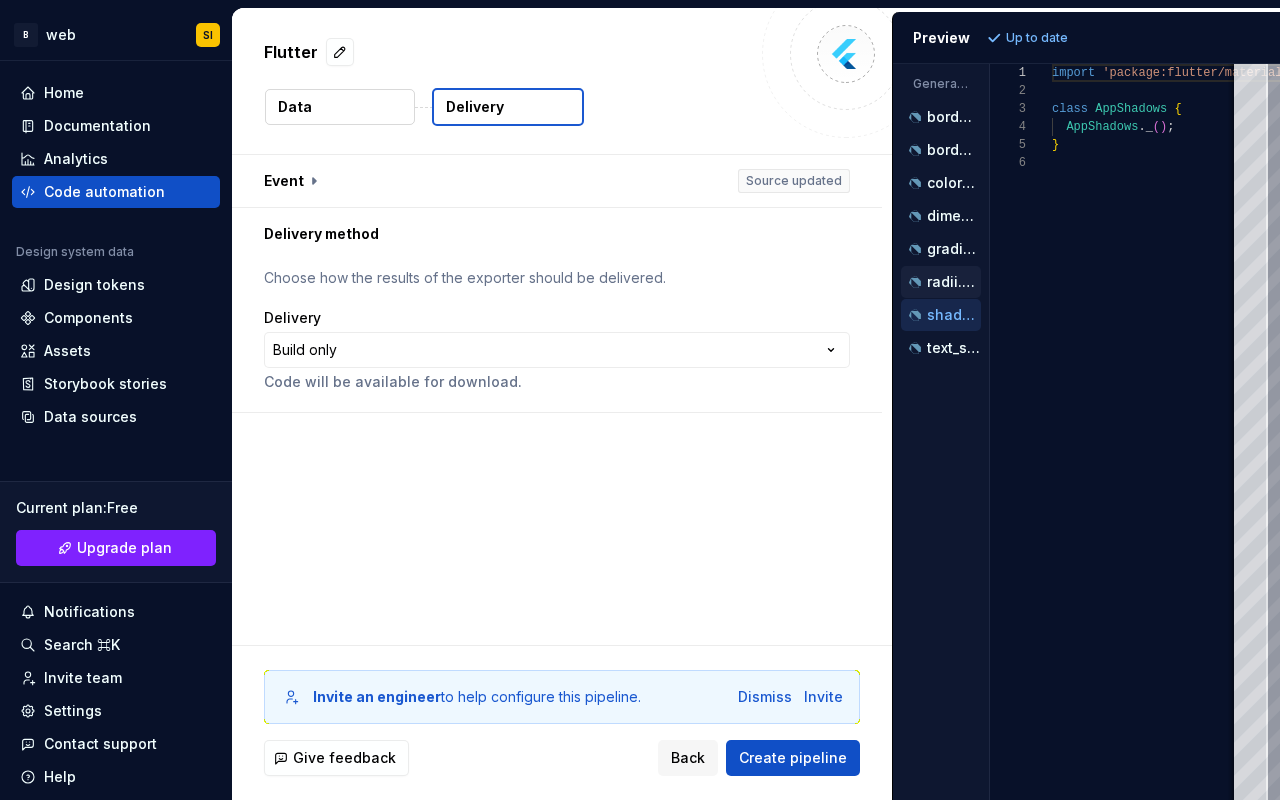 click on "radii.dart" at bounding box center (943, 282) 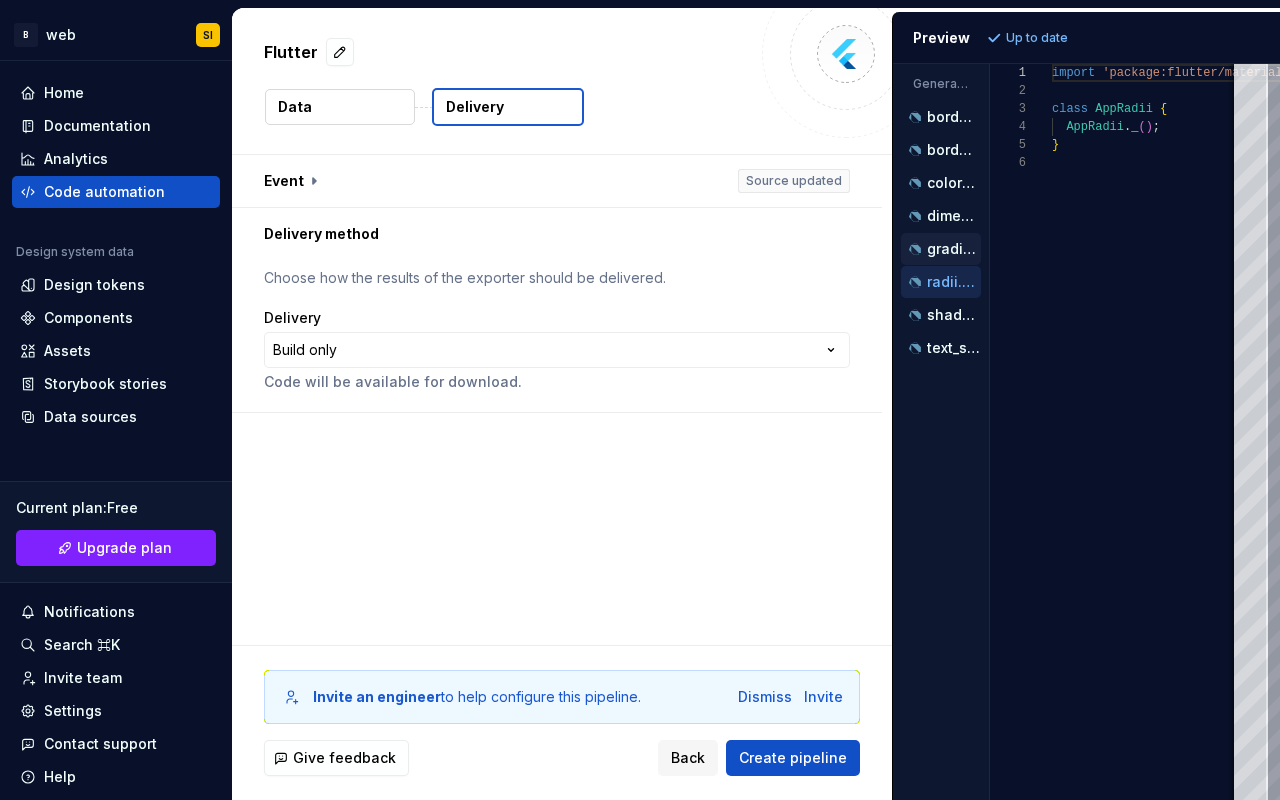 click on "gradients.dart" at bounding box center [954, 249] 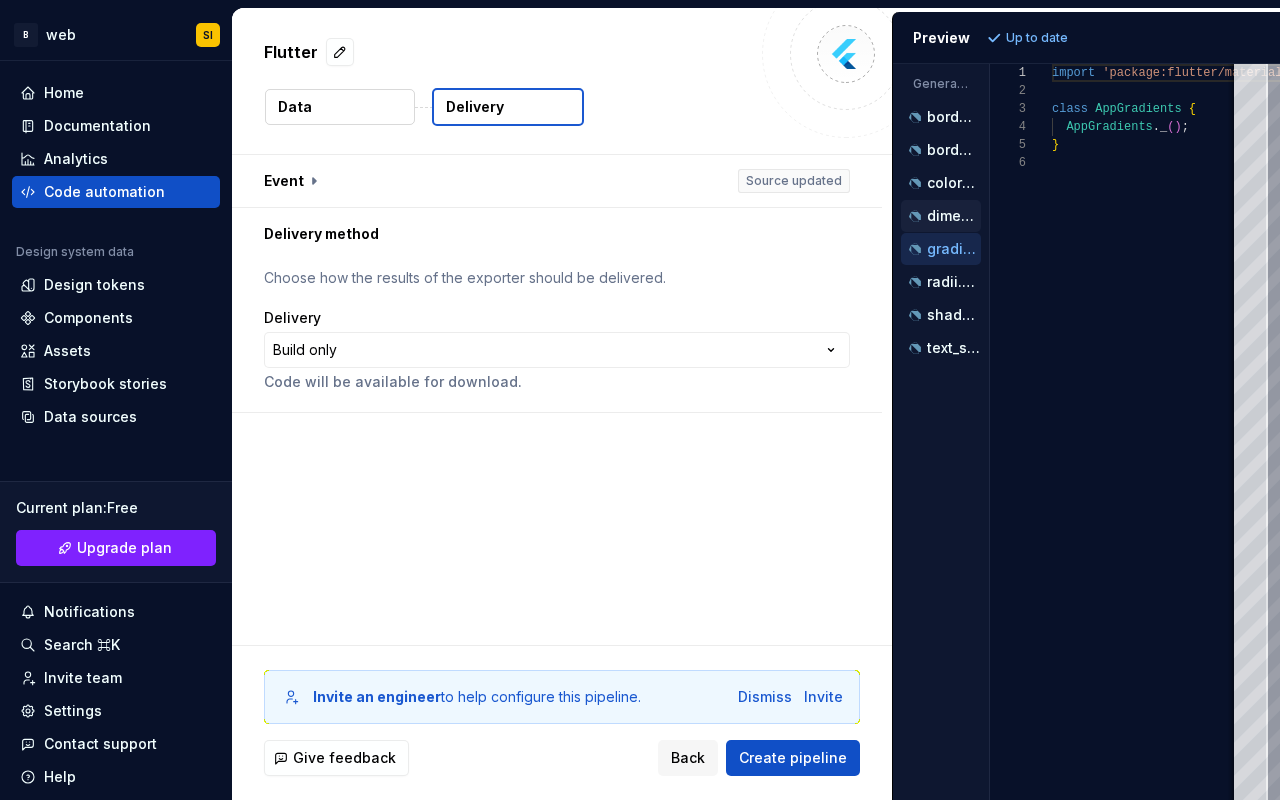 click on "dimensions.dart" at bounding box center (954, 216) 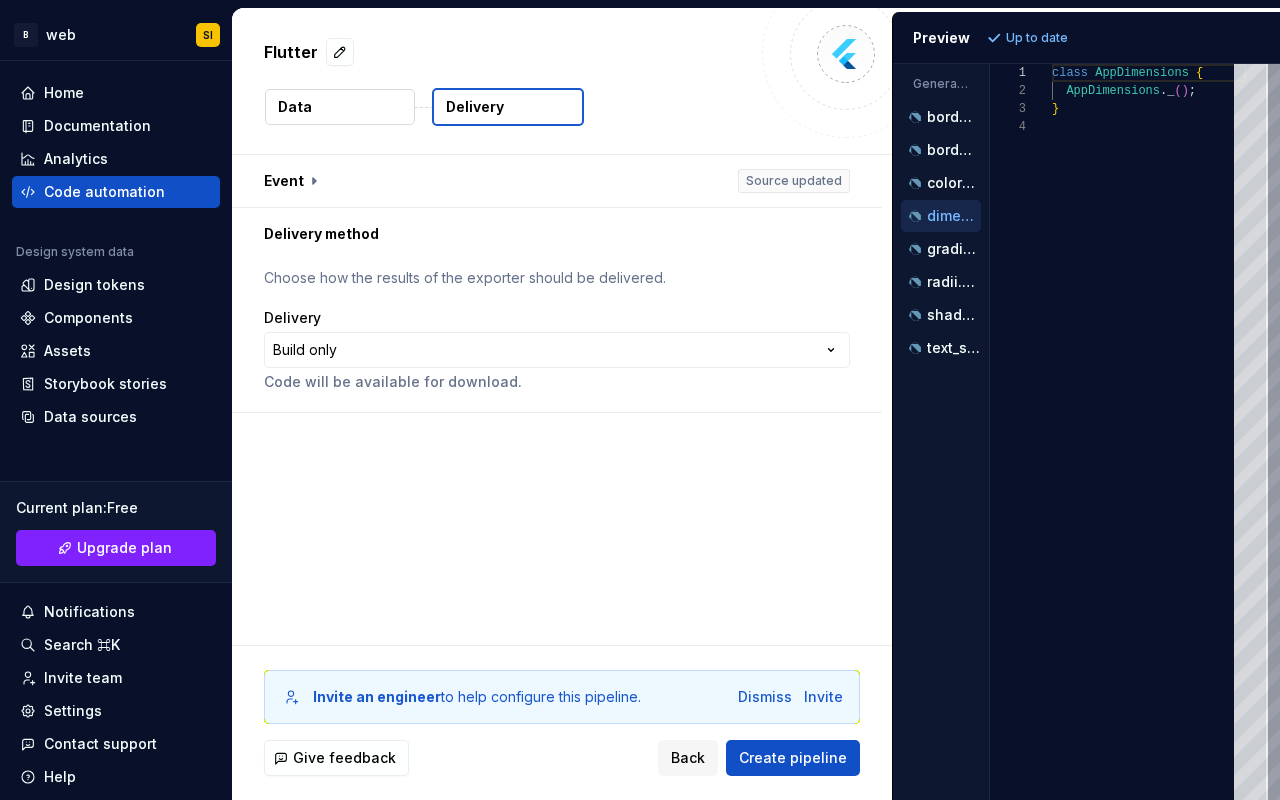 scroll, scrollTop: 54, scrollLeft: 0, axis: vertical 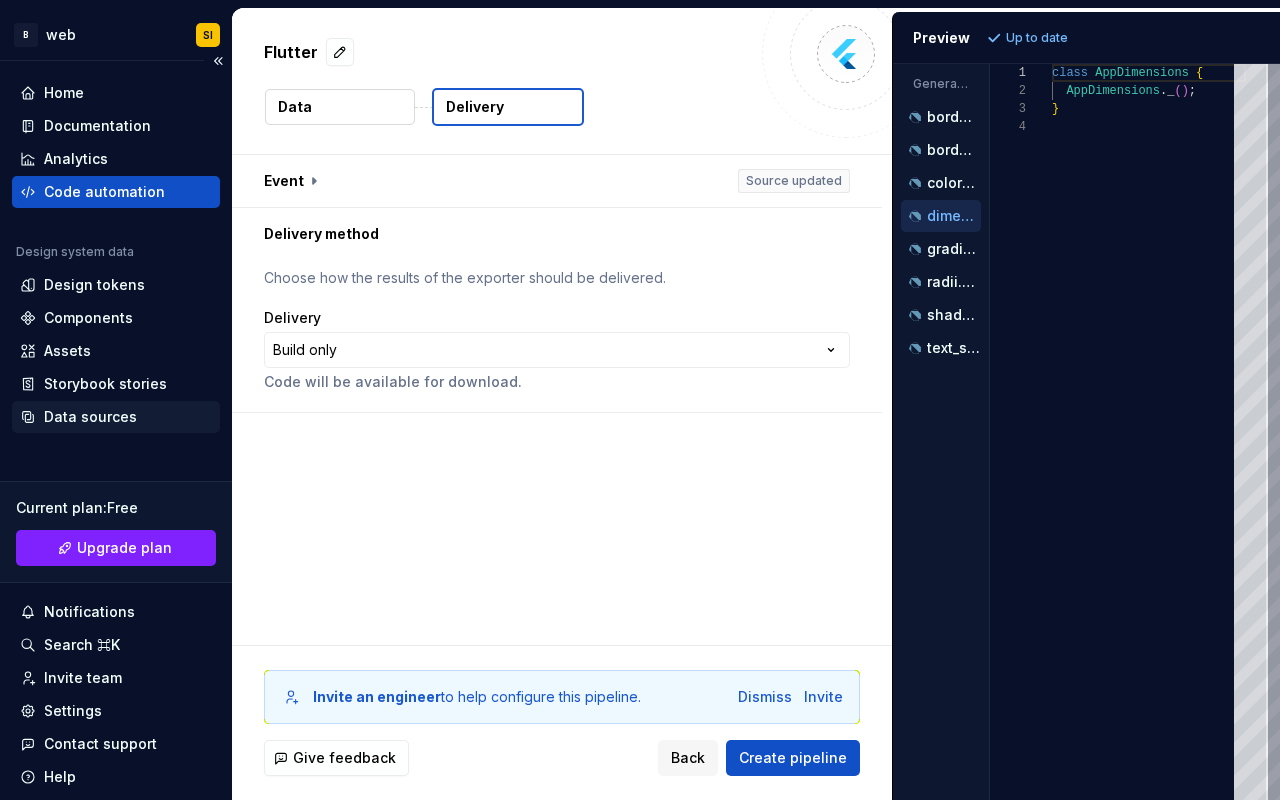 click on "Data sources" at bounding box center [90, 417] 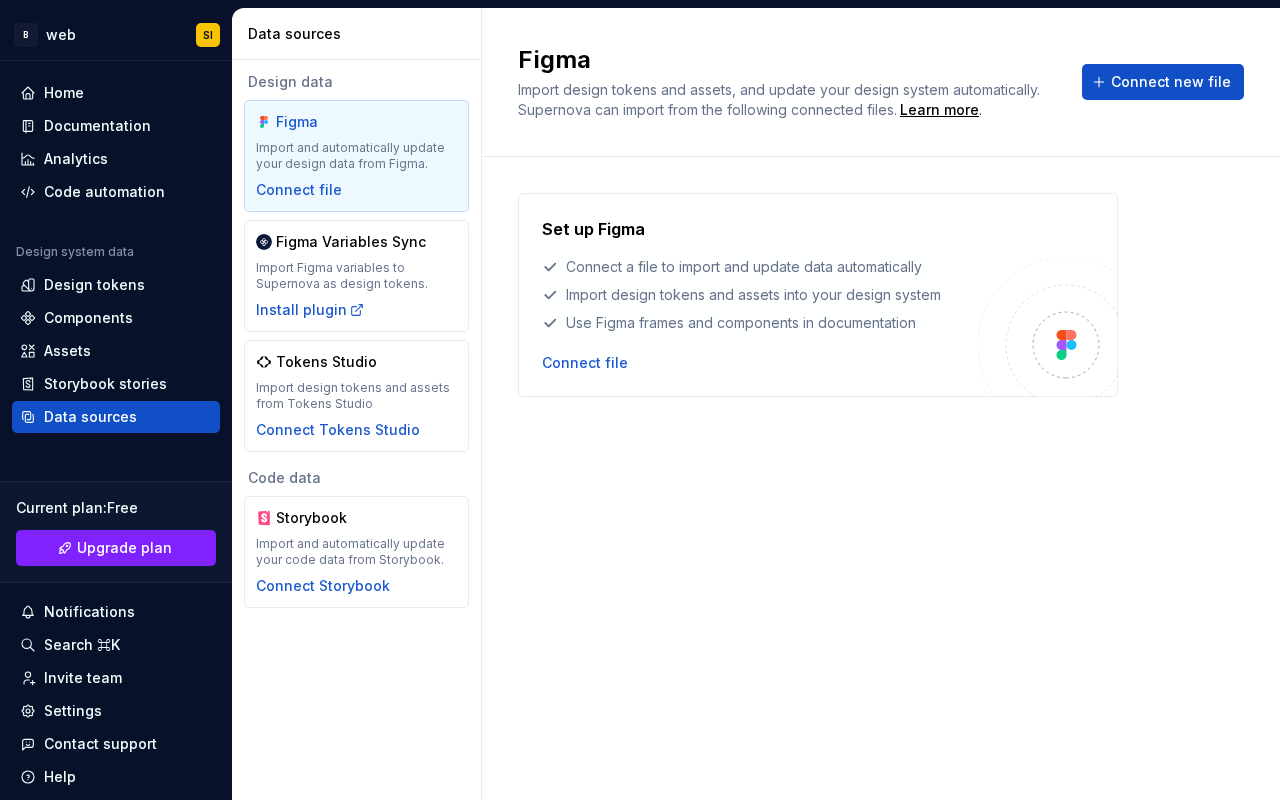click on "Import and automatically update your design data from Figma." at bounding box center [356, 156] 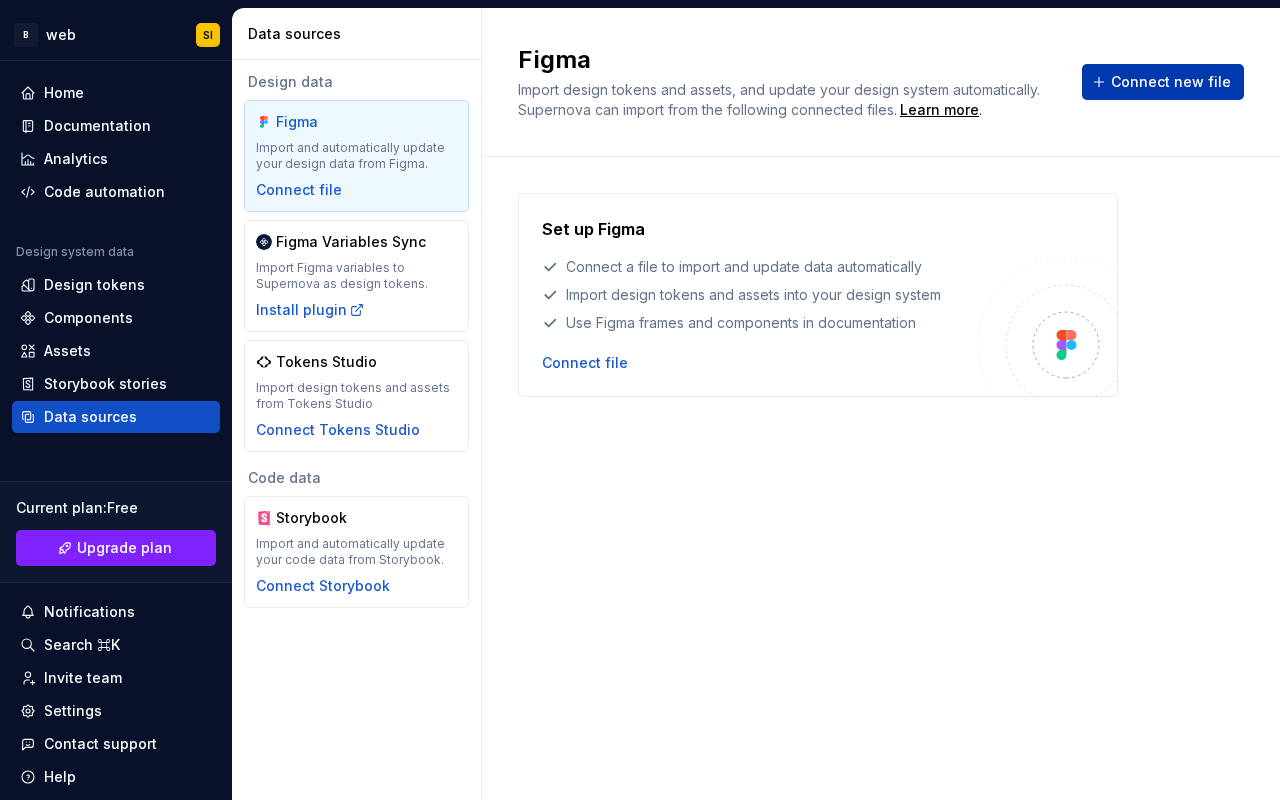 click on "Connect new file" at bounding box center [1171, 82] 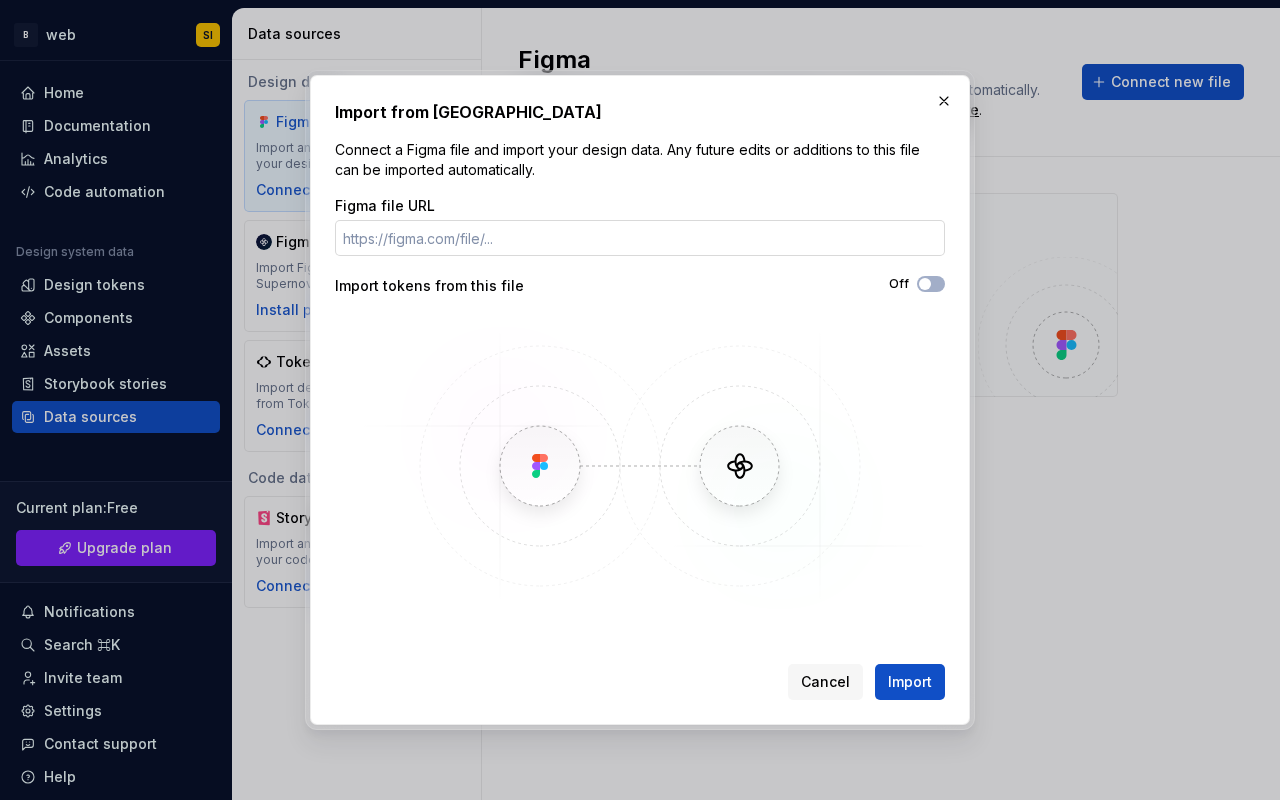 click on "Figma file URL" at bounding box center [640, 238] 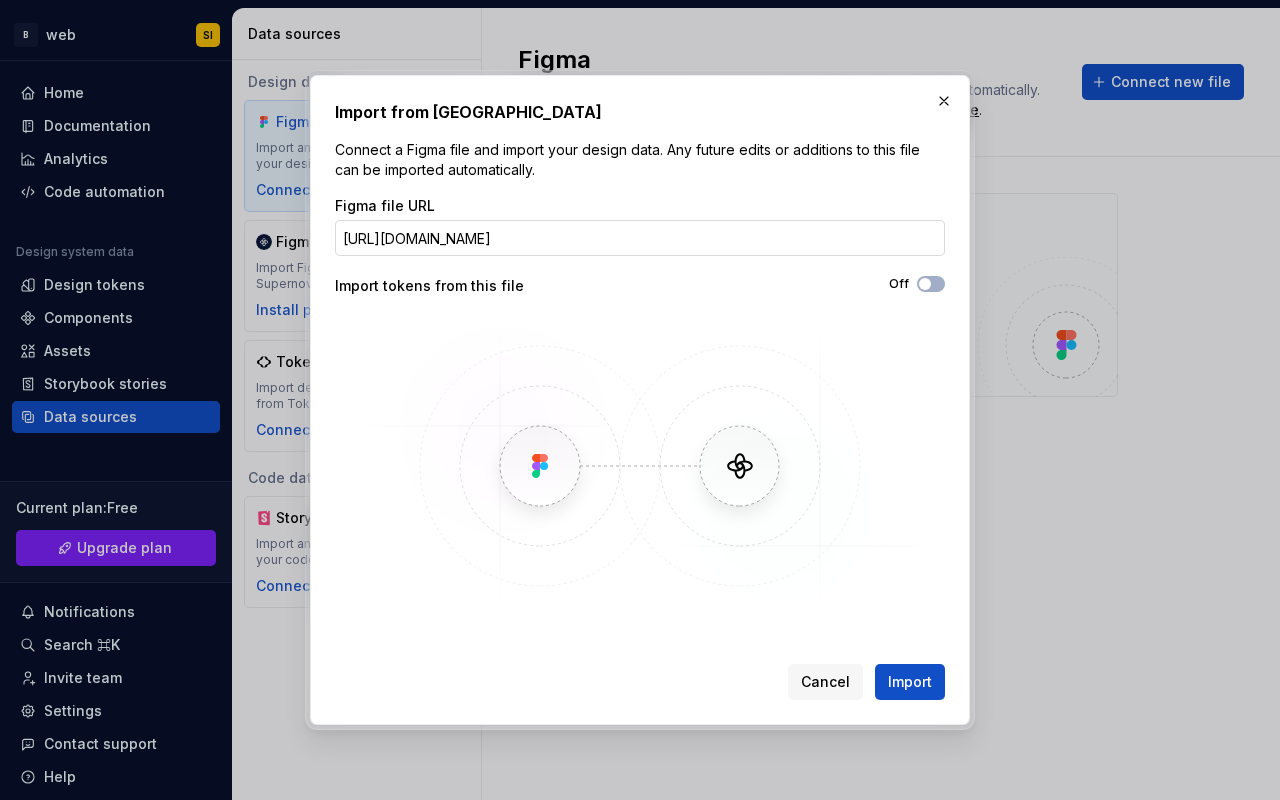 scroll, scrollTop: 0, scrollLeft: 154, axis: horizontal 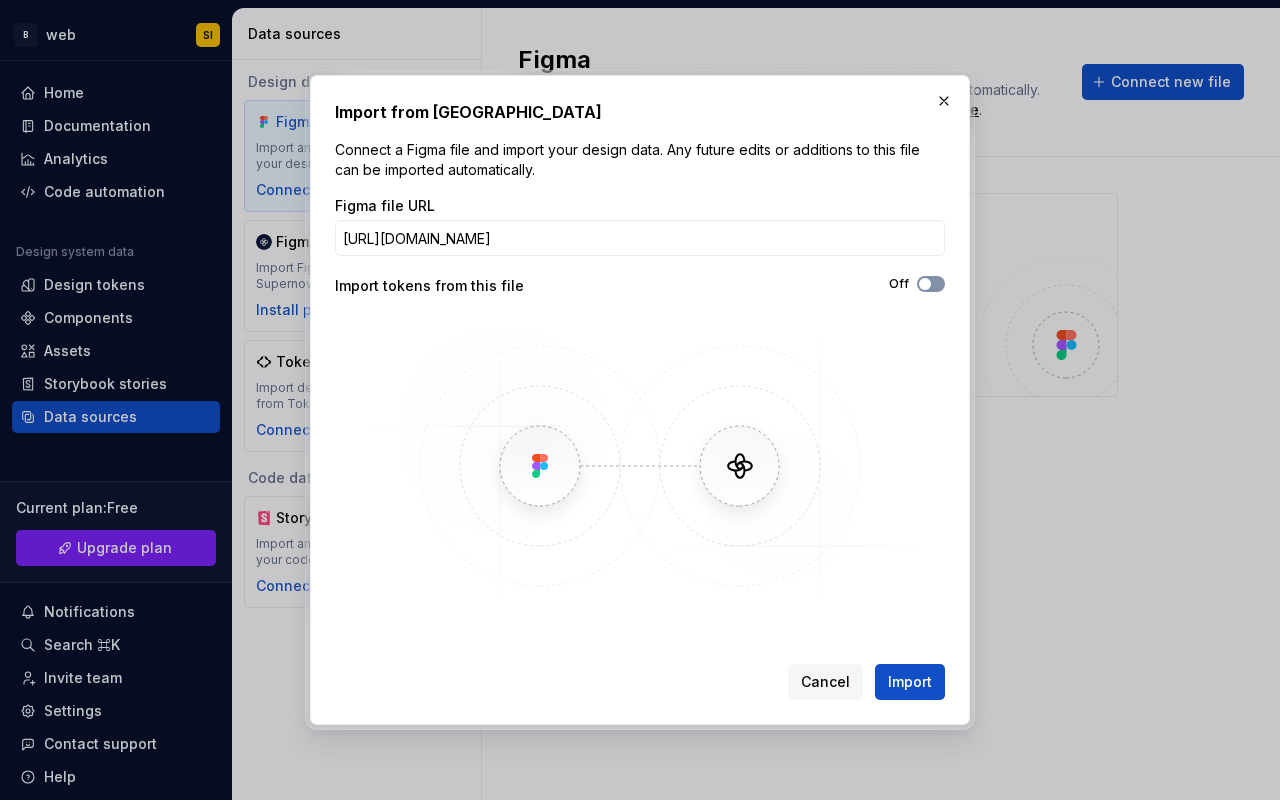 type on "[URL][DOMAIN_NAME]" 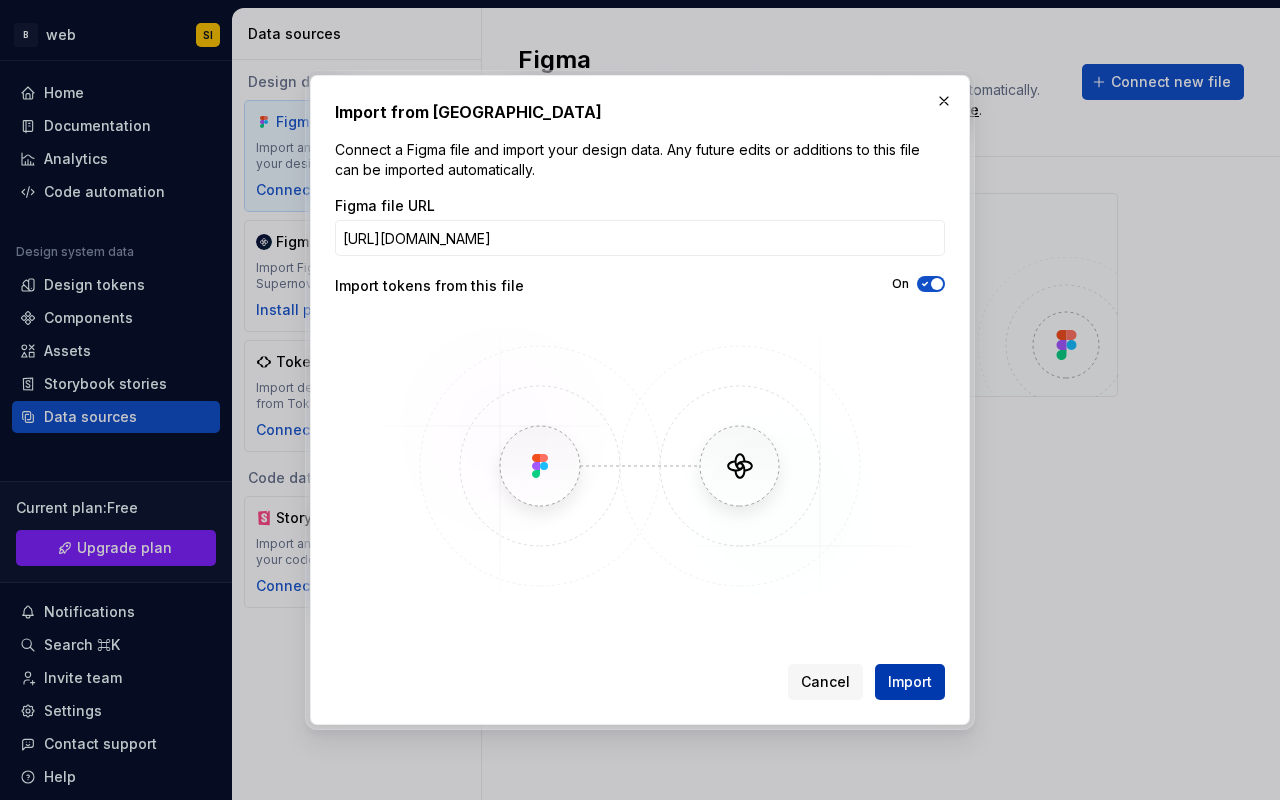 click on "Import" at bounding box center (910, 682) 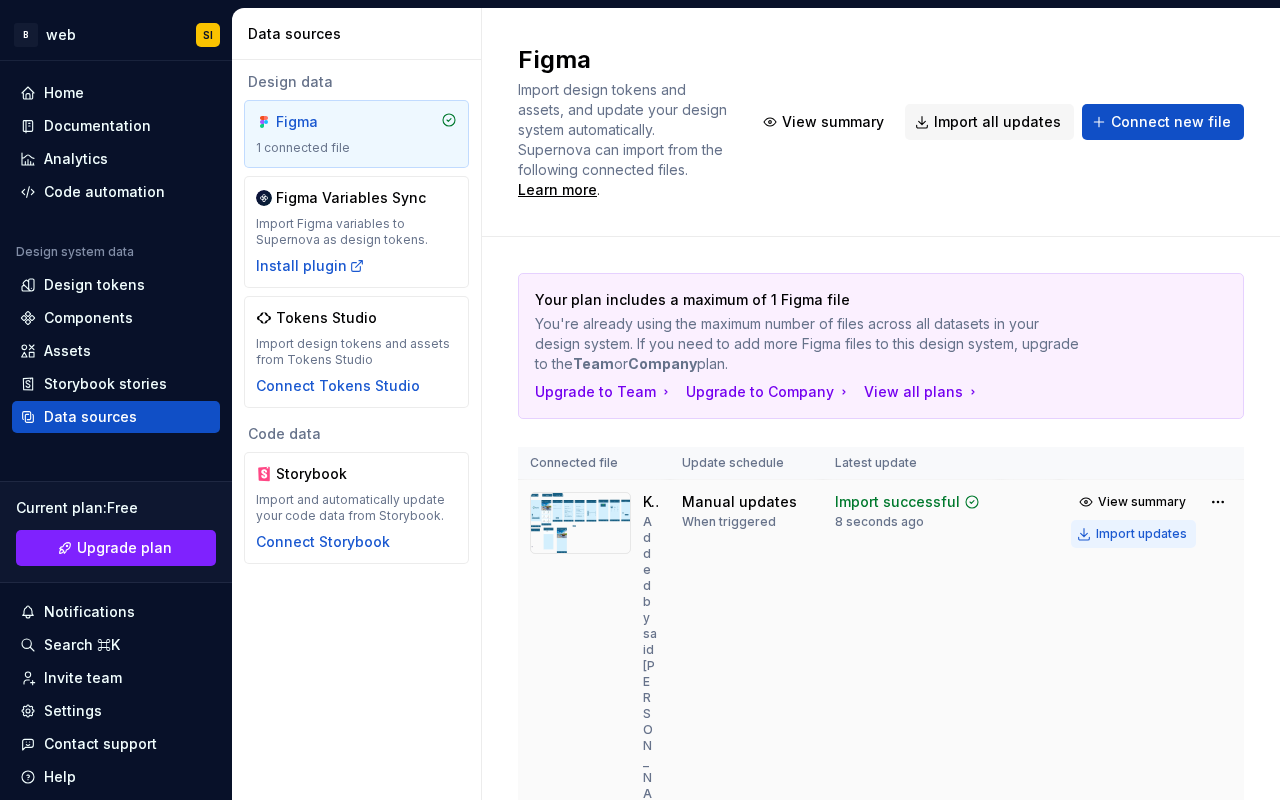 click on "Import updates" at bounding box center [1141, 534] 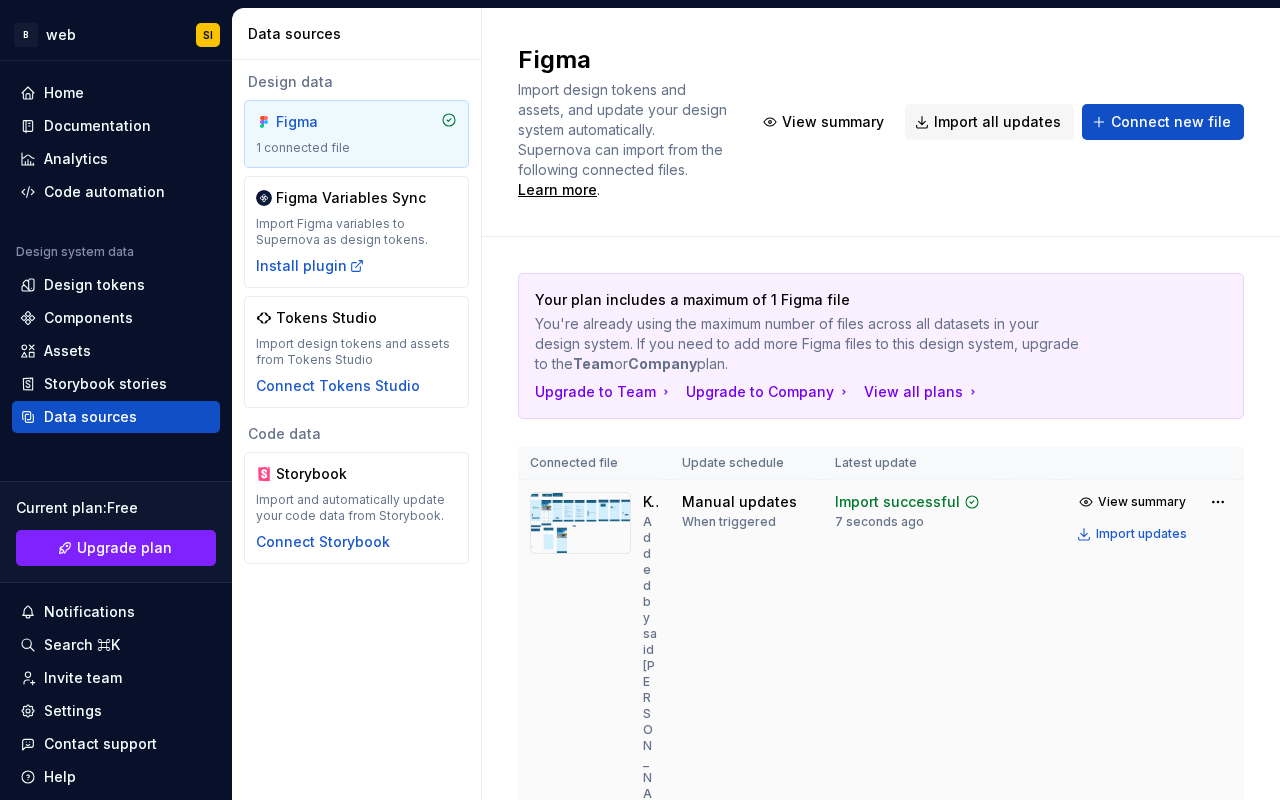 click at bounding box center [580, 523] 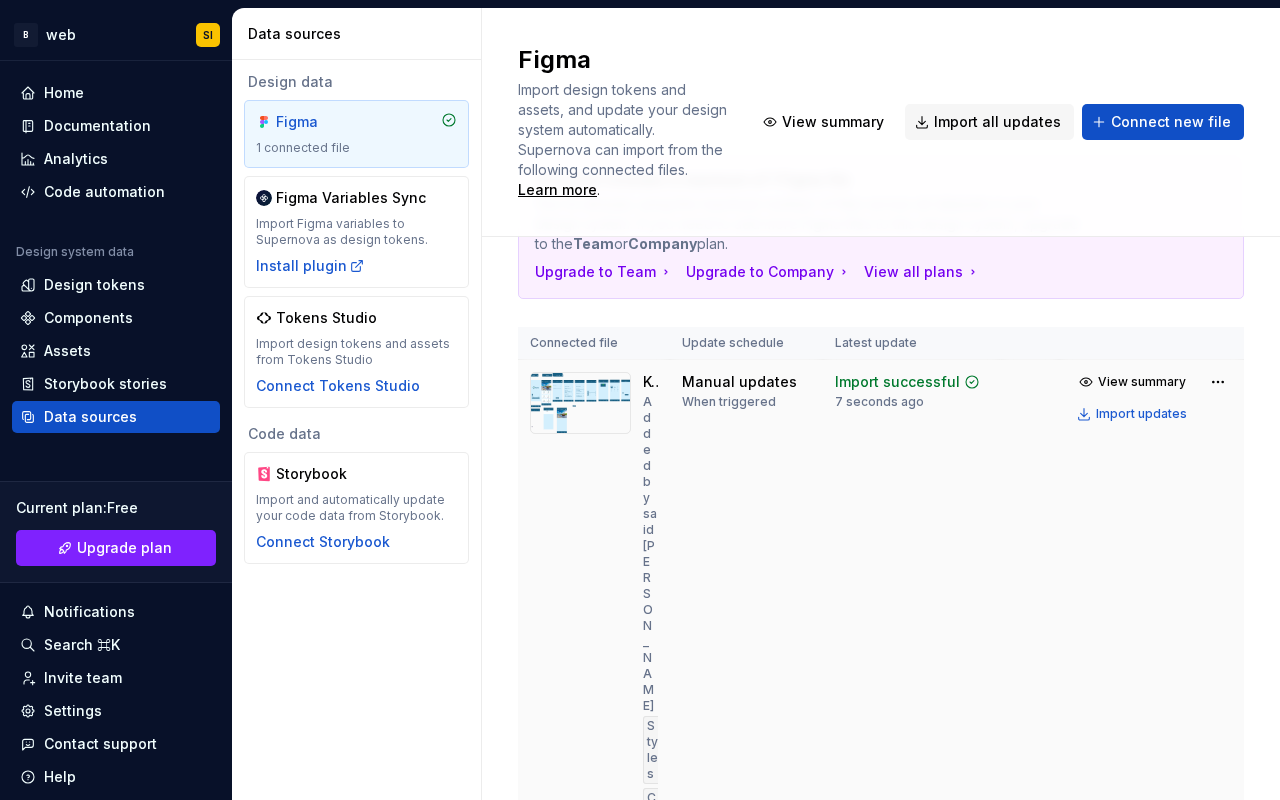 scroll, scrollTop: 132, scrollLeft: 0, axis: vertical 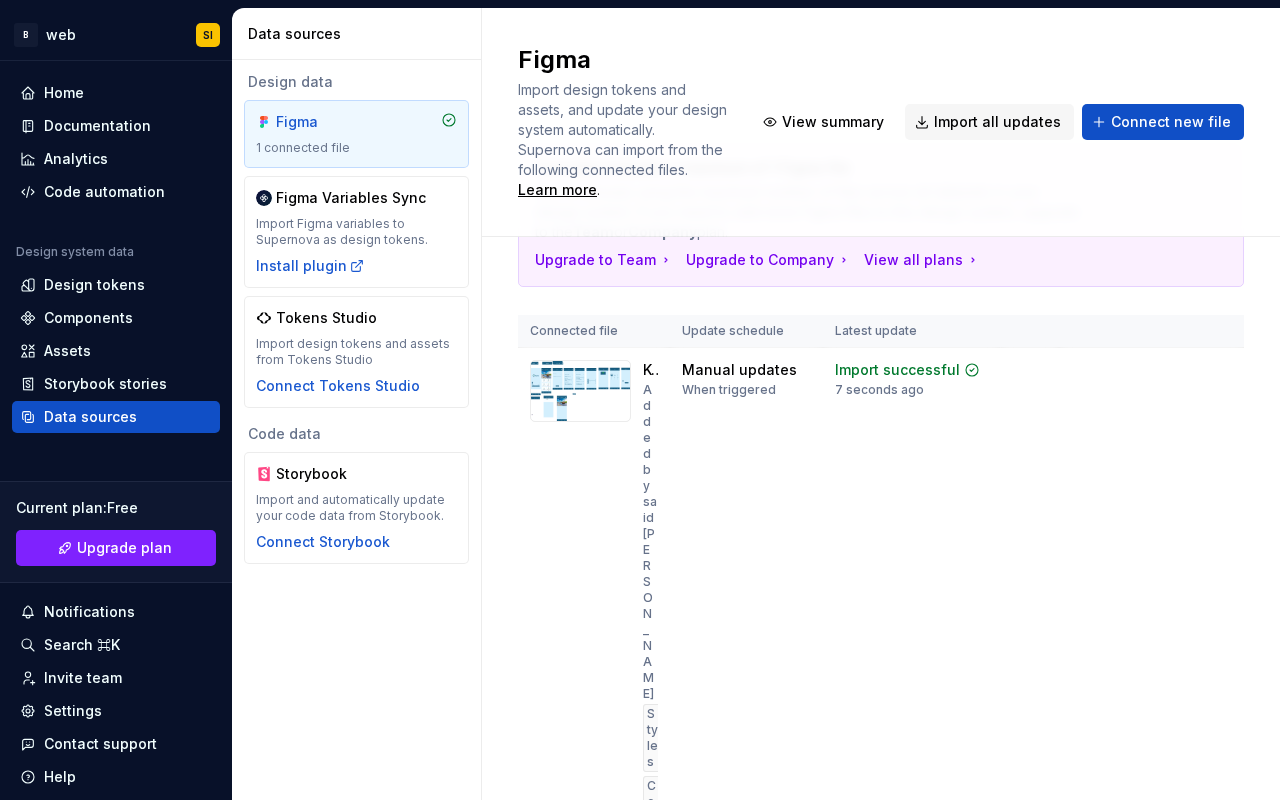 click on "View summary" at bounding box center [1142, 370] 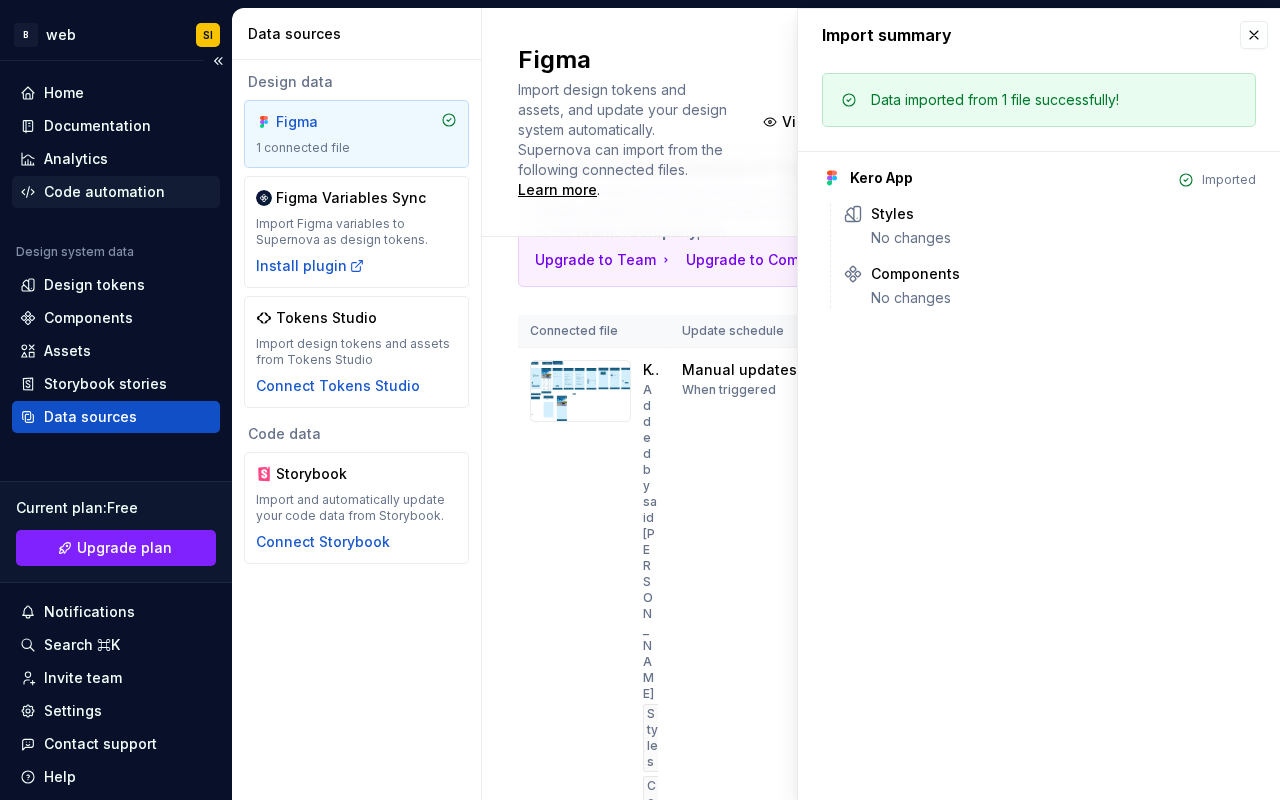 click on "Code automation" at bounding box center (104, 192) 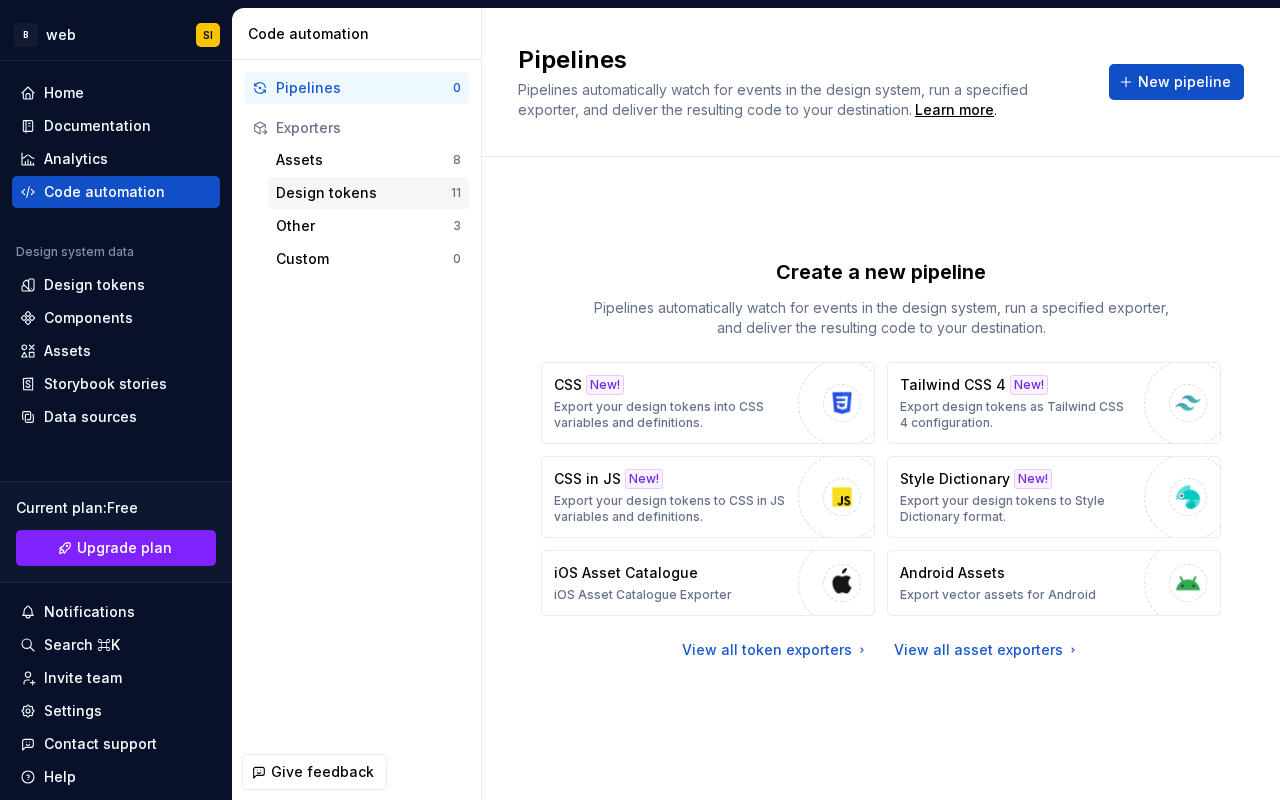 click on "Design tokens" at bounding box center (363, 193) 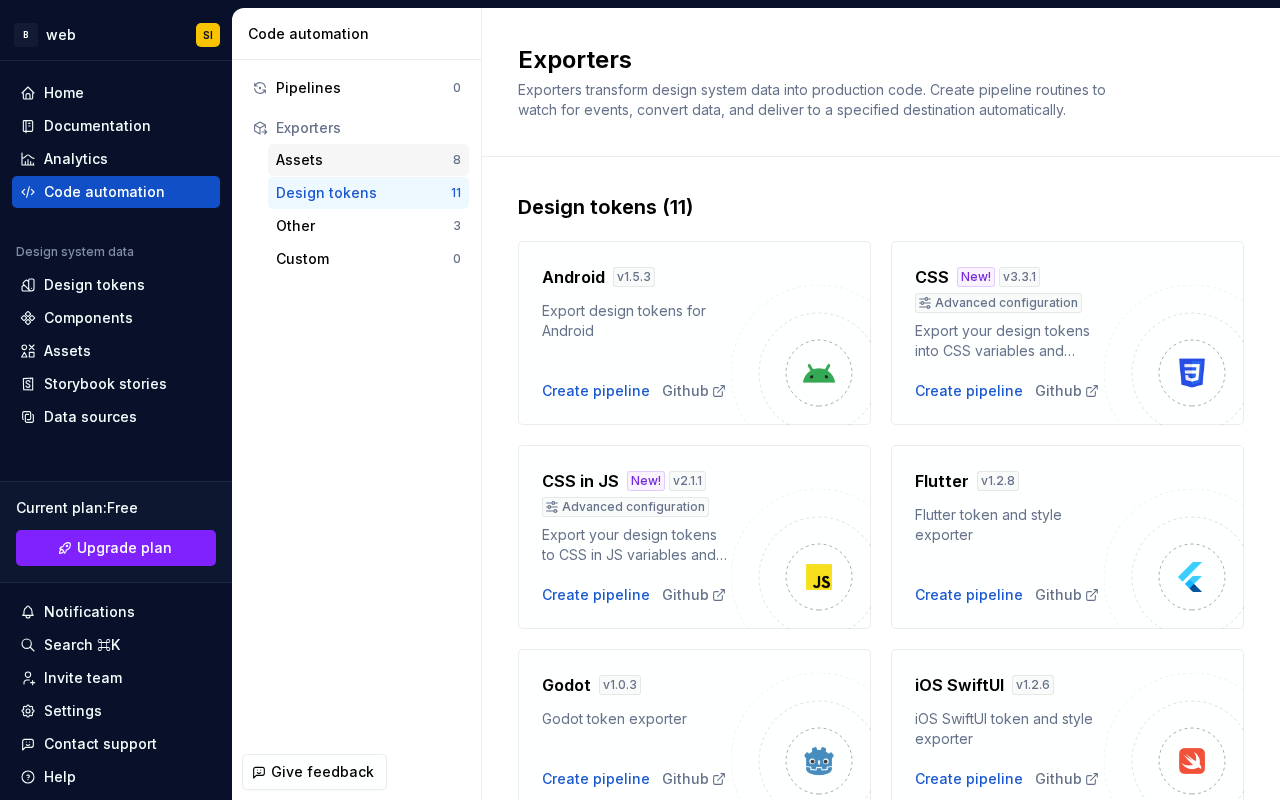 click on "Assets" at bounding box center [364, 160] 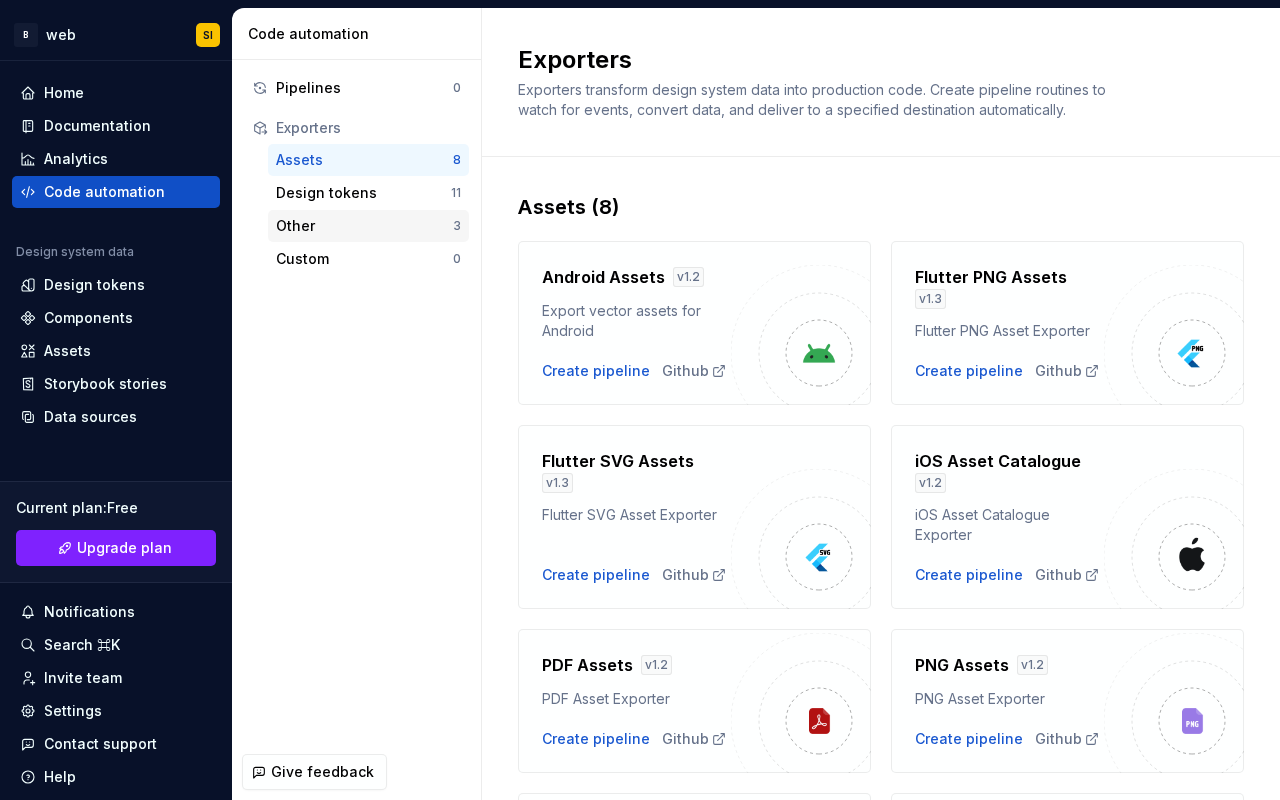click on "Other" at bounding box center [364, 226] 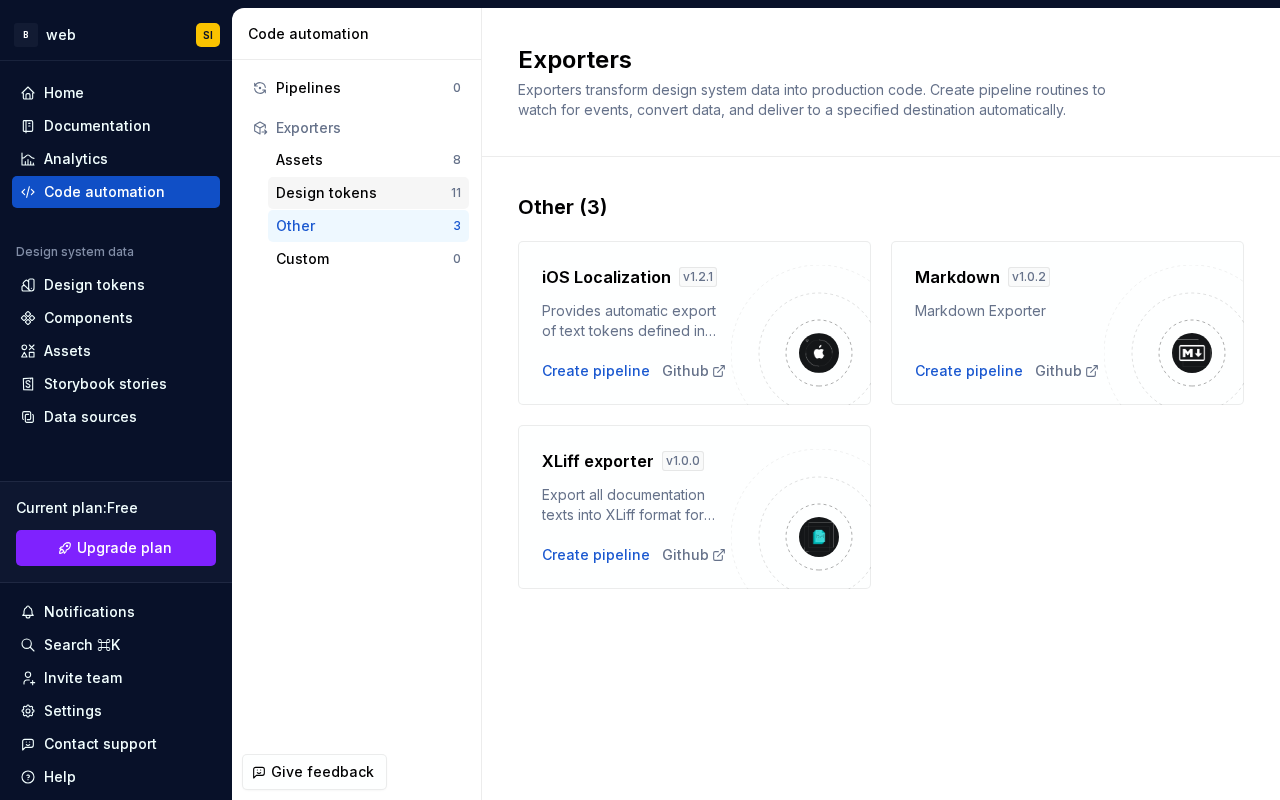 click on "Design tokens" at bounding box center [363, 193] 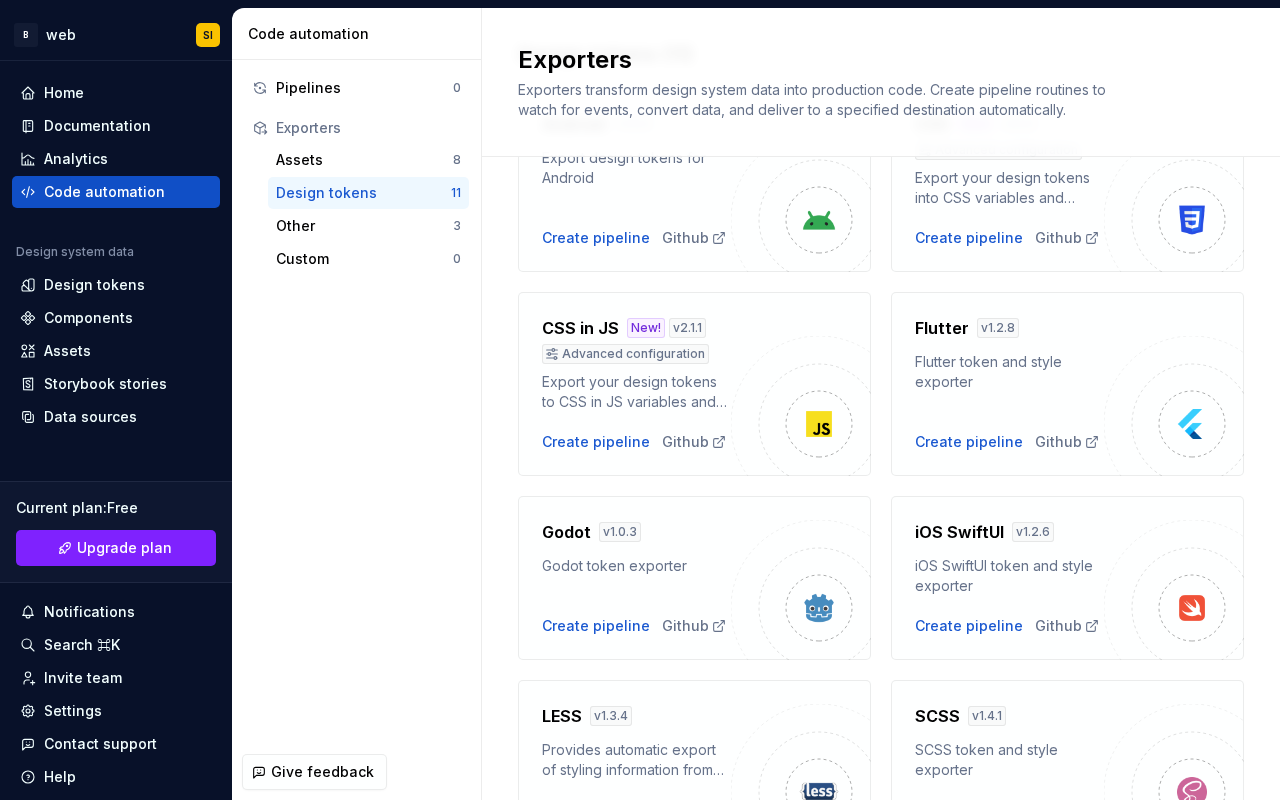 scroll, scrollTop: 147, scrollLeft: 0, axis: vertical 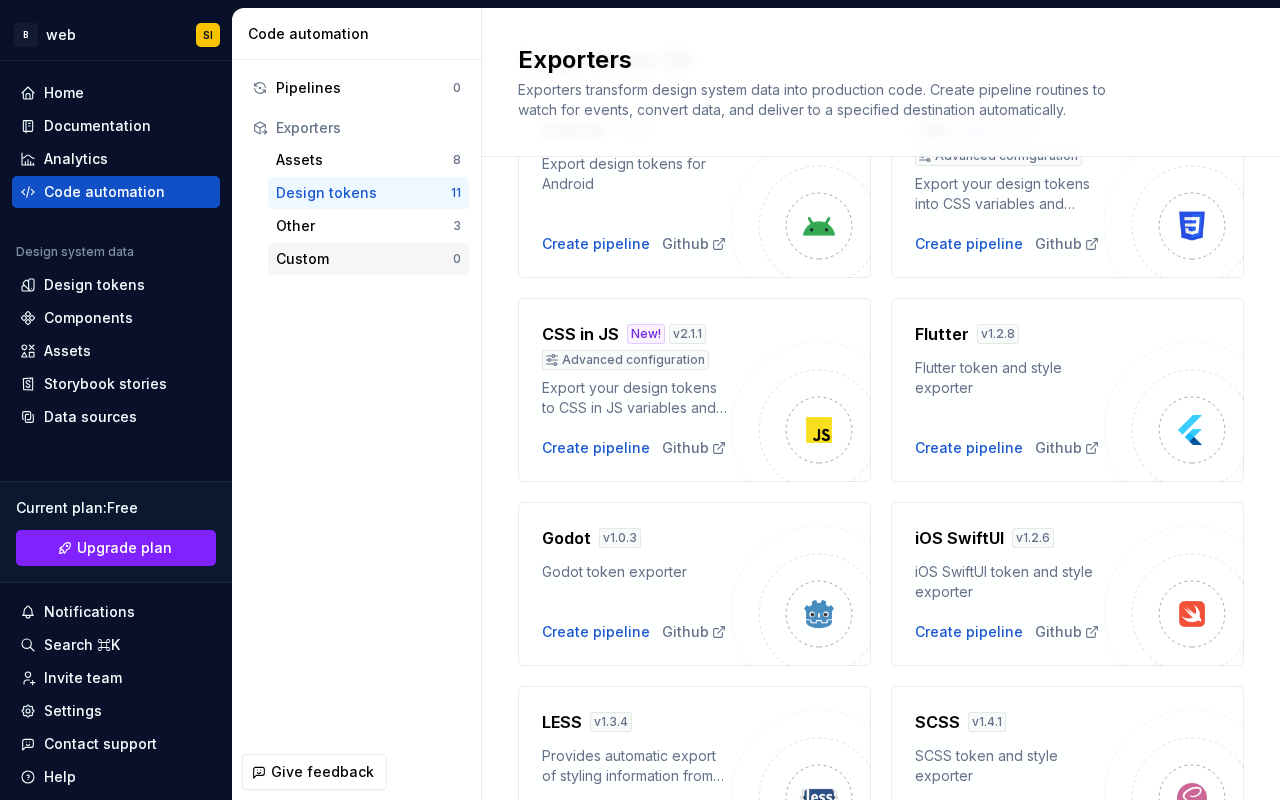click on "Custom" at bounding box center (364, 259) 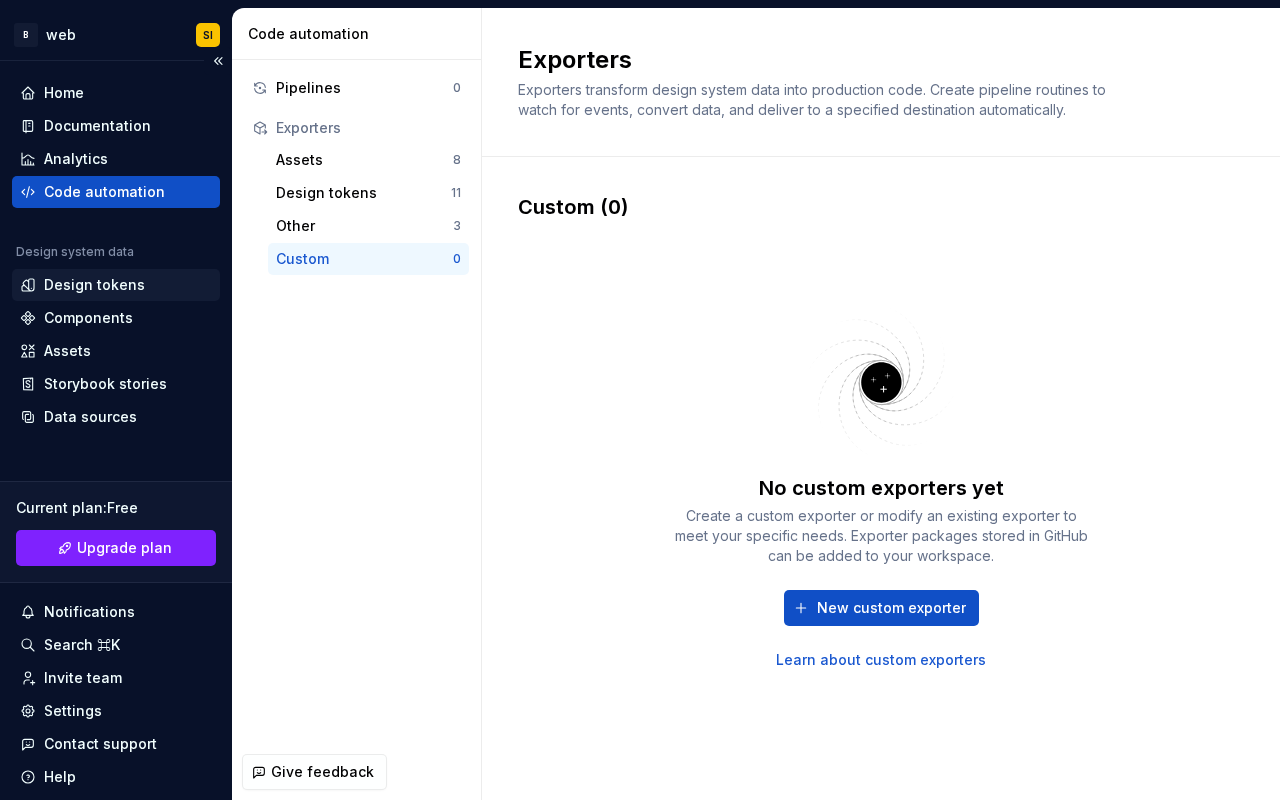 click on "Design tokens" at bounding box center (94, 285) 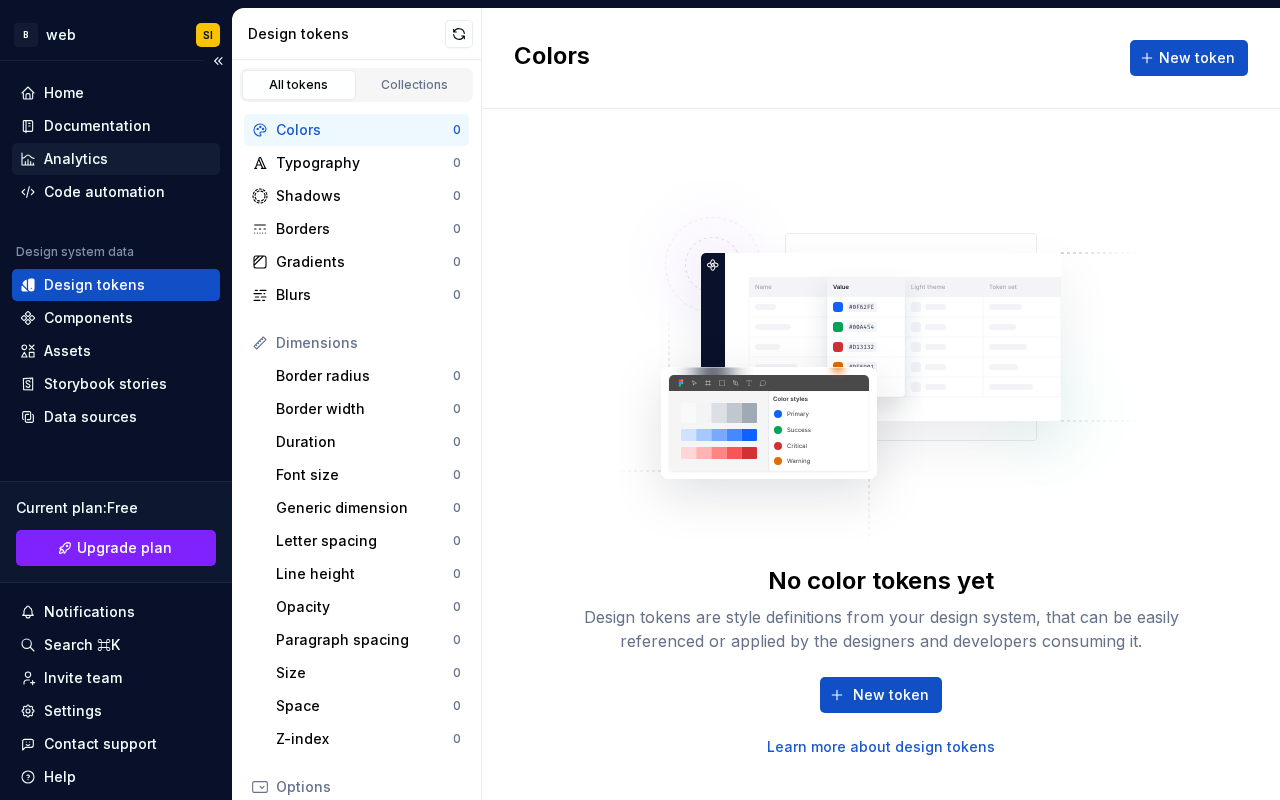 click on "Analytics" at bounding box center [76, 159] 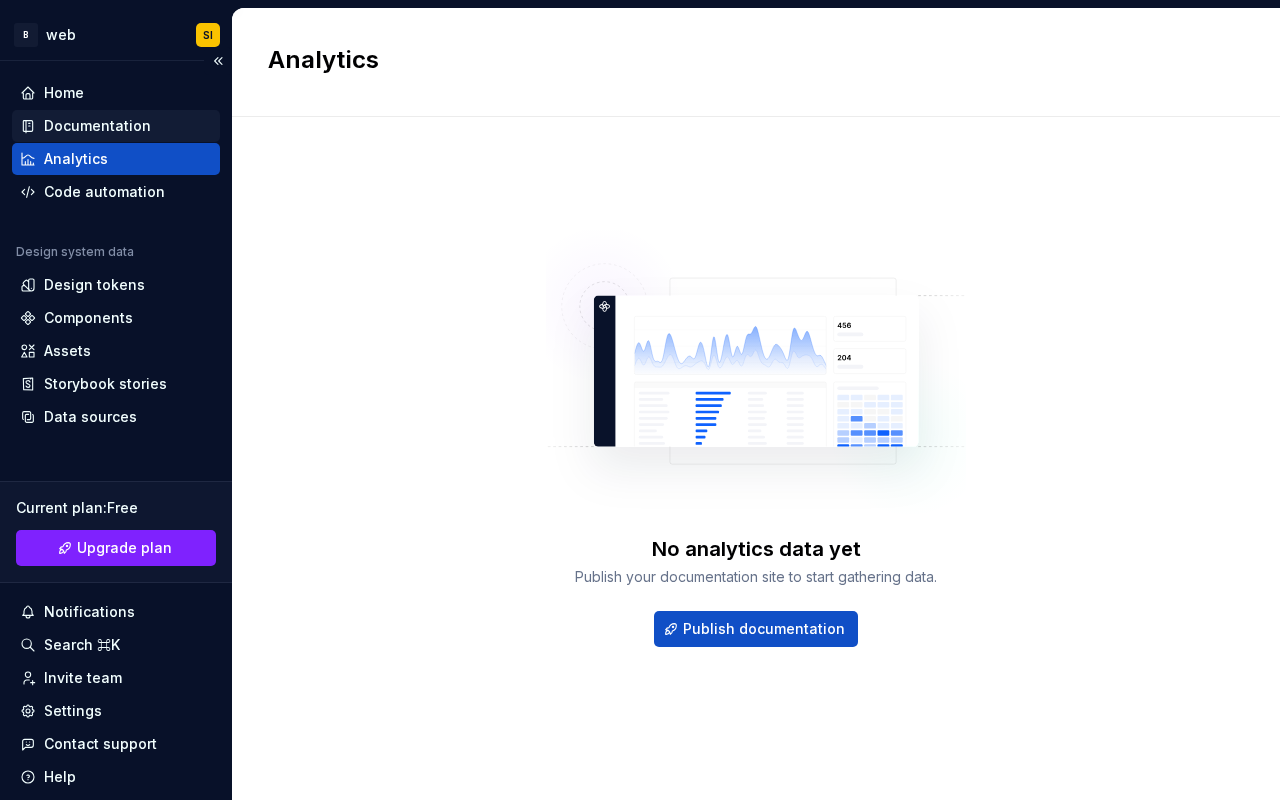 click on "Documentation" at bounding box center [97, 126] 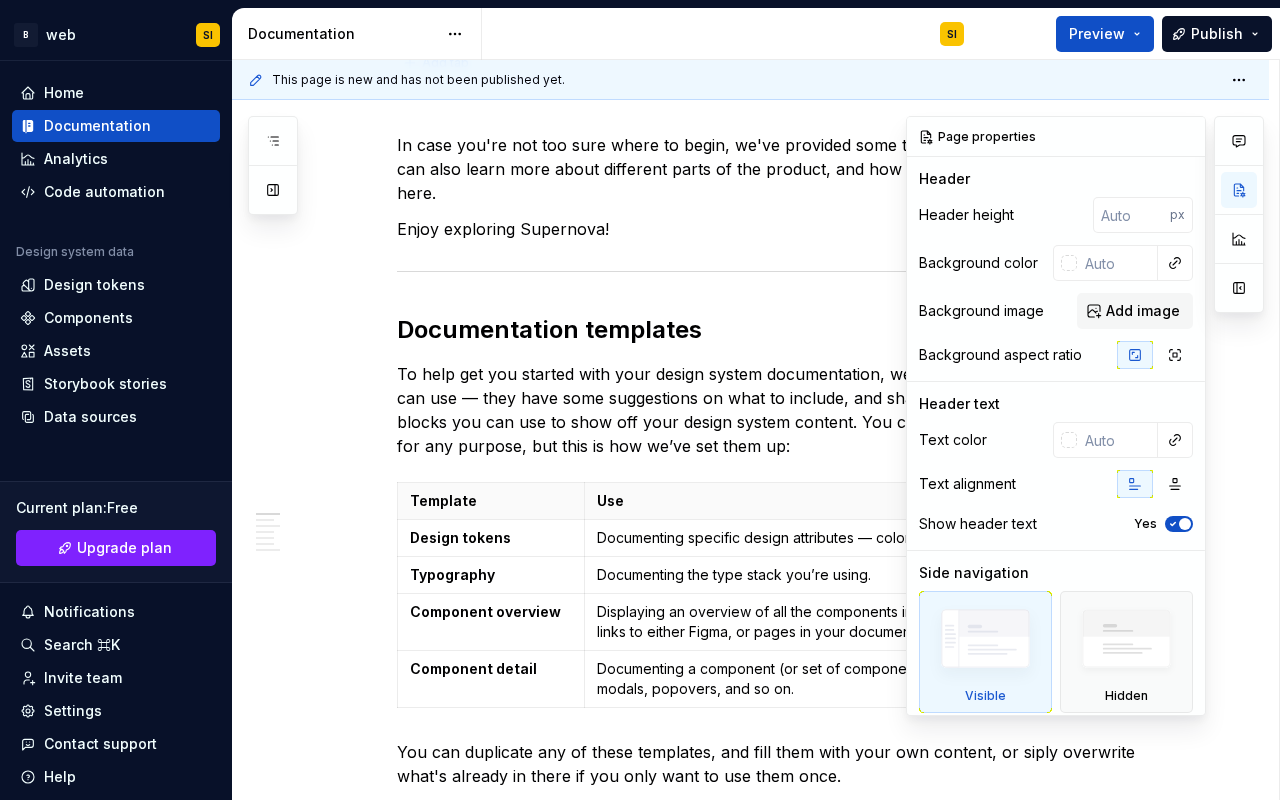 scroll, scrollTop: 0, scrollLeft: 0, axis: both 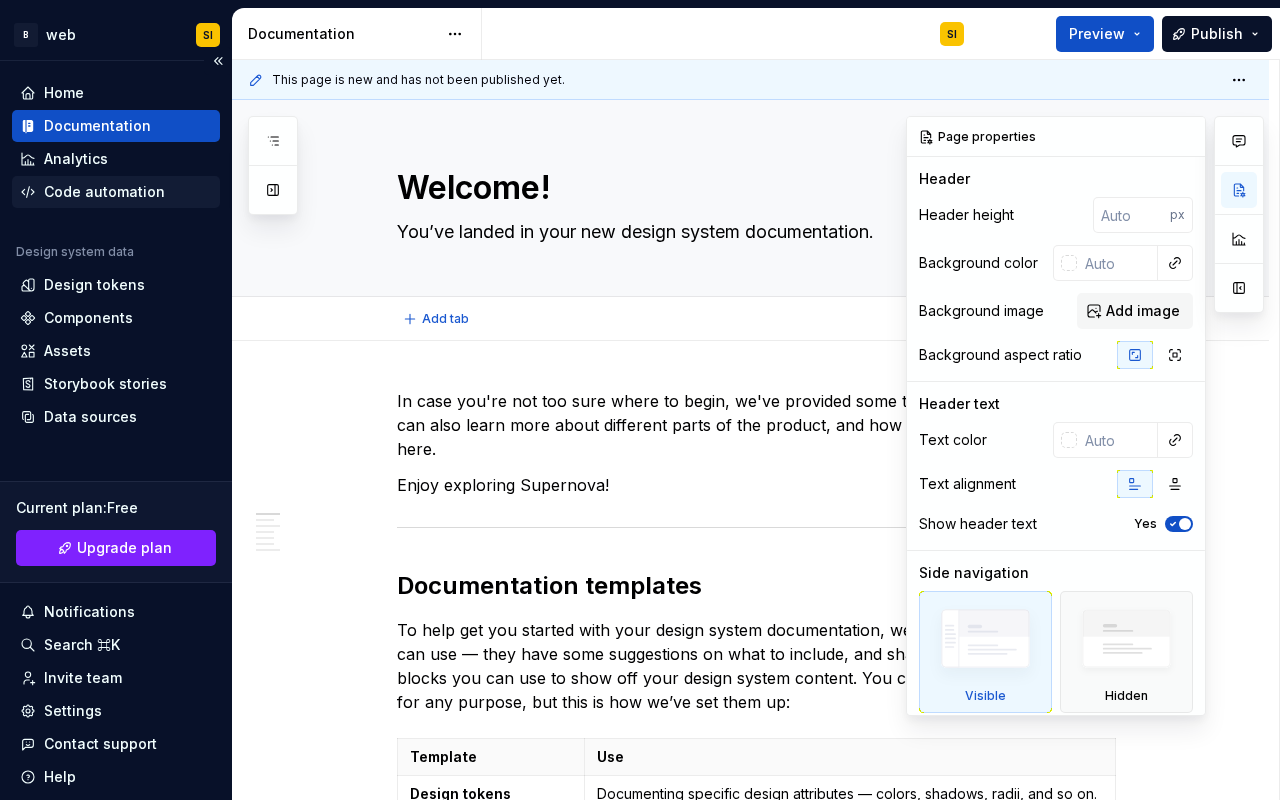 type on "*" 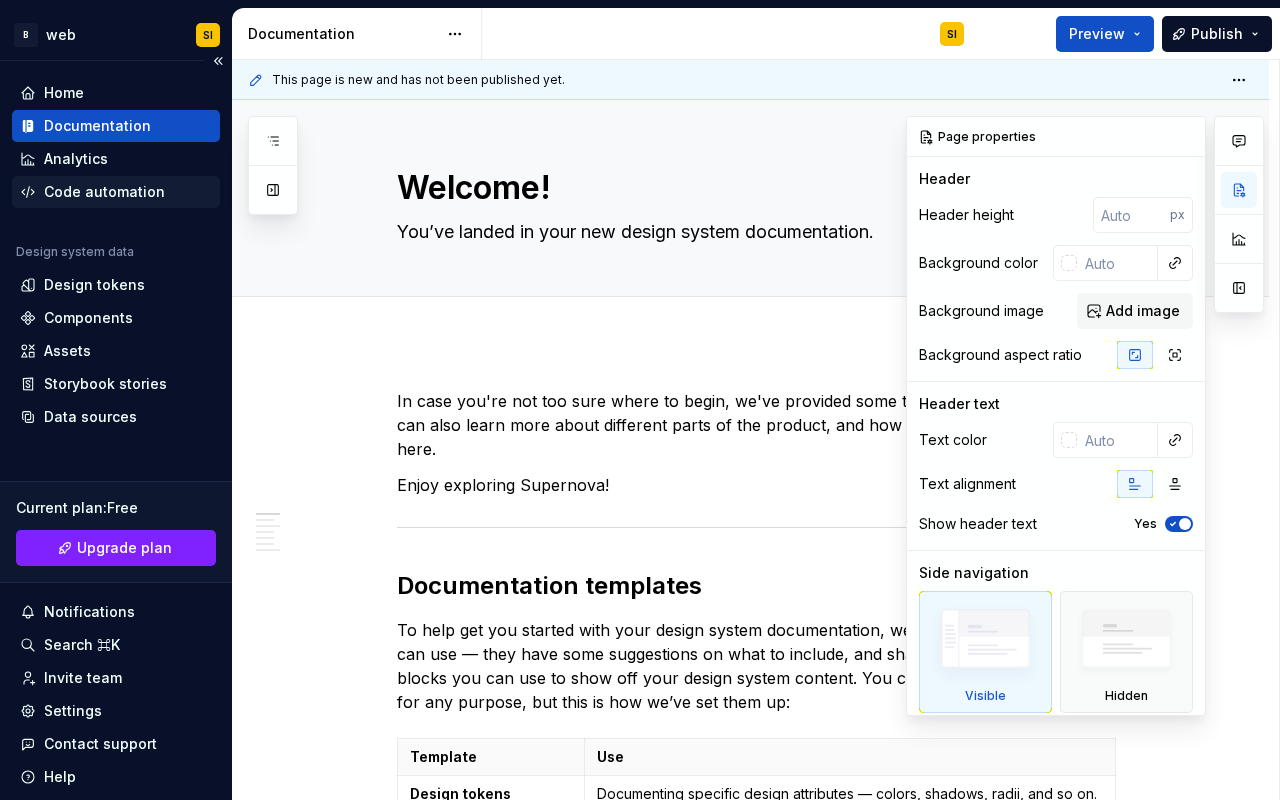 click on "Code automation" at bounding box center (104, 192) 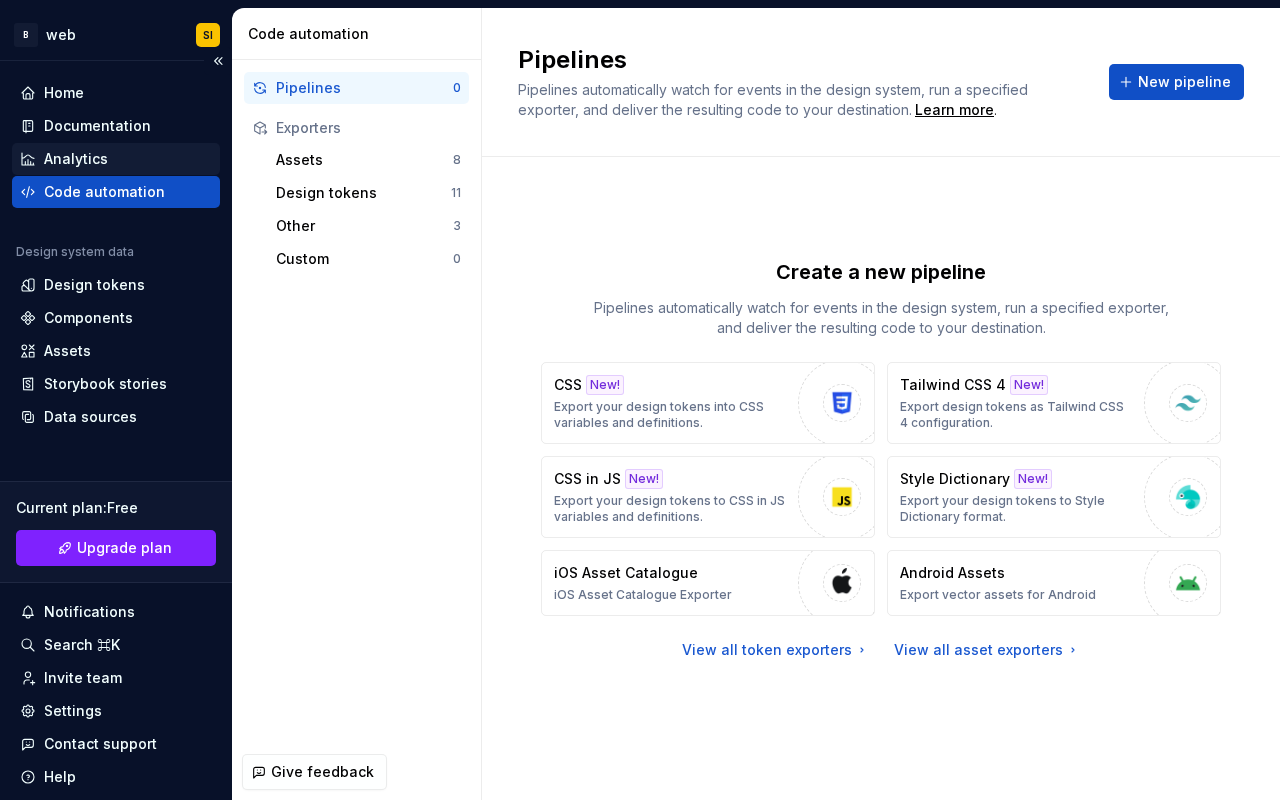 click on "Analytics" at bounding box center [76, 159] 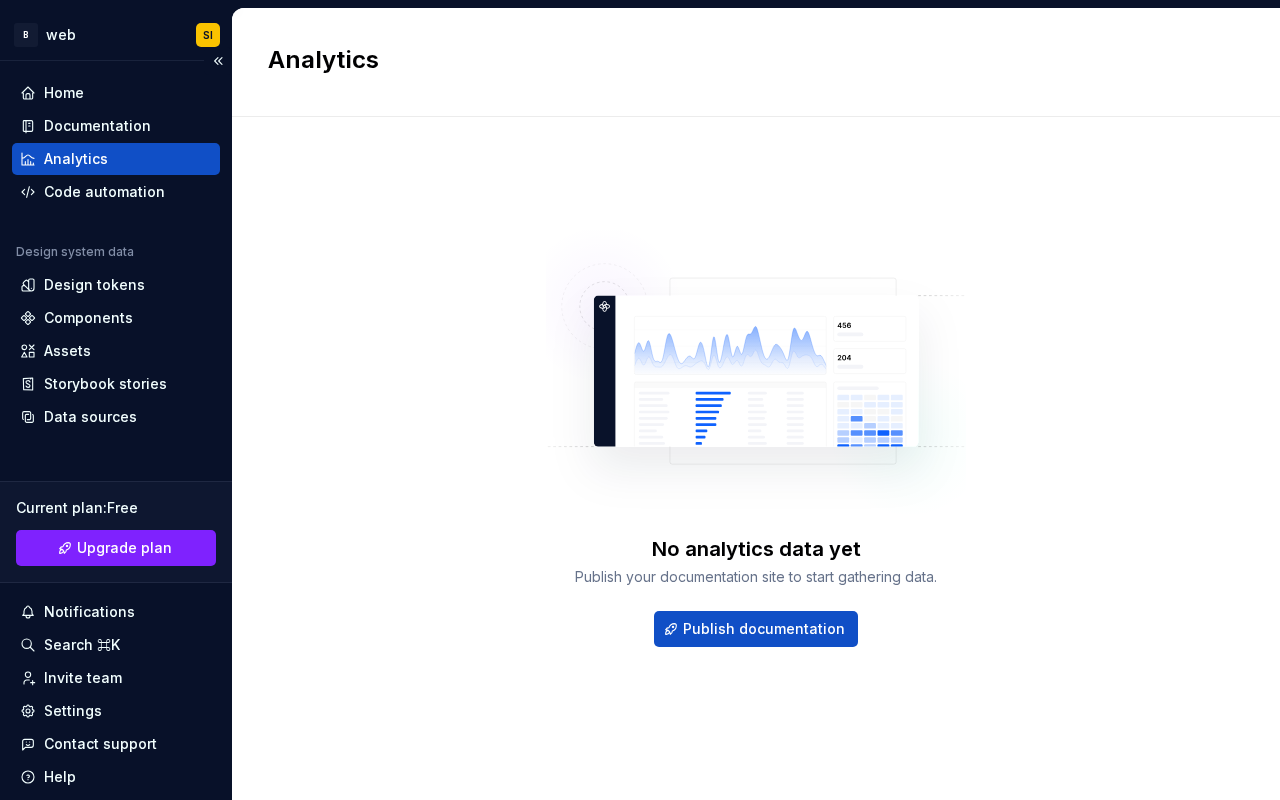 scroll, scrollTop: 62, scrollLeft: 0, axis: vertical 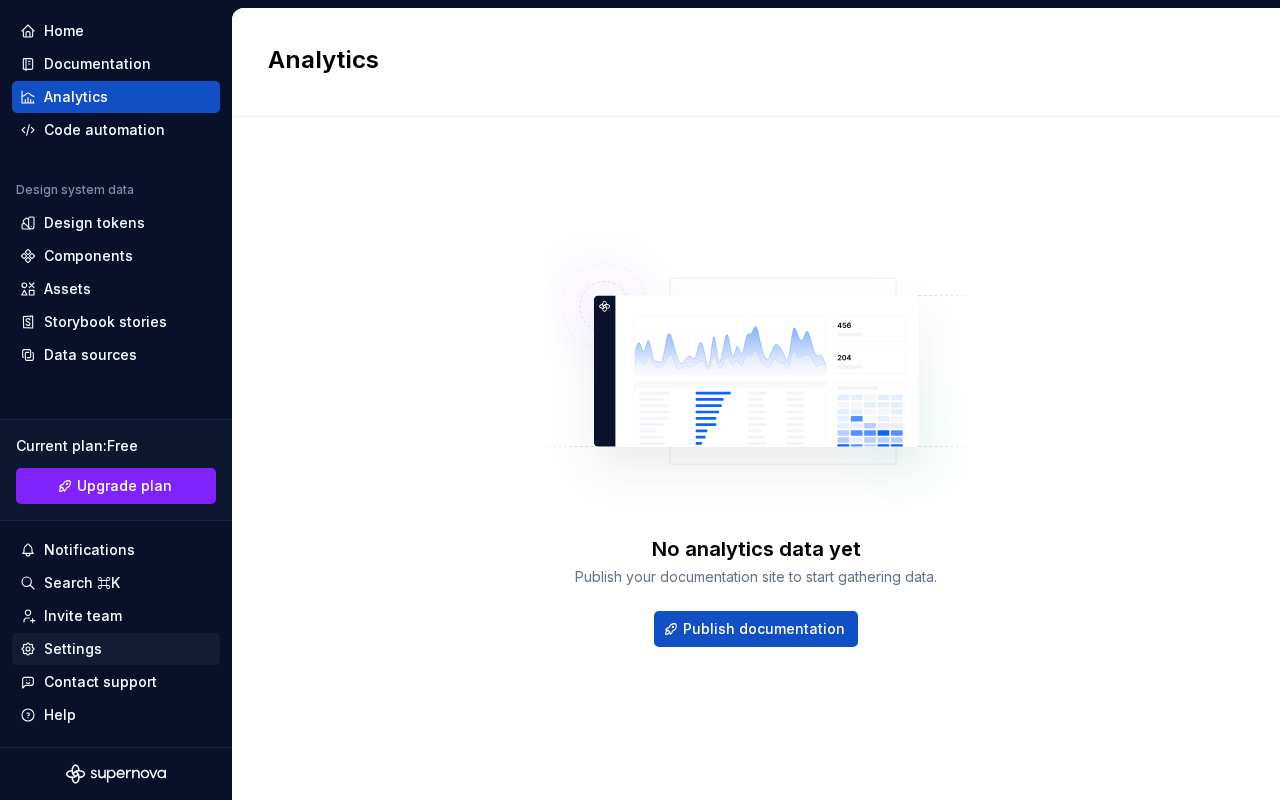 click on "Settings" at bounding box center (73, 649) 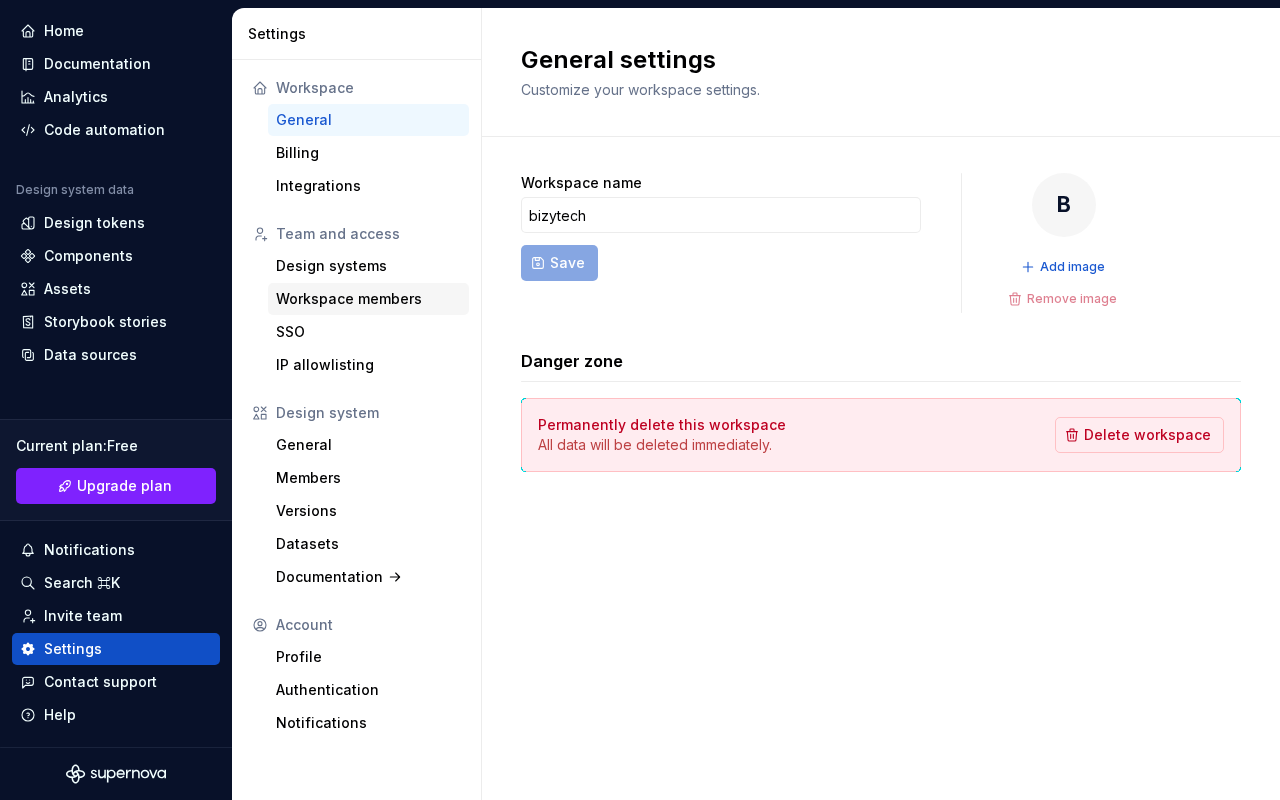 click on "Workspace members" at bounding box center [368, 299] 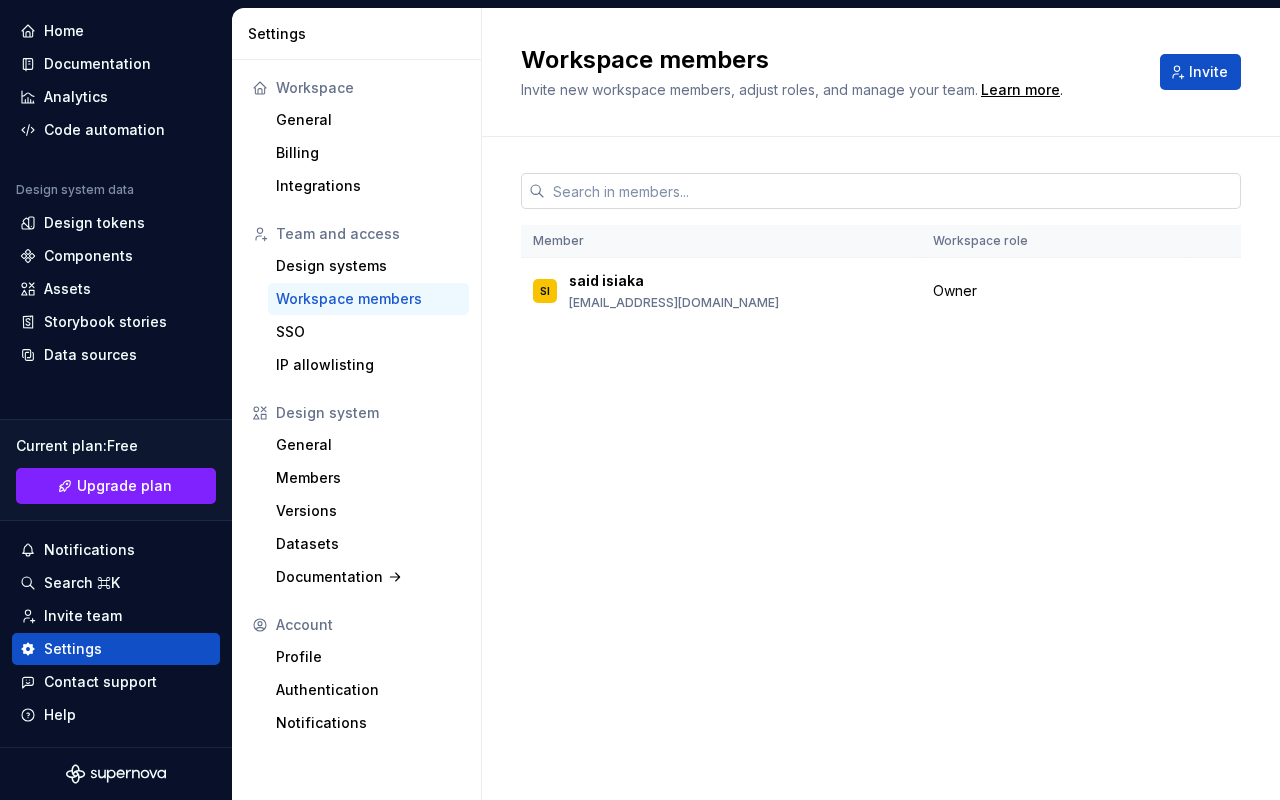 click at bounding box center [893, 191] 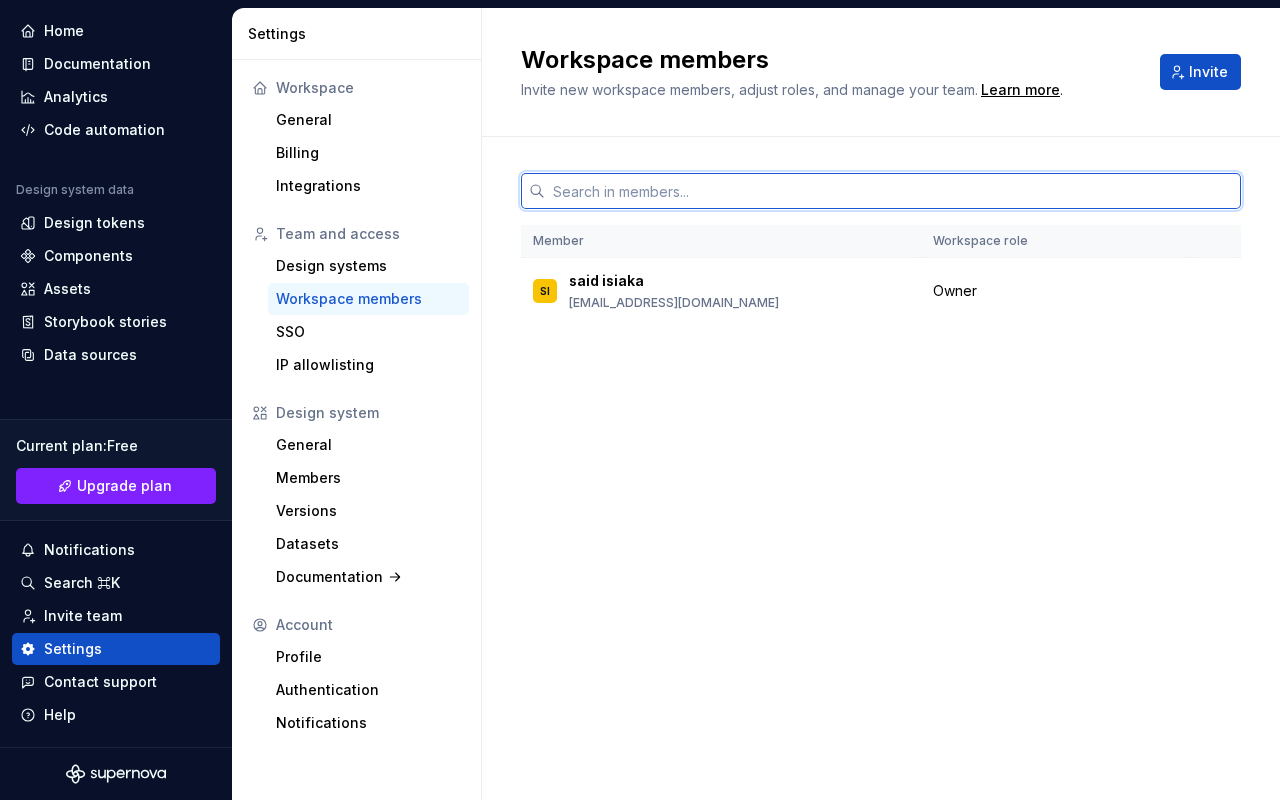 click at bounding box center [893, 191] 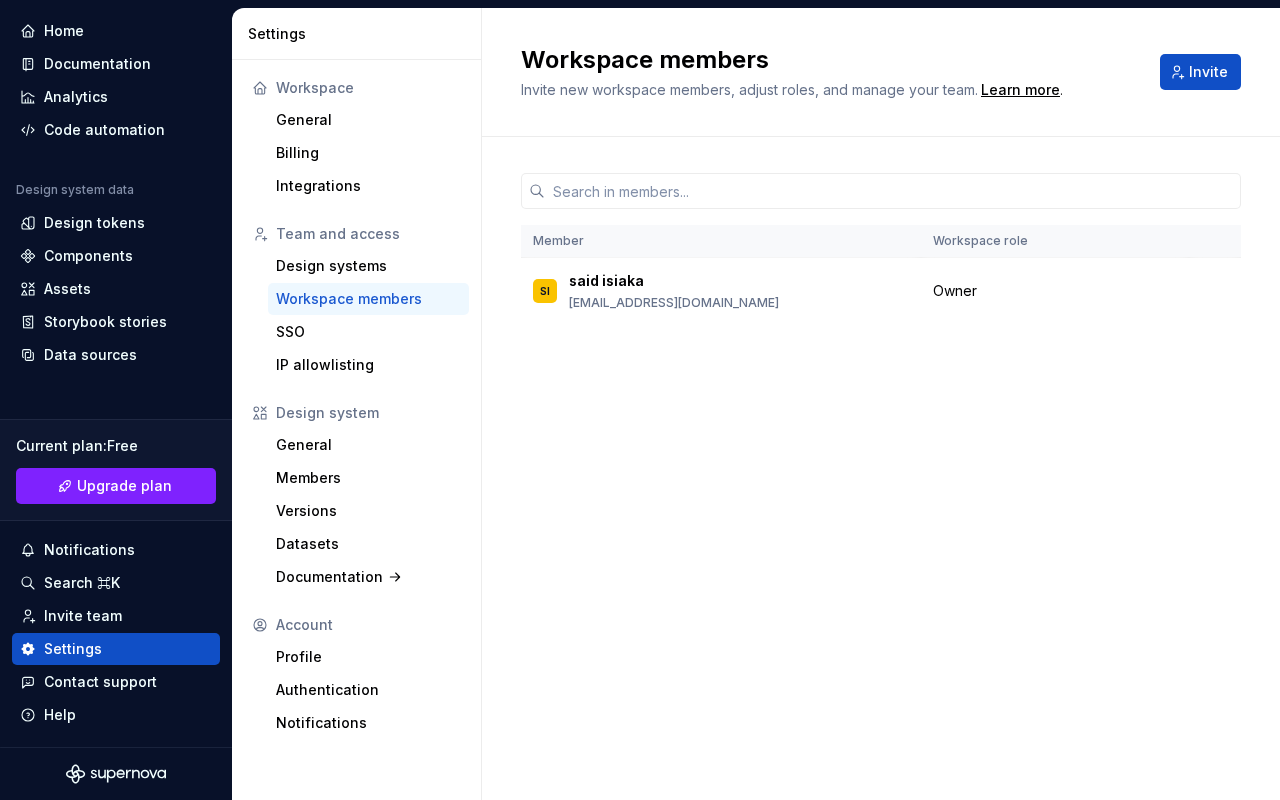 click on "Workspace members Invite new workspace members, adjust roles, and manage your team.   Learn more . Invite Member Workspace role SI said isiaka [EMAIL_ADDRESS][DOMAIN_NAME] Owner" at bounding box center (881, 404) 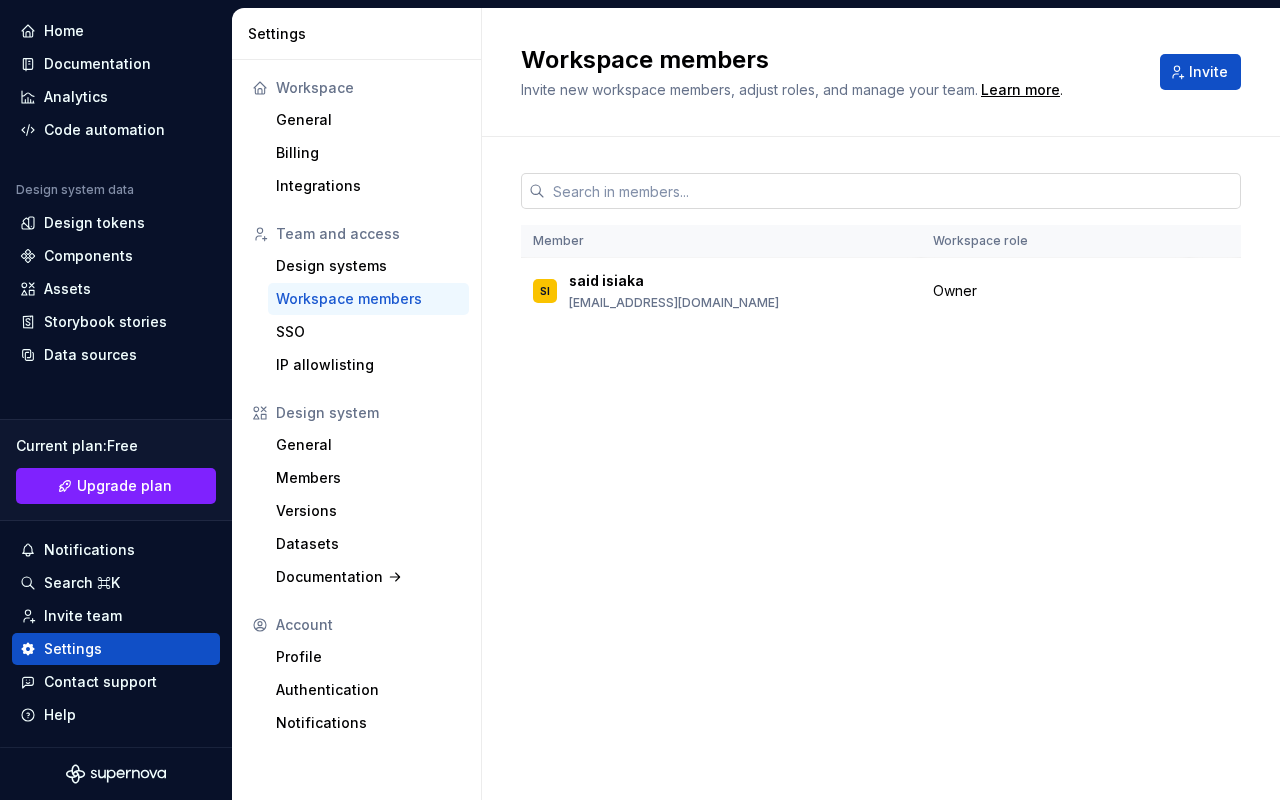 click at bounding box center (893, 191) 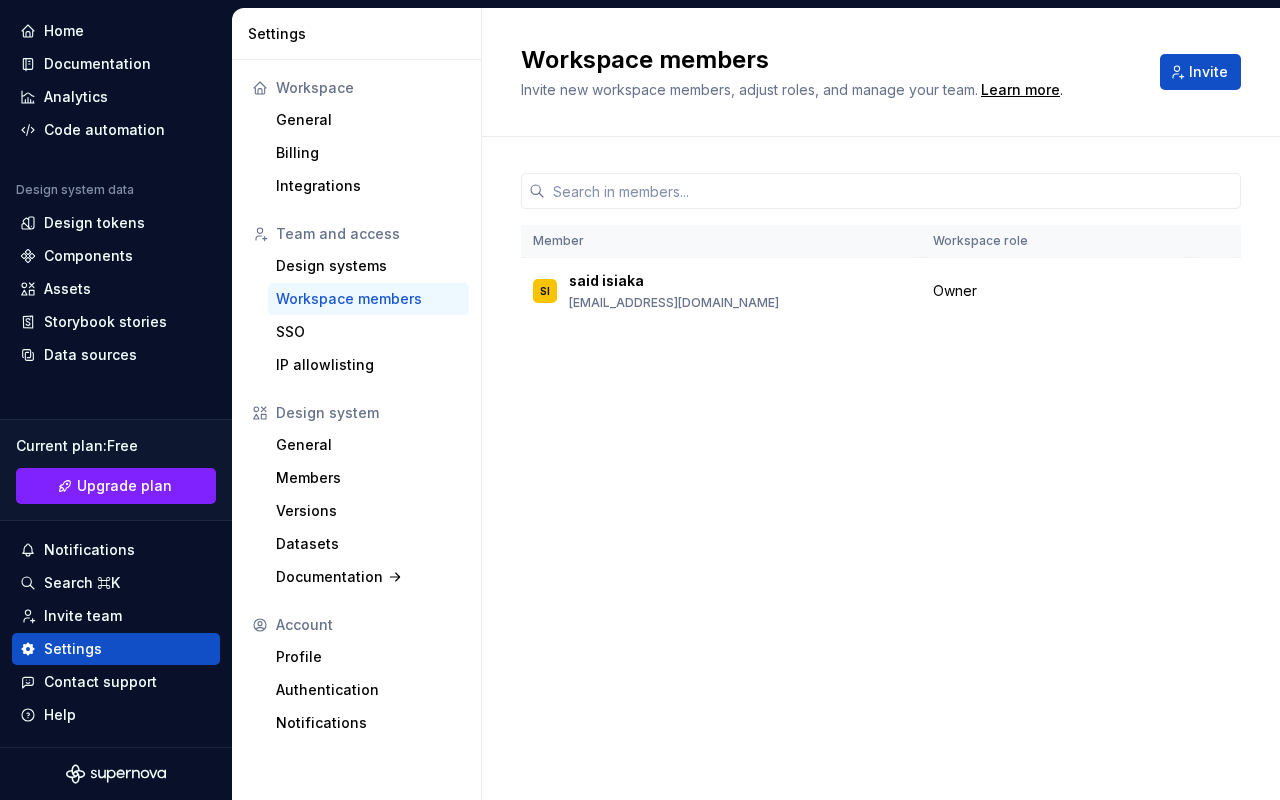 click on "Workspace members Invite new workspace members, adjust roles, and manage your team.   Learn more . Invite Member Workspace role SI said isiaka [EMAIL_ADDRESS][DOMAIN_NAME] Owner" at bounding box center (881, 404) 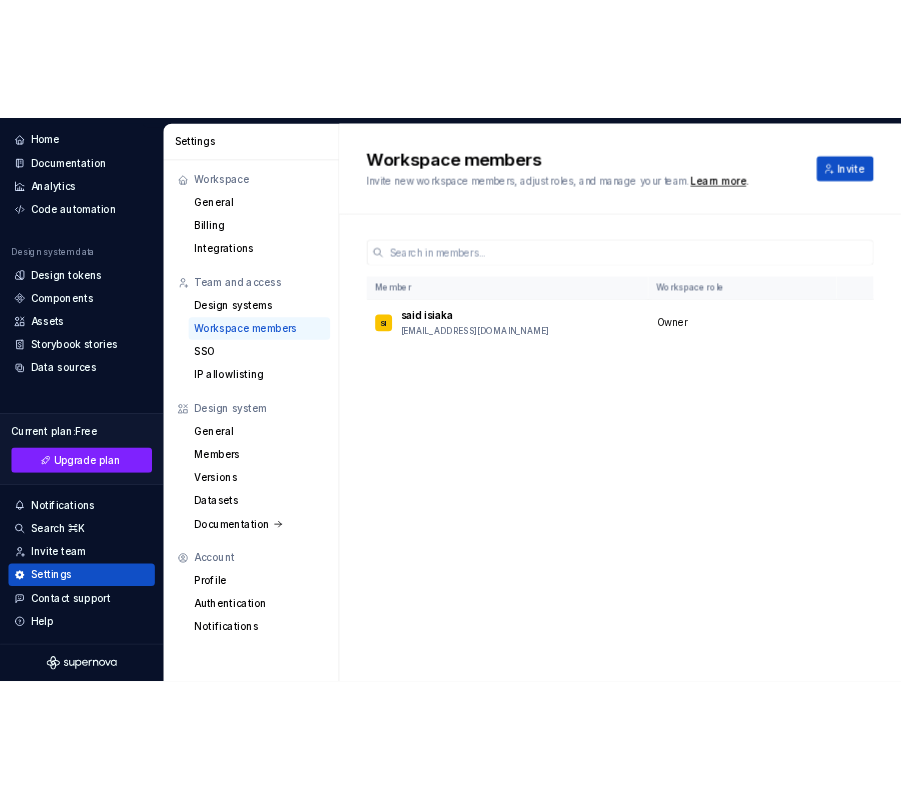 scroll, scrollTop: 0, scrollLeft: 0, axis: both 